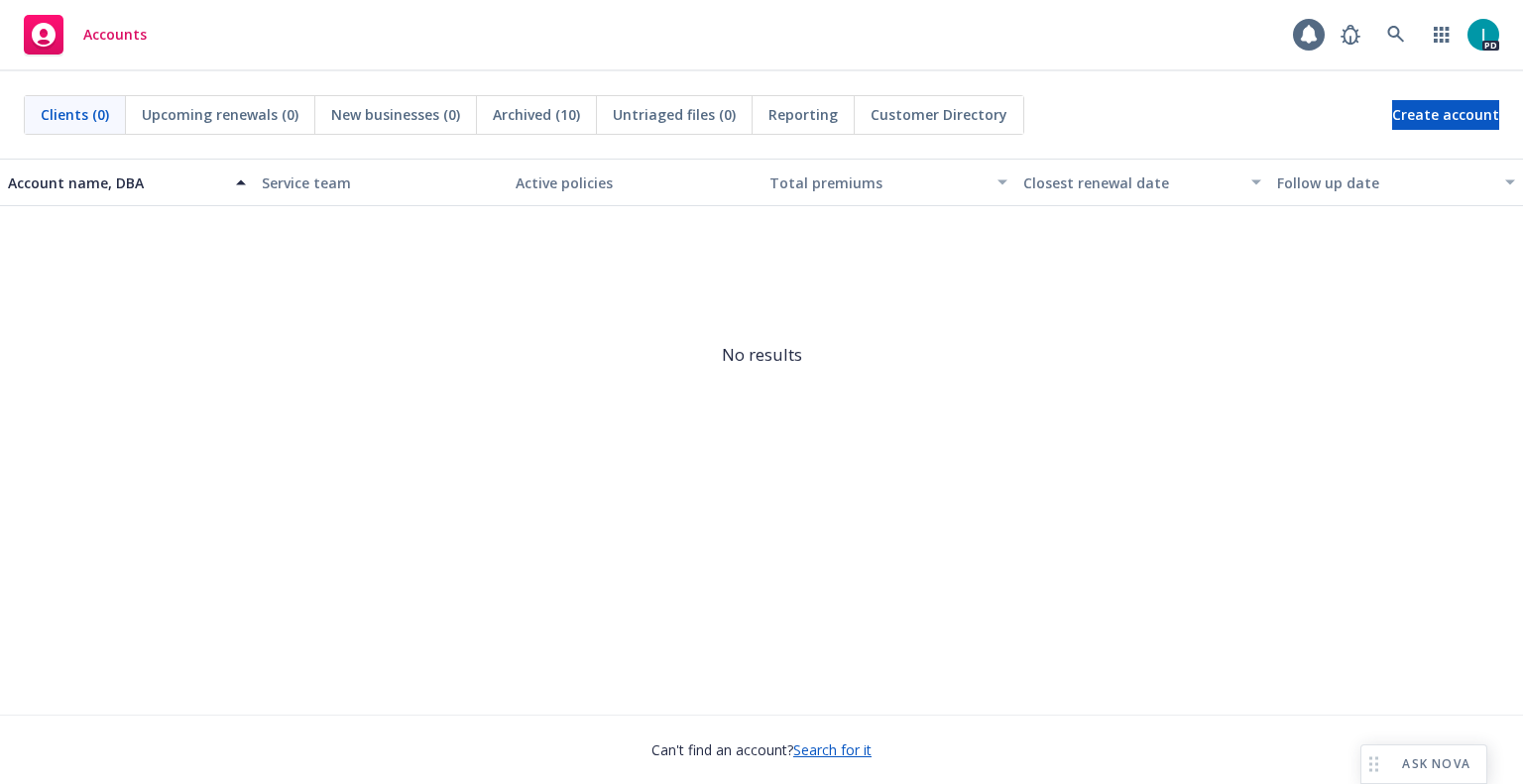 scroll, scrollTop: 0, scrollLeft: 0, axis: both 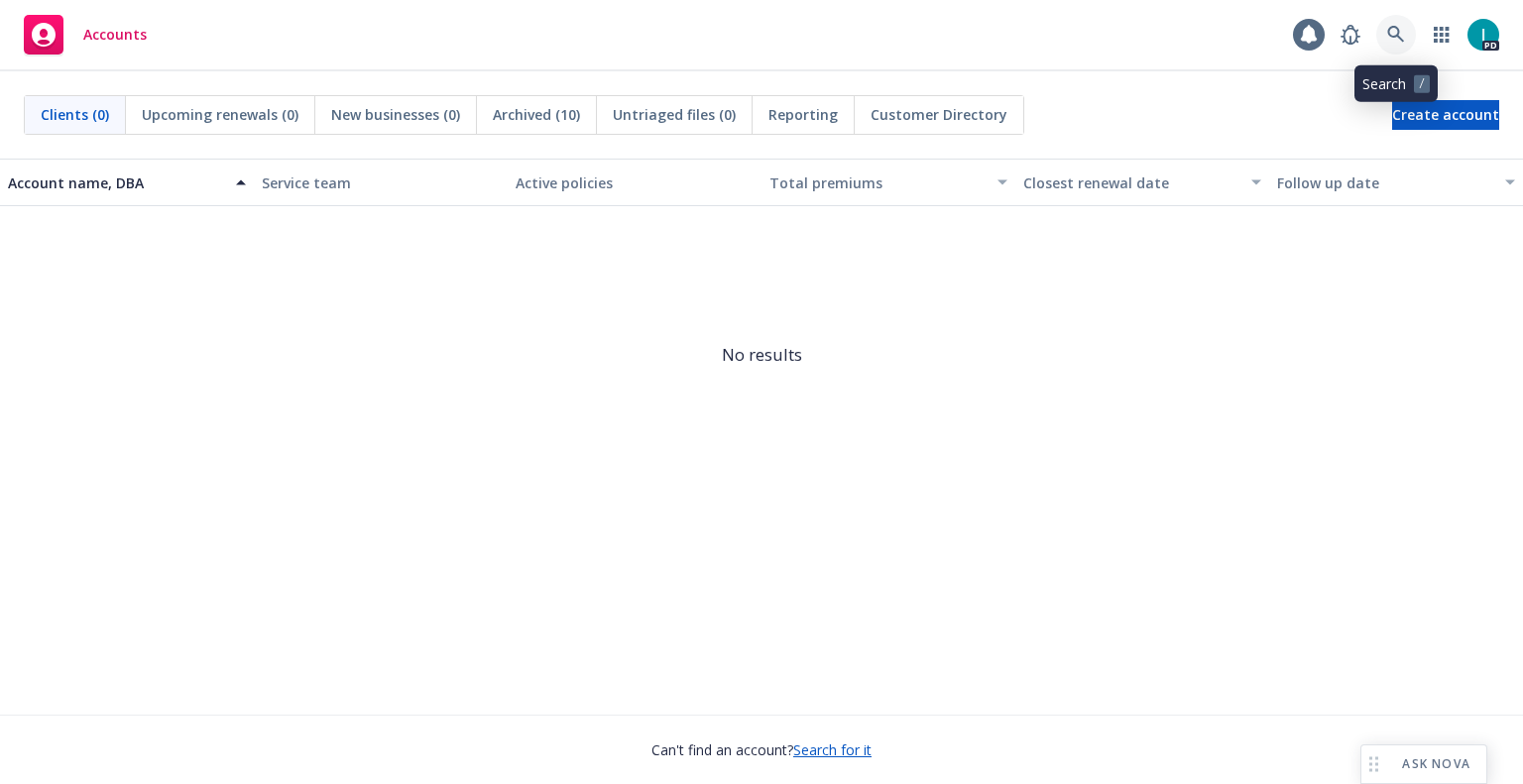 click 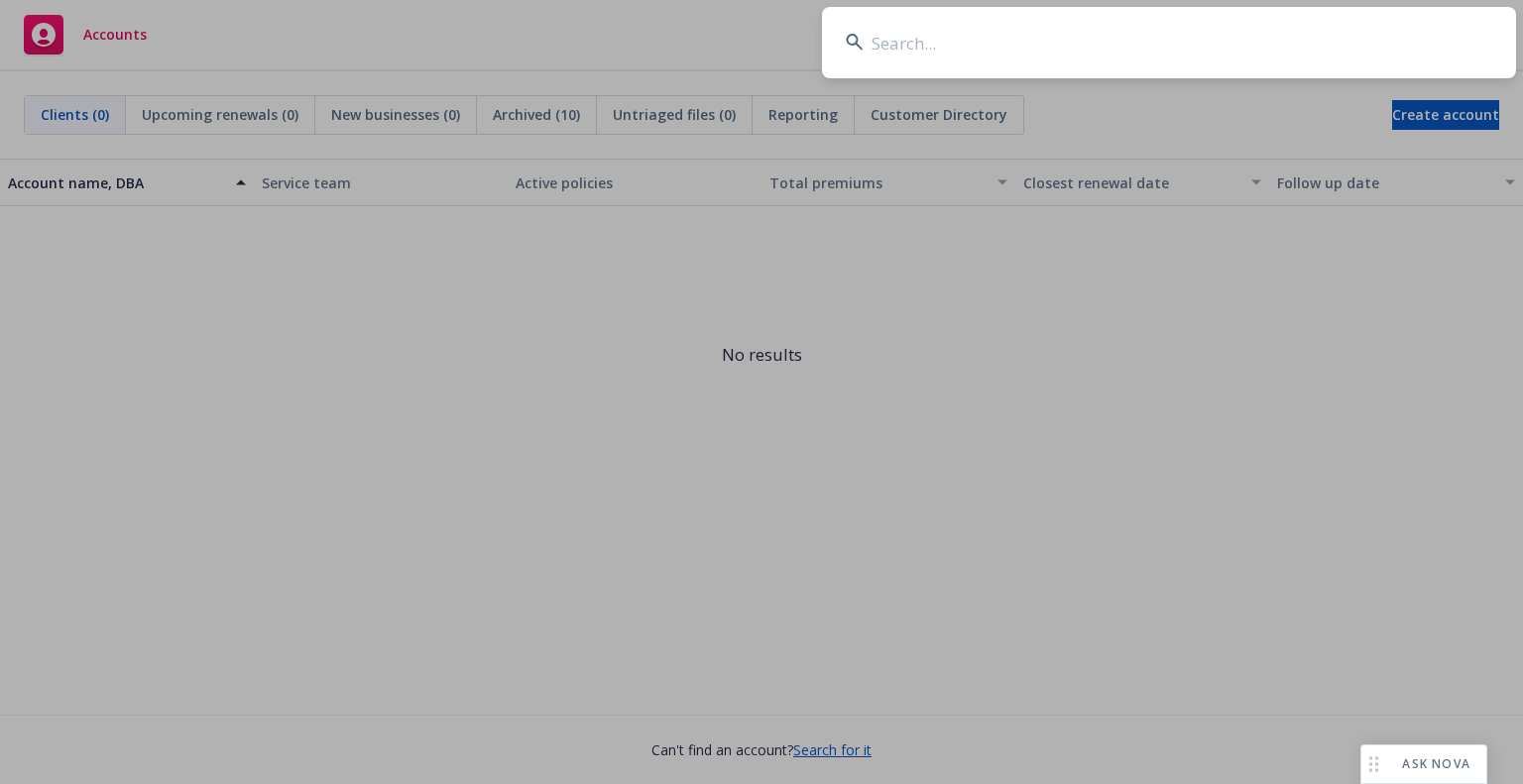 type on "Lydia Royaute" 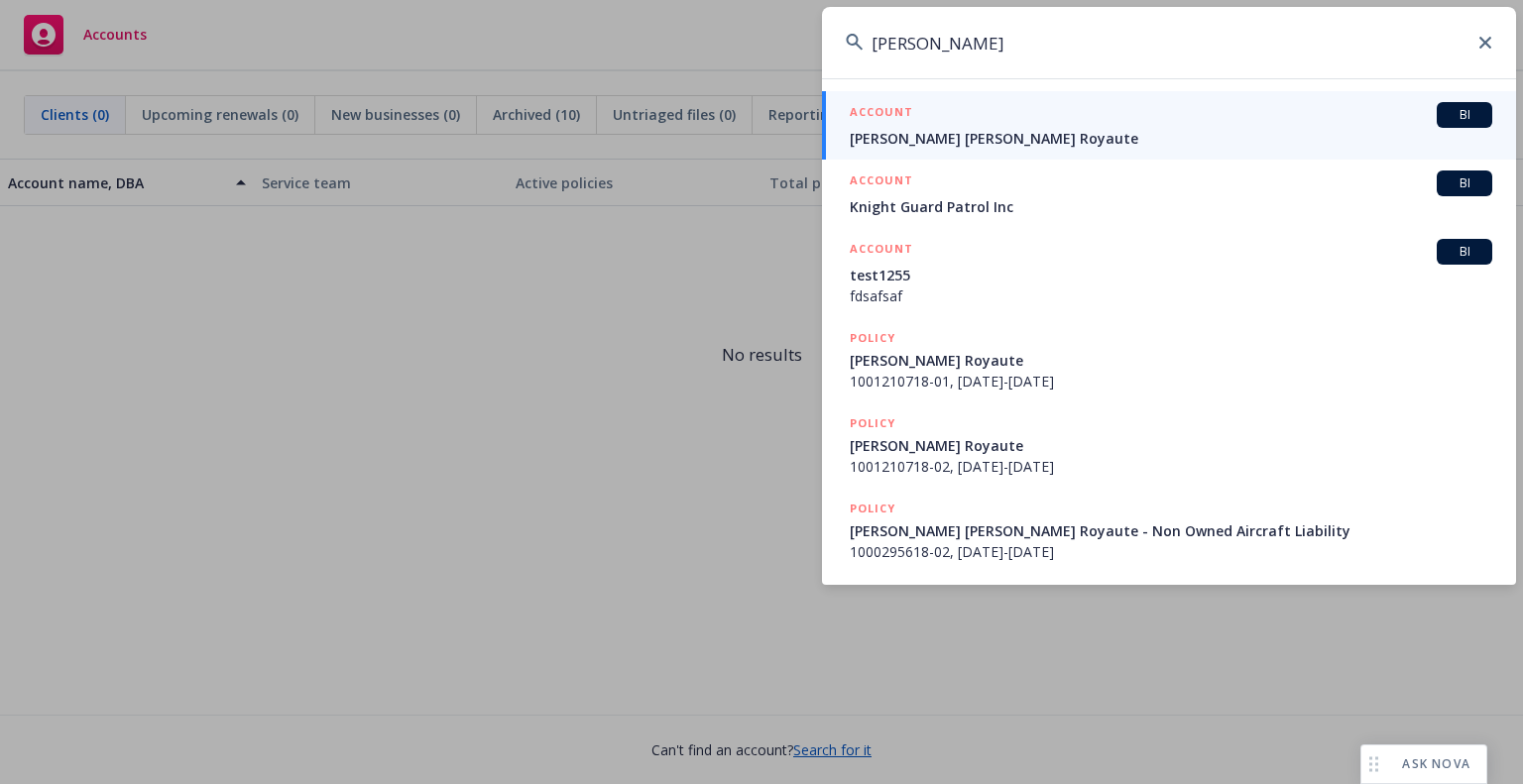 click on "ACCOUNT BI" at bounding box center [1171, 115] 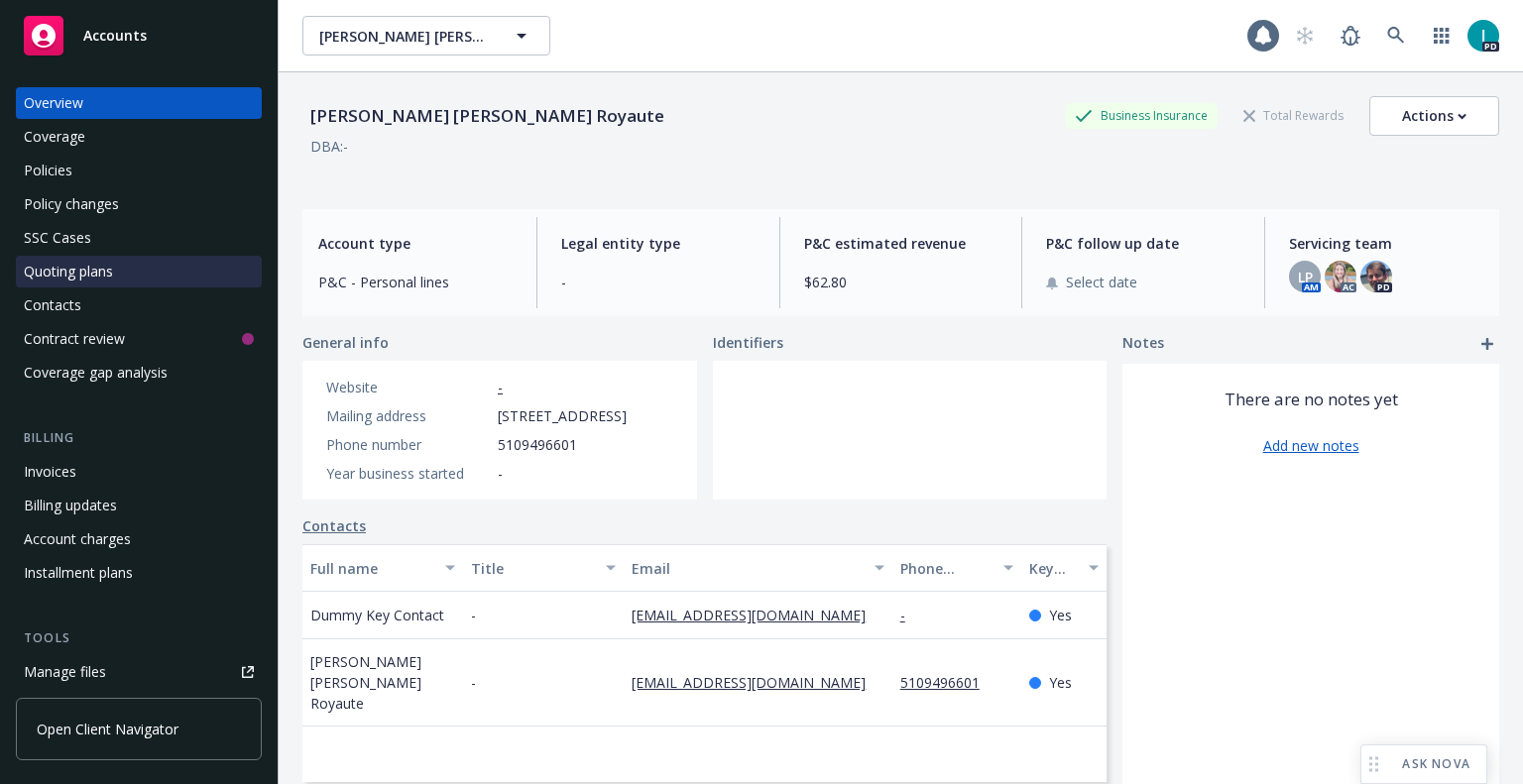 click on "Quoting plans" at bounding box center [68, 272] 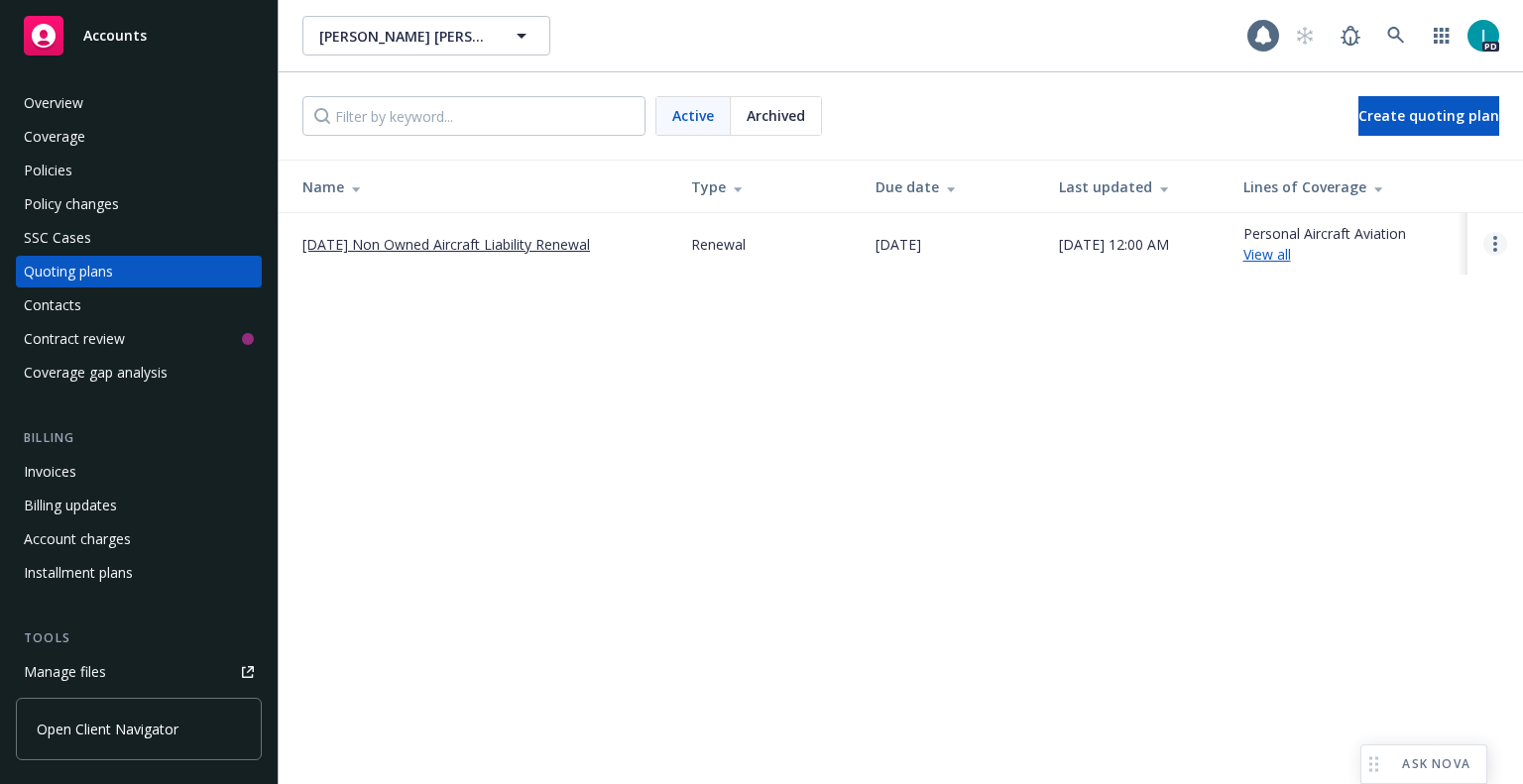 click at bounding box center [1495, 244] 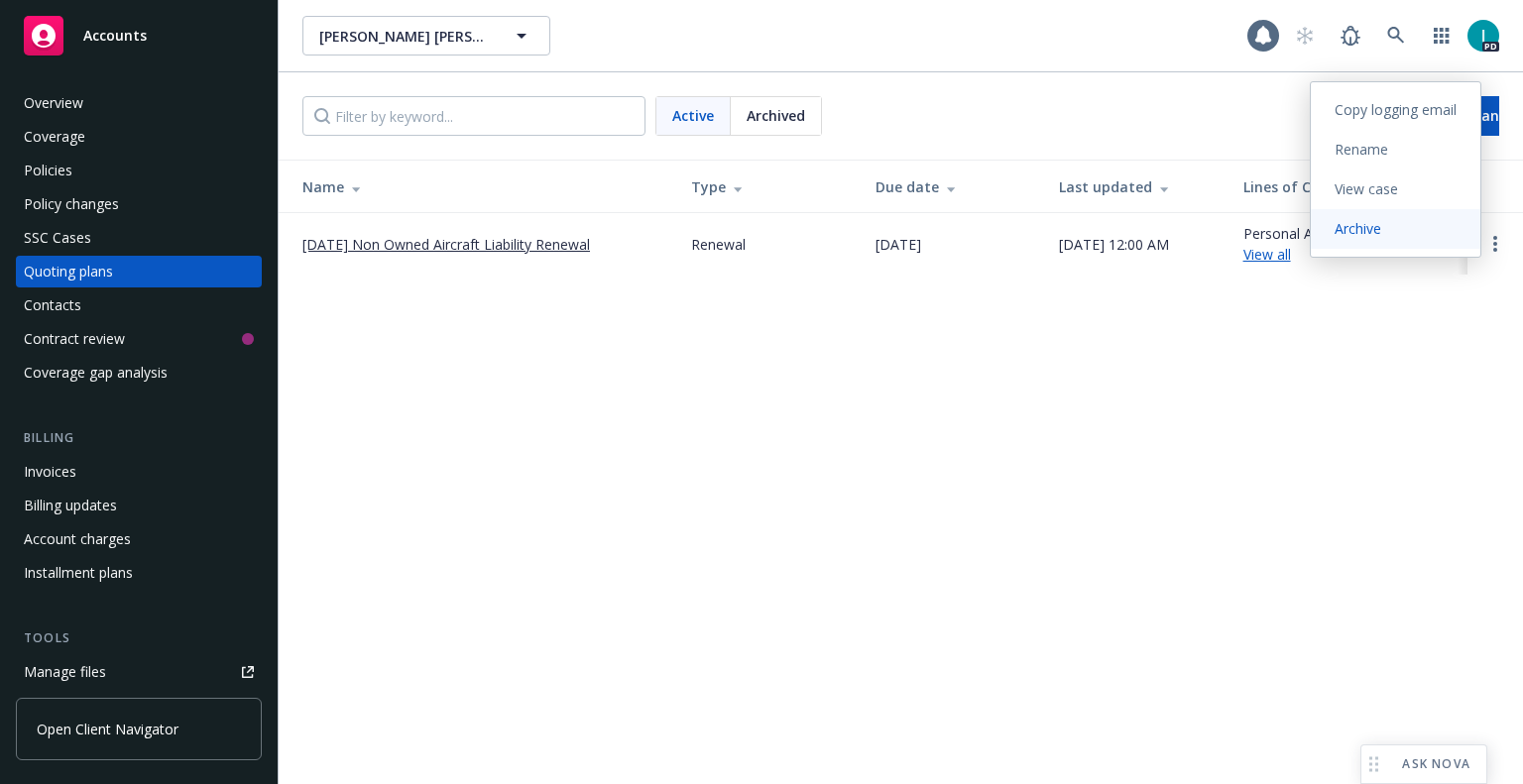 click on "Archive" at bounding box center (1357, 228) 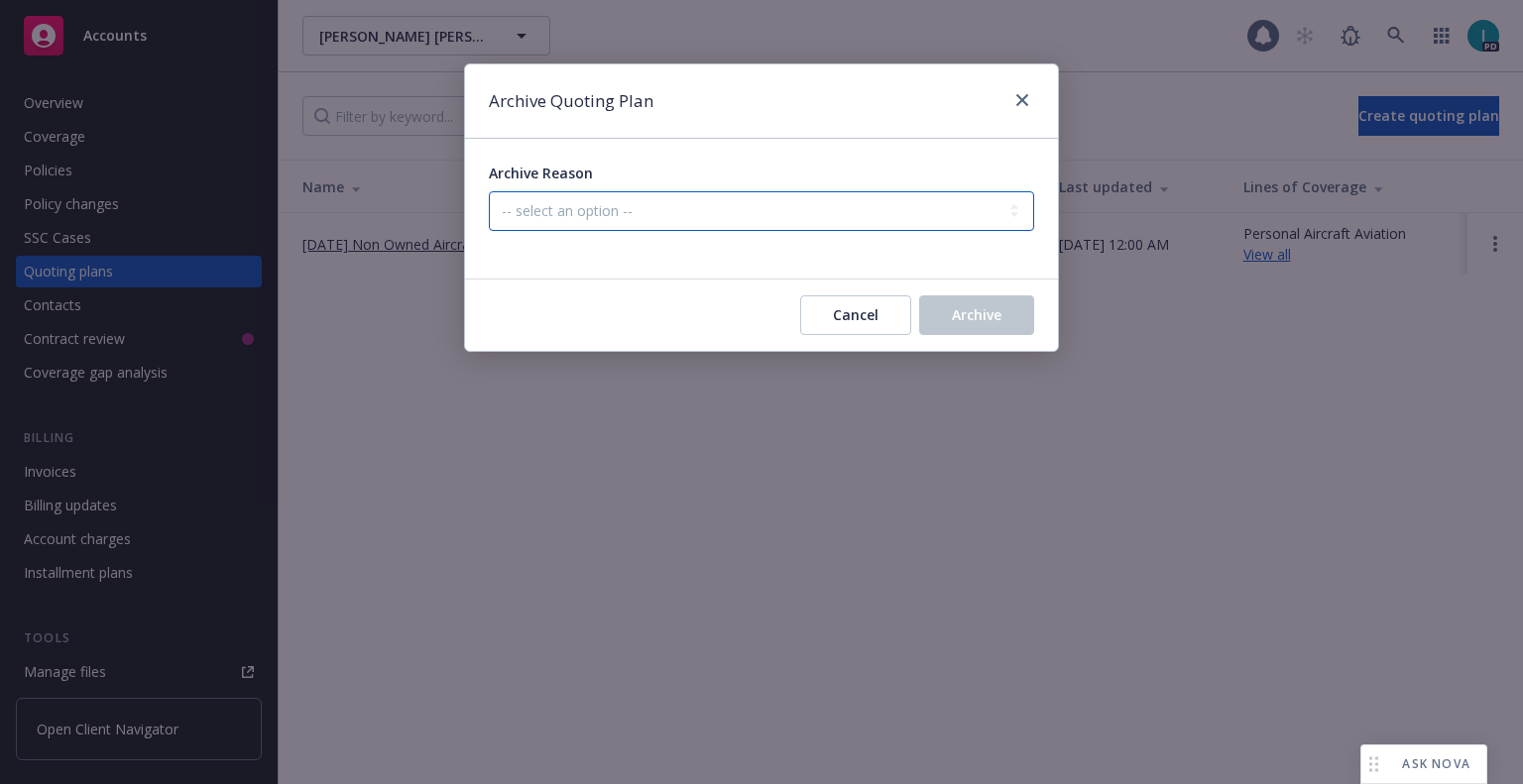 click on "-- select an option -- All policies in this renewal plan are auto-renewed Created by error Customer chose not to renew Duplicate Renewal not needed or account churned Renewal processes completed" at bounding box center (762, 211) 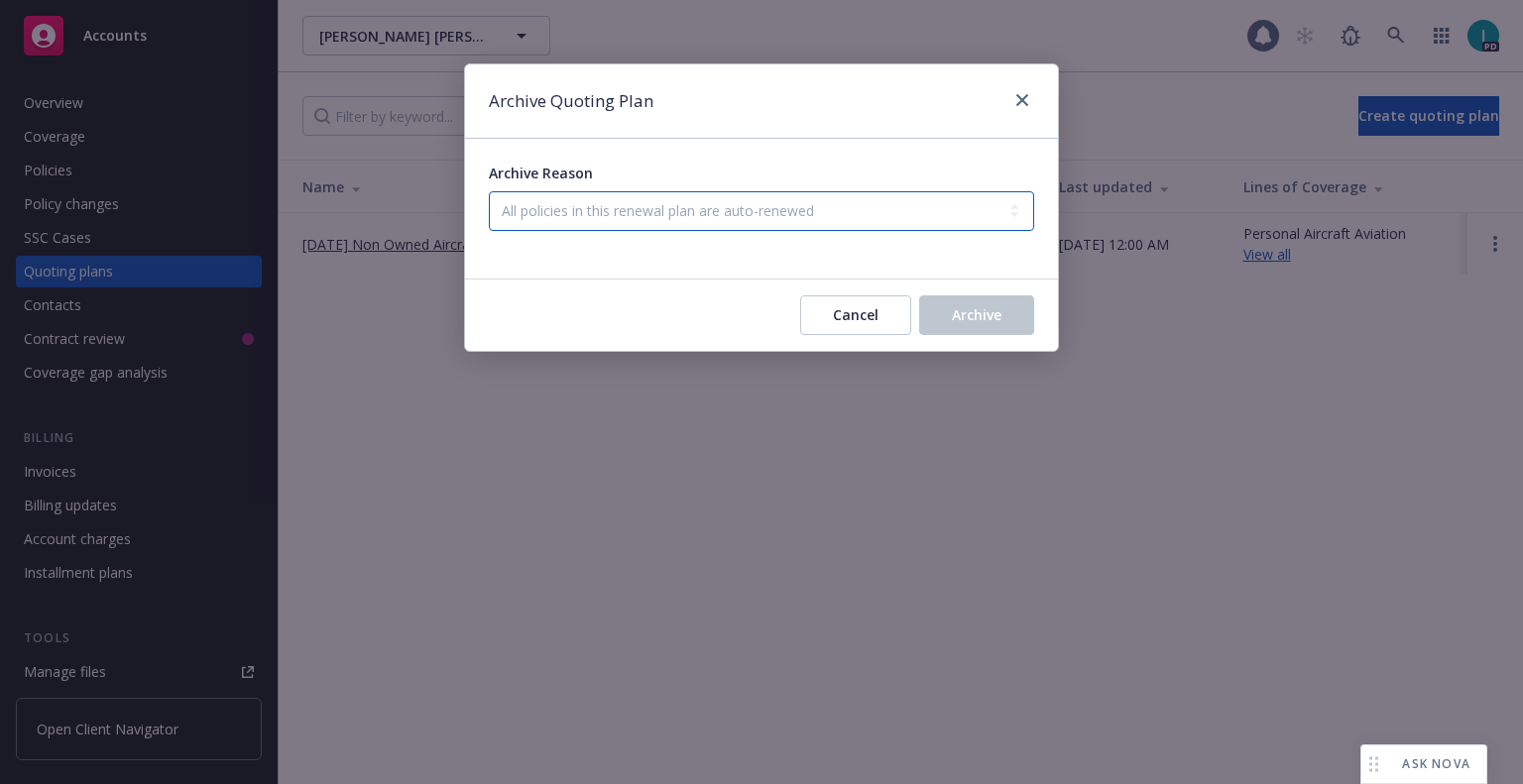 click on "-- select an option -- All policies in this renewal plan are auto-renewed Created by error Customer chose not to renew Duplicate Renewal not needed or account churned Renewal processes completed" at bounding box center [762, 211] 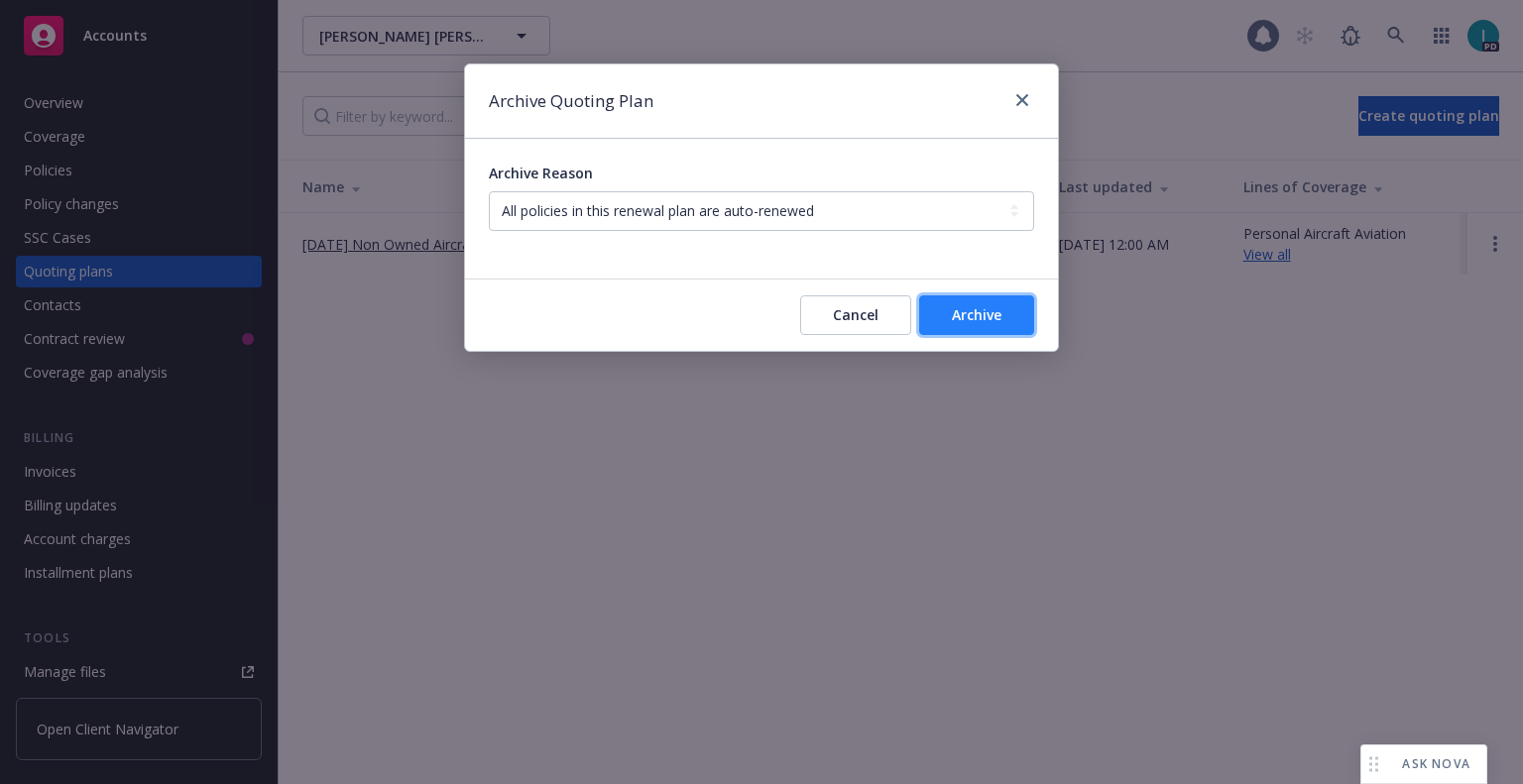 click on "Archive" at bounding box center [977, 315] 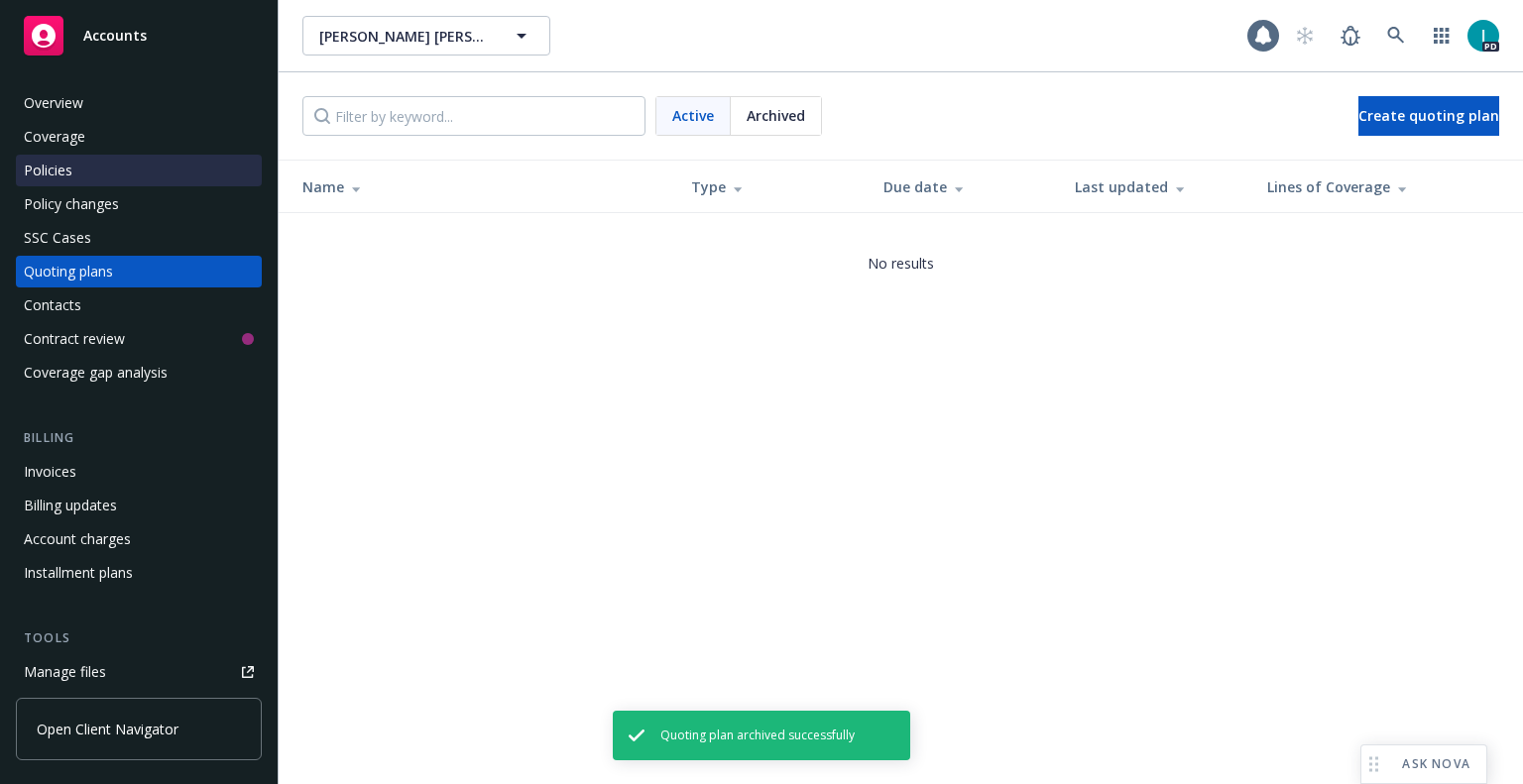 click on "Policies" at bounding box center (139, 170) 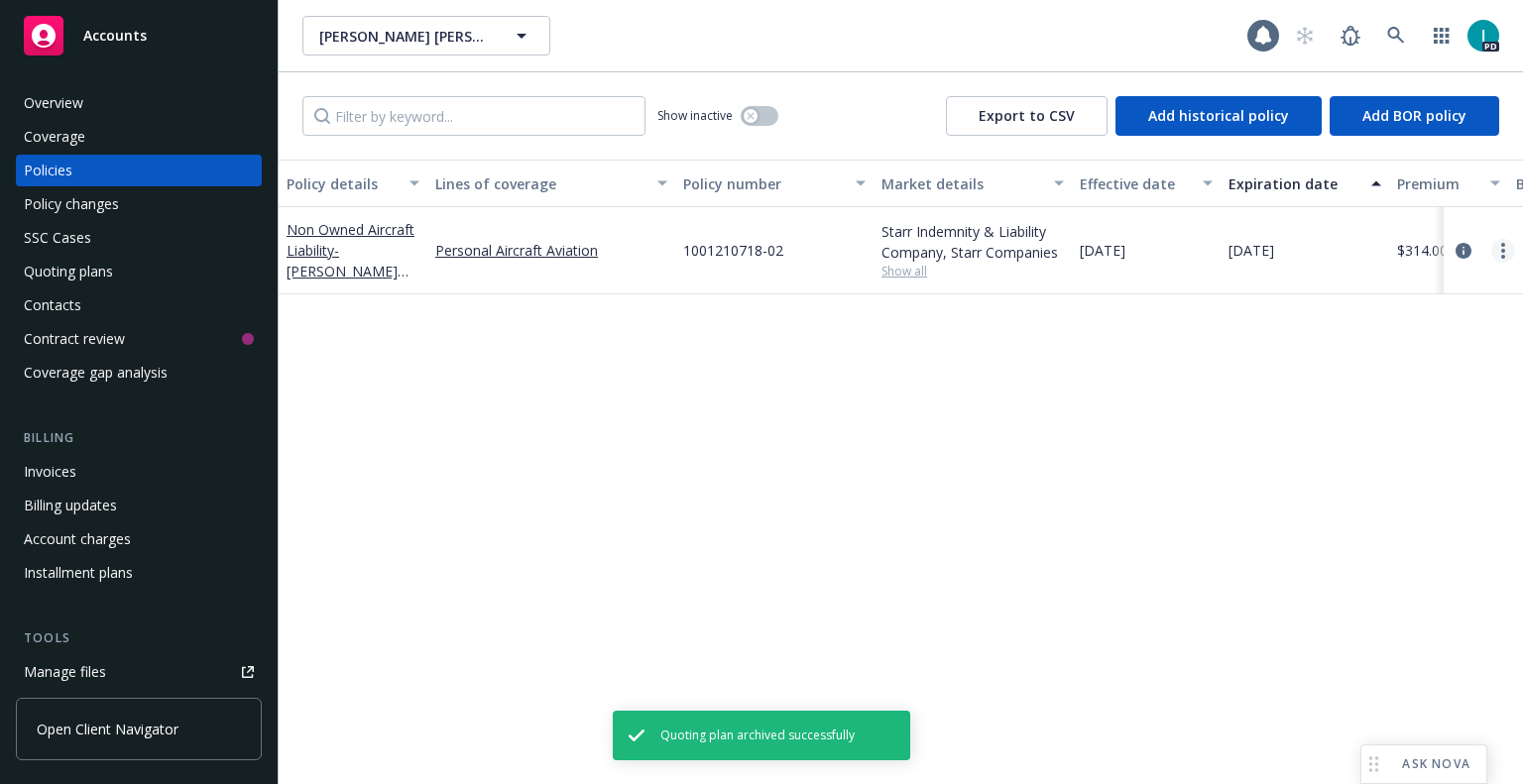click at bounding box center (1503, 251) 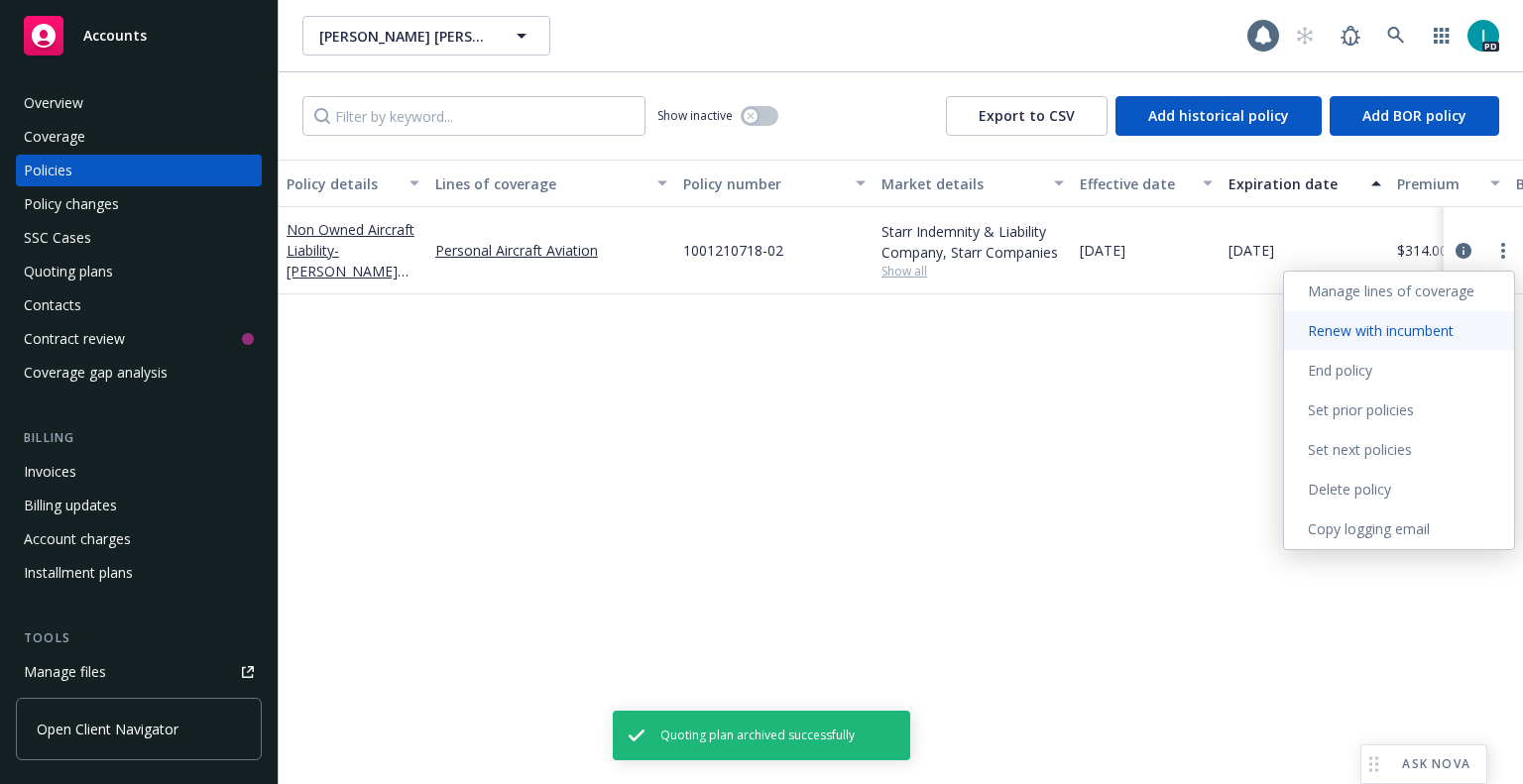 click on "Renew with incumbent" at bounding box center (1399, 331) 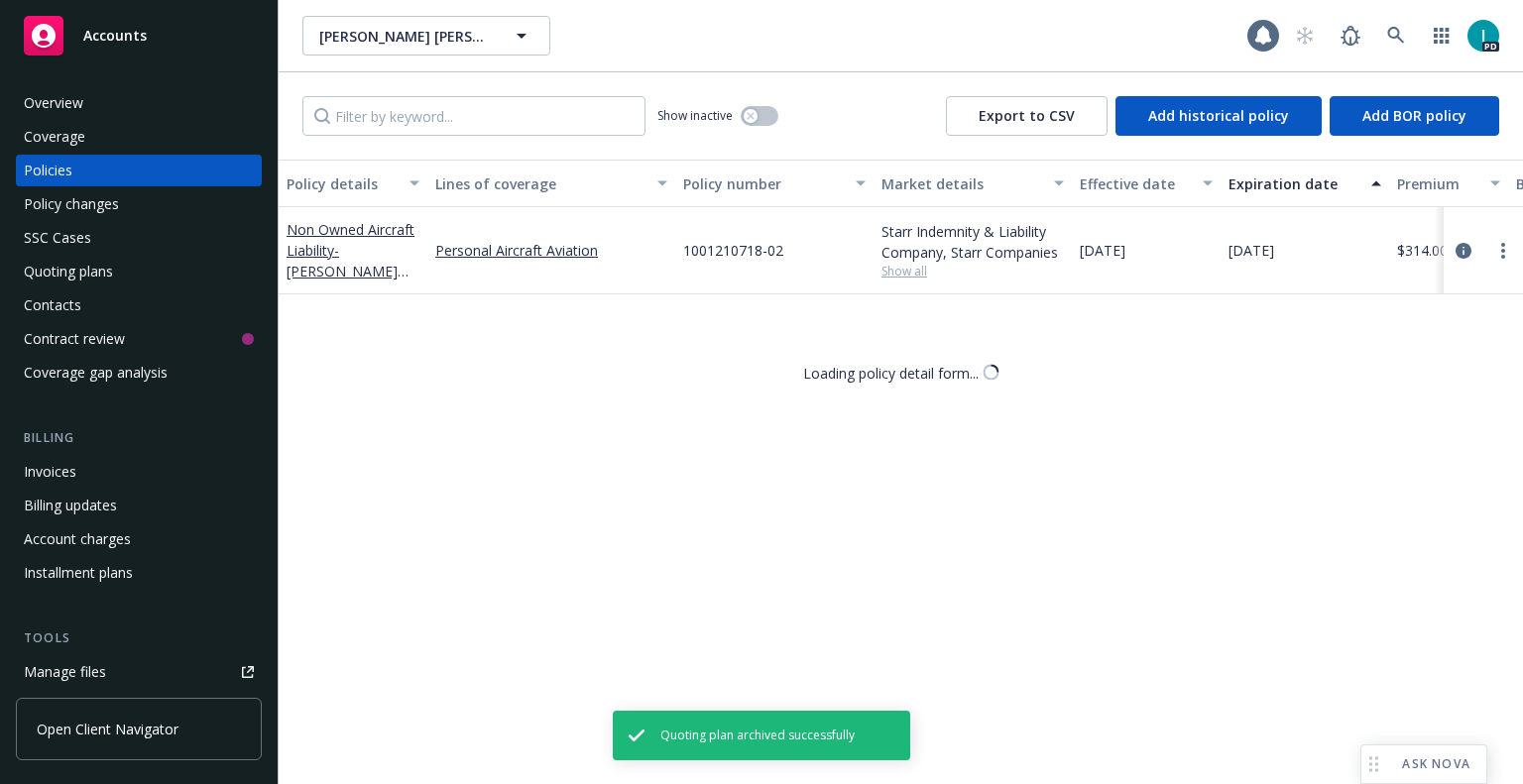 select on "12" 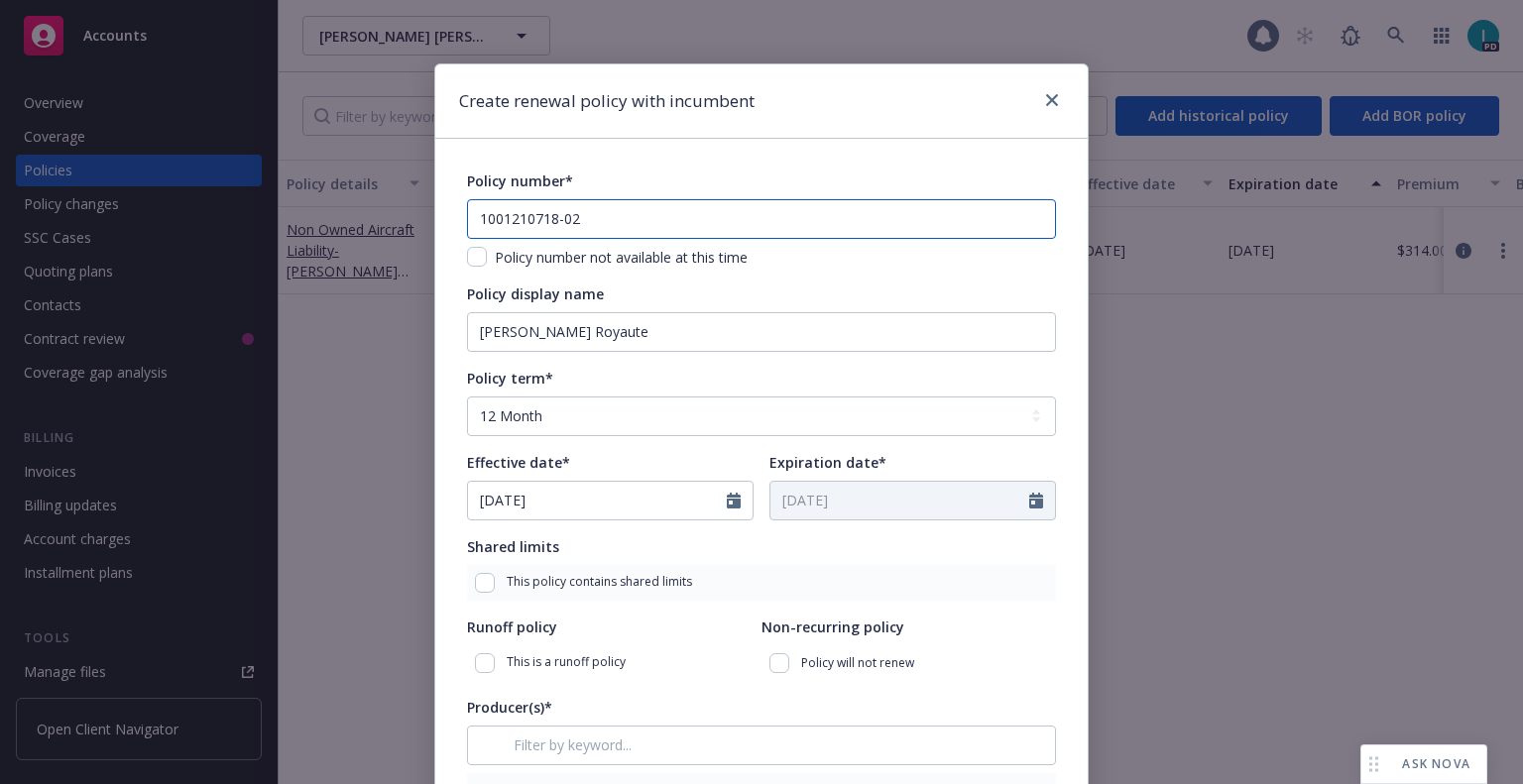 click on "1001210718-02" at bounding box center [762, 219] 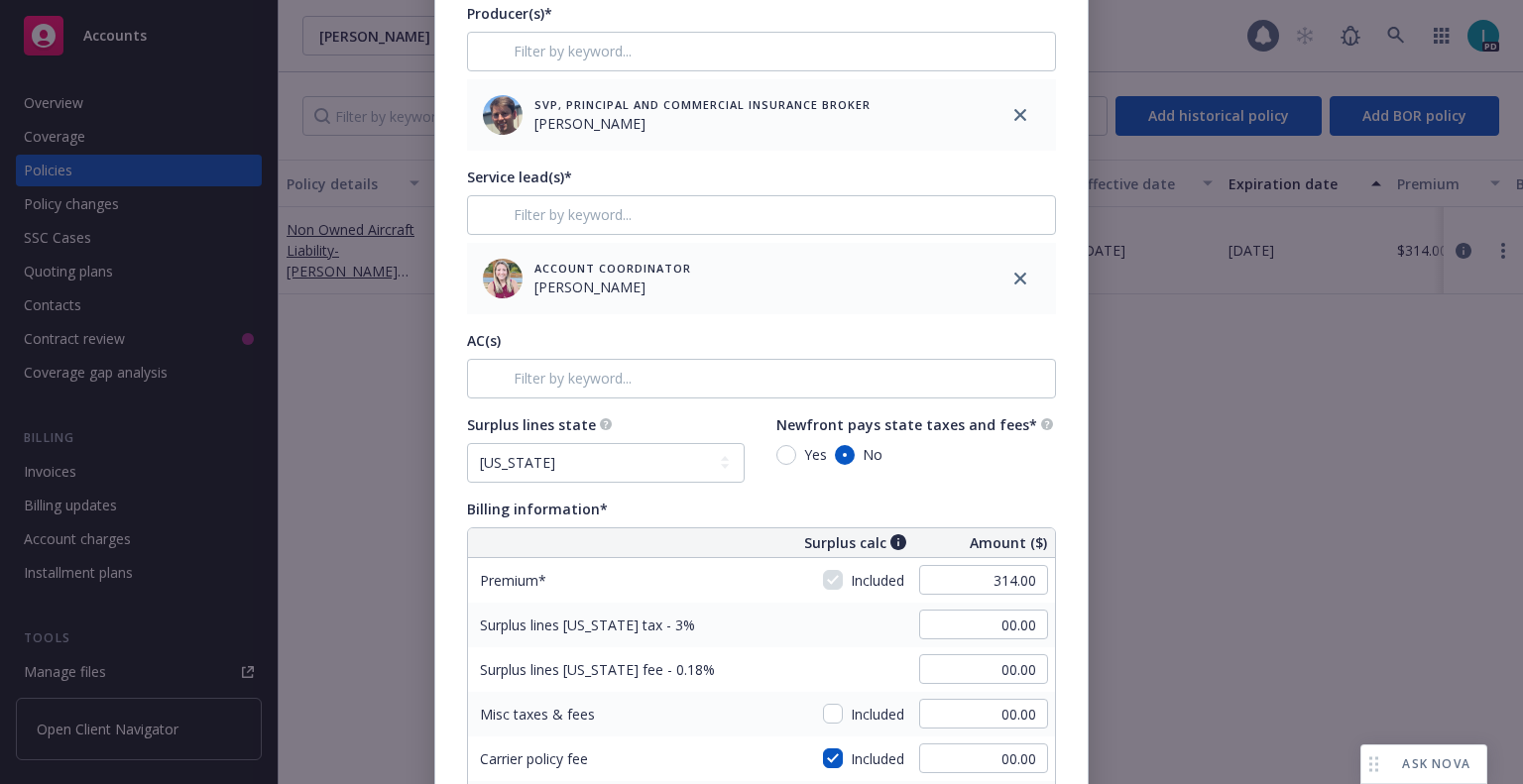 scroll, scrollTop: 991, scrollLeft: 0, axis: vertical 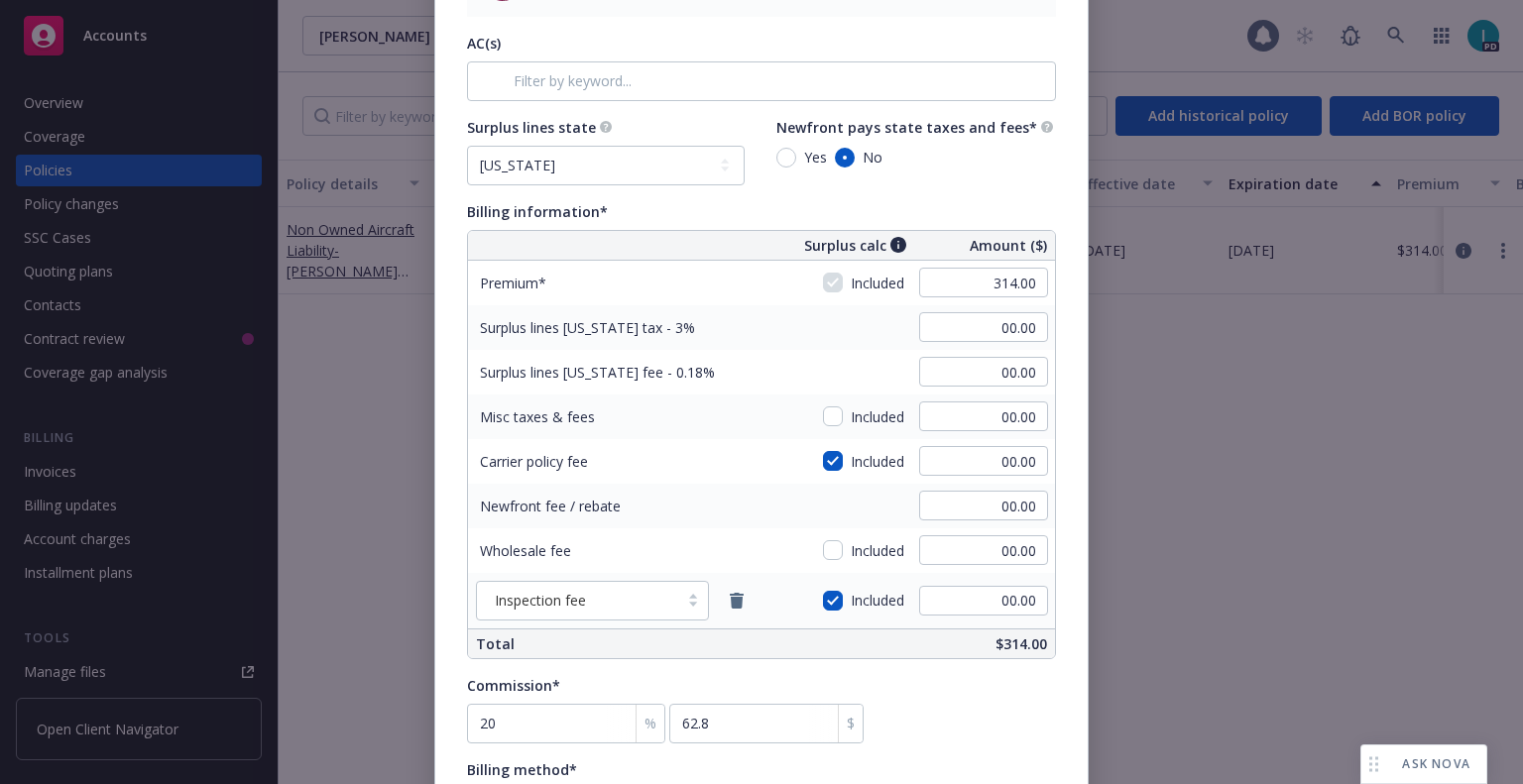 type on "1001210718-03" 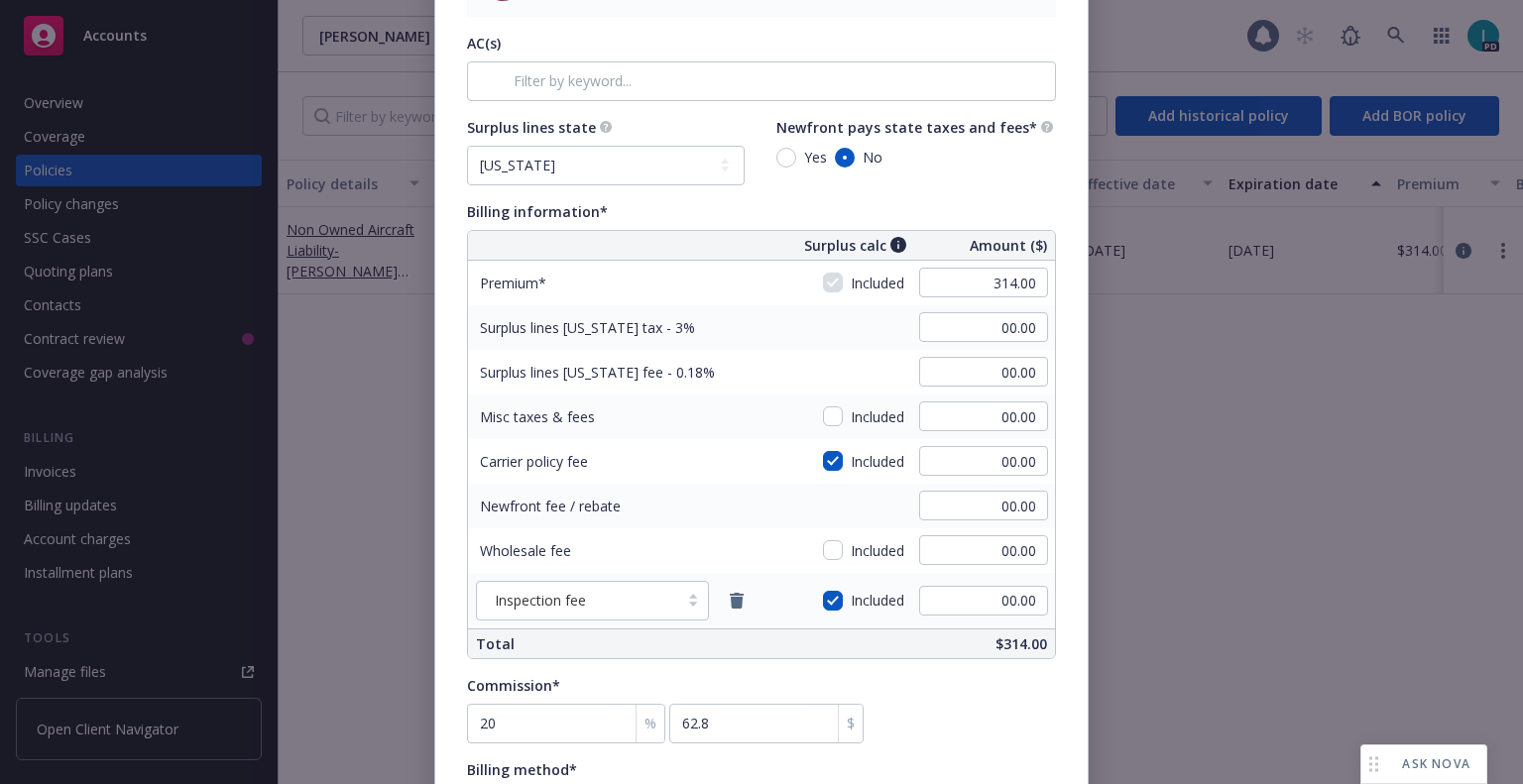 click on "Premium" at bounding box center (617, 282) 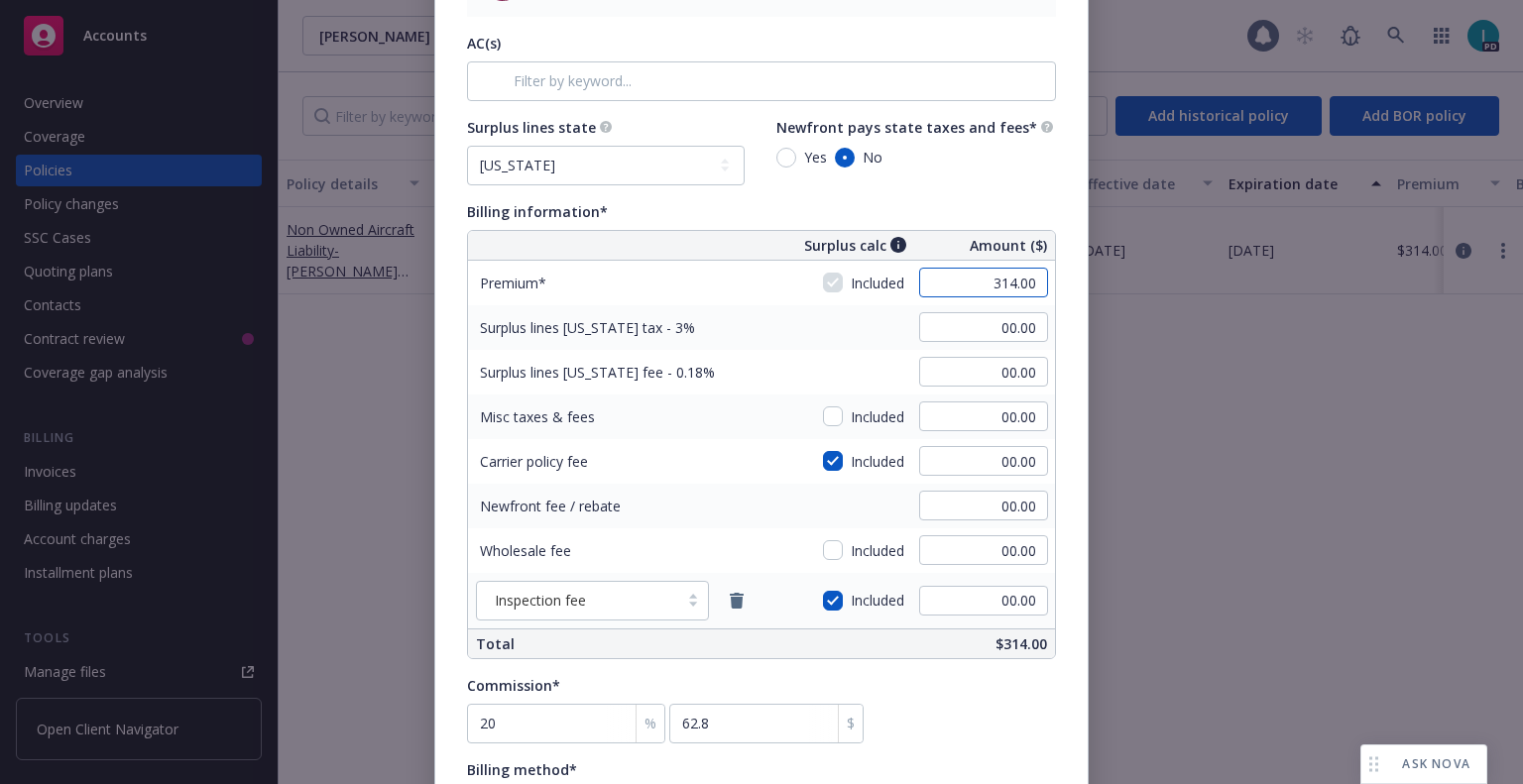 click on "314.00" at bounding box center [984, 282] 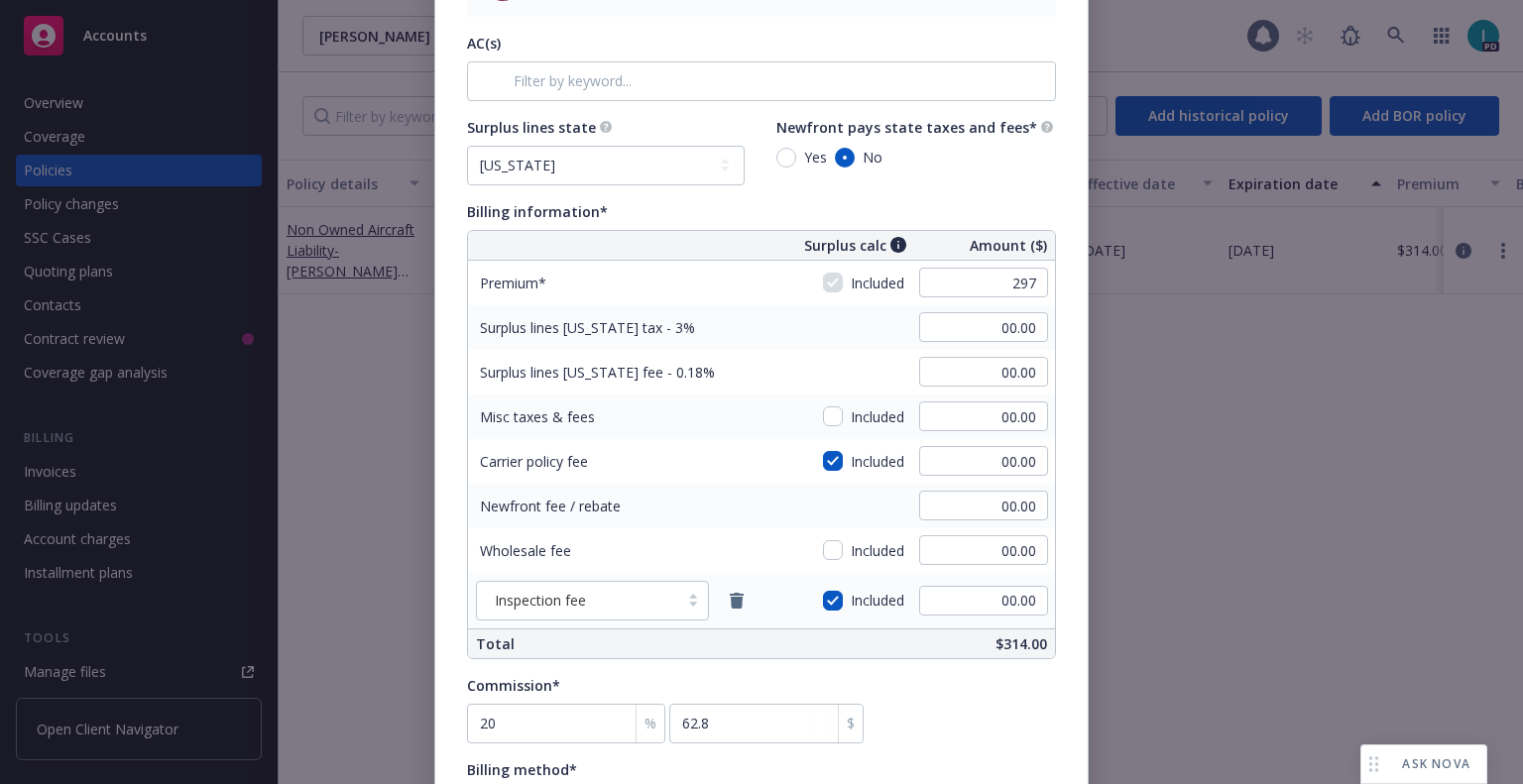 type on "297.00" 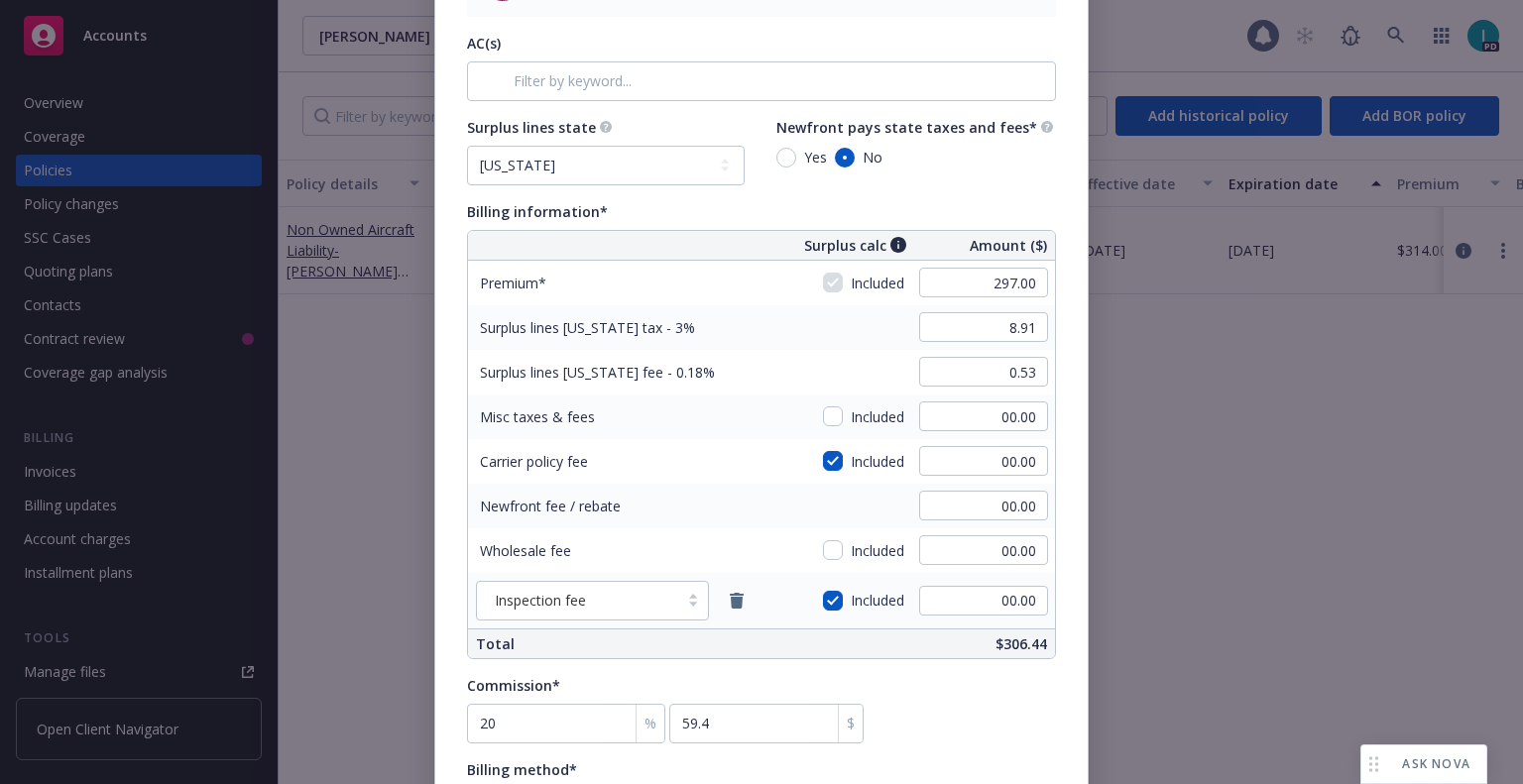 click on "Surplus calc Amount ($)" at bounding box center (925, 245) 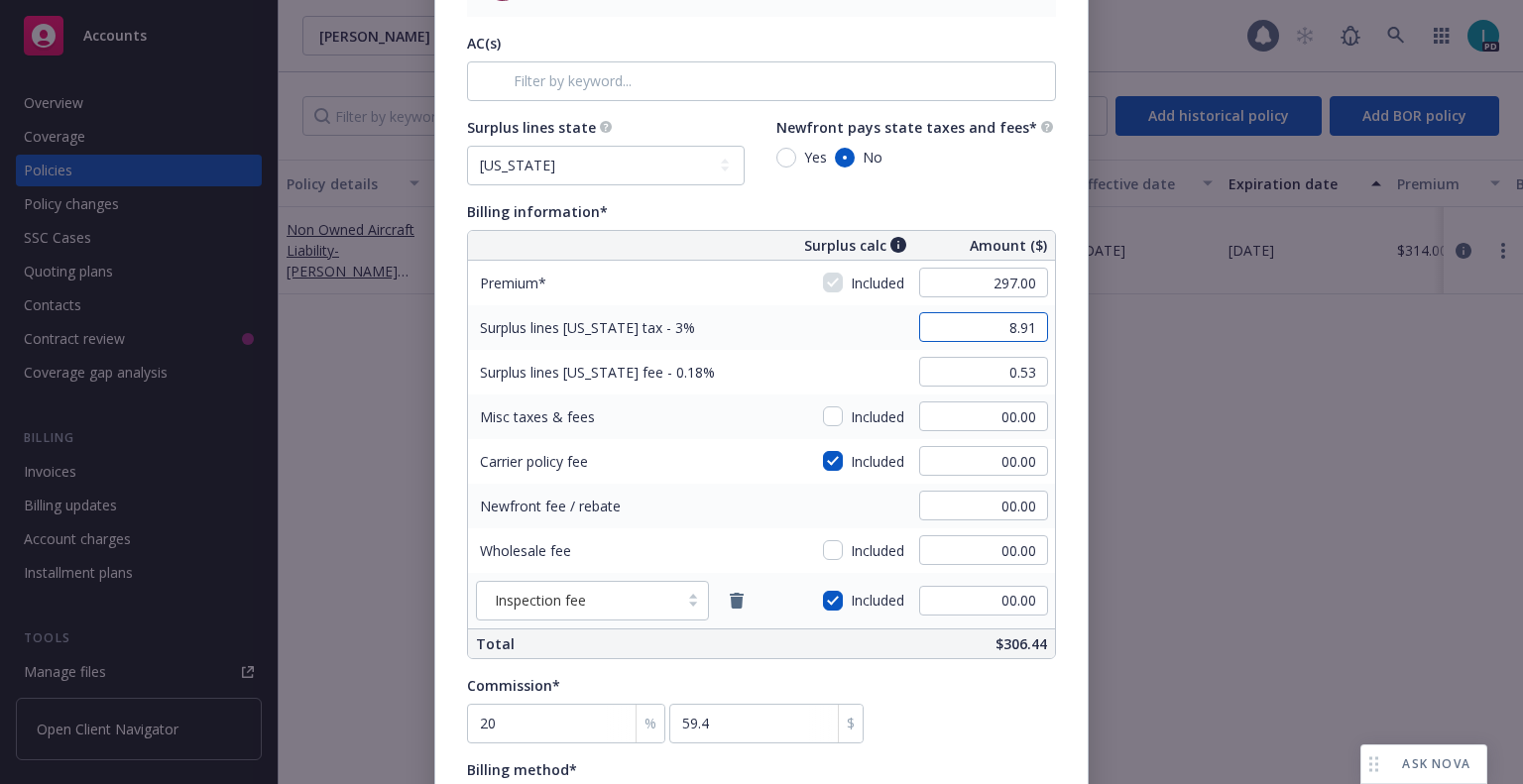 click on "8.91" at bounding box center (984, 327) 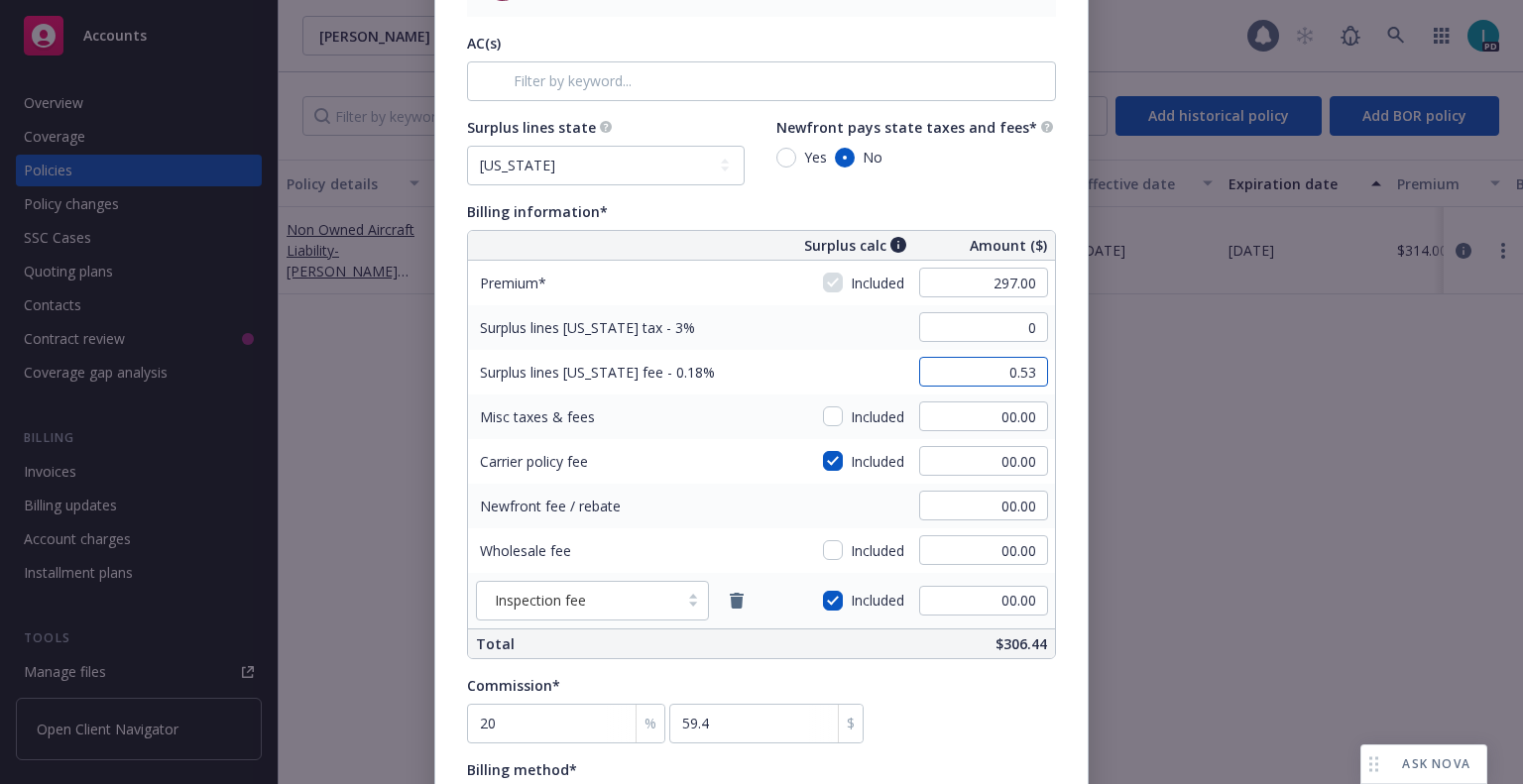 type on "00.00" 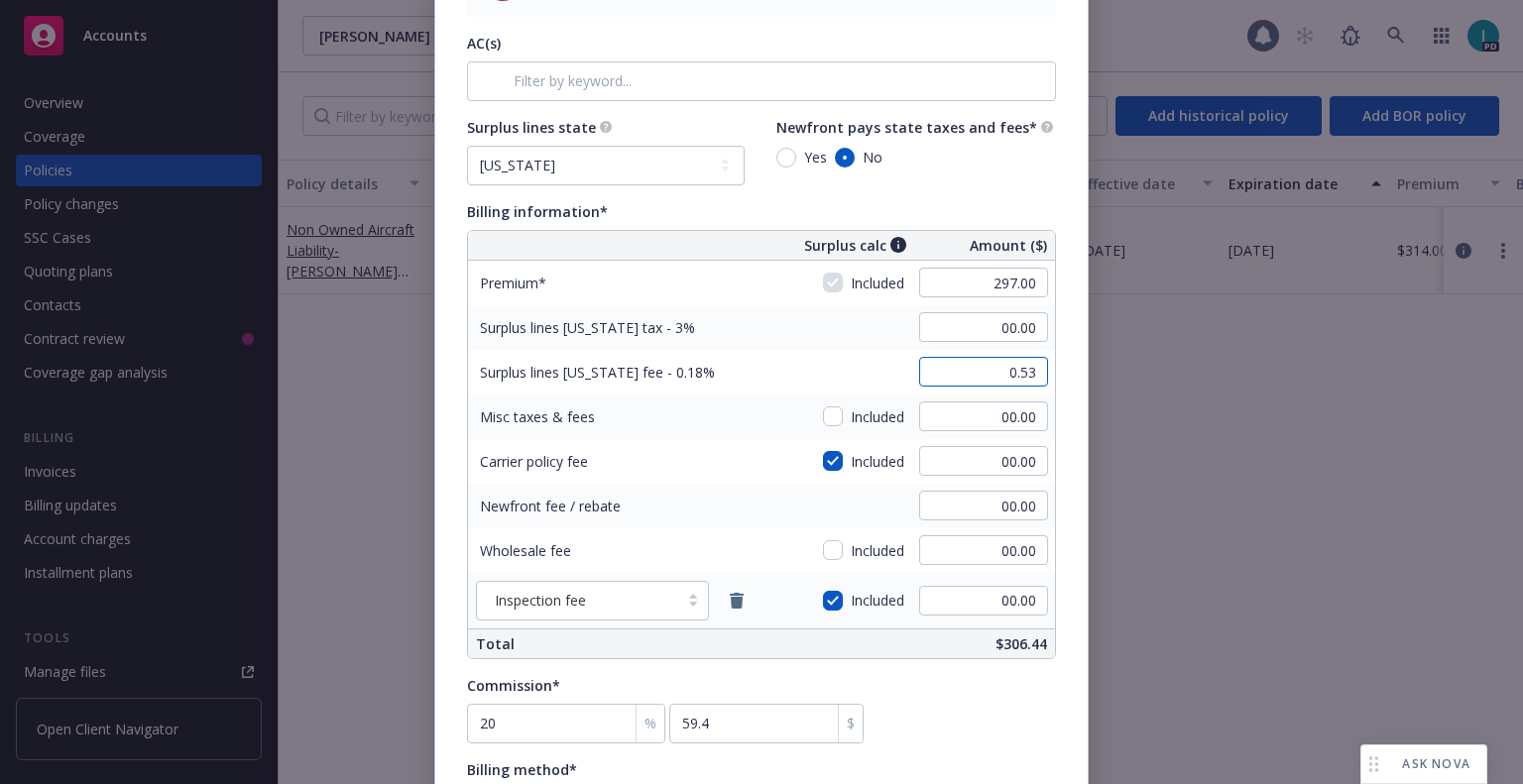 click on "0.53" at bounding box center (984, 372) 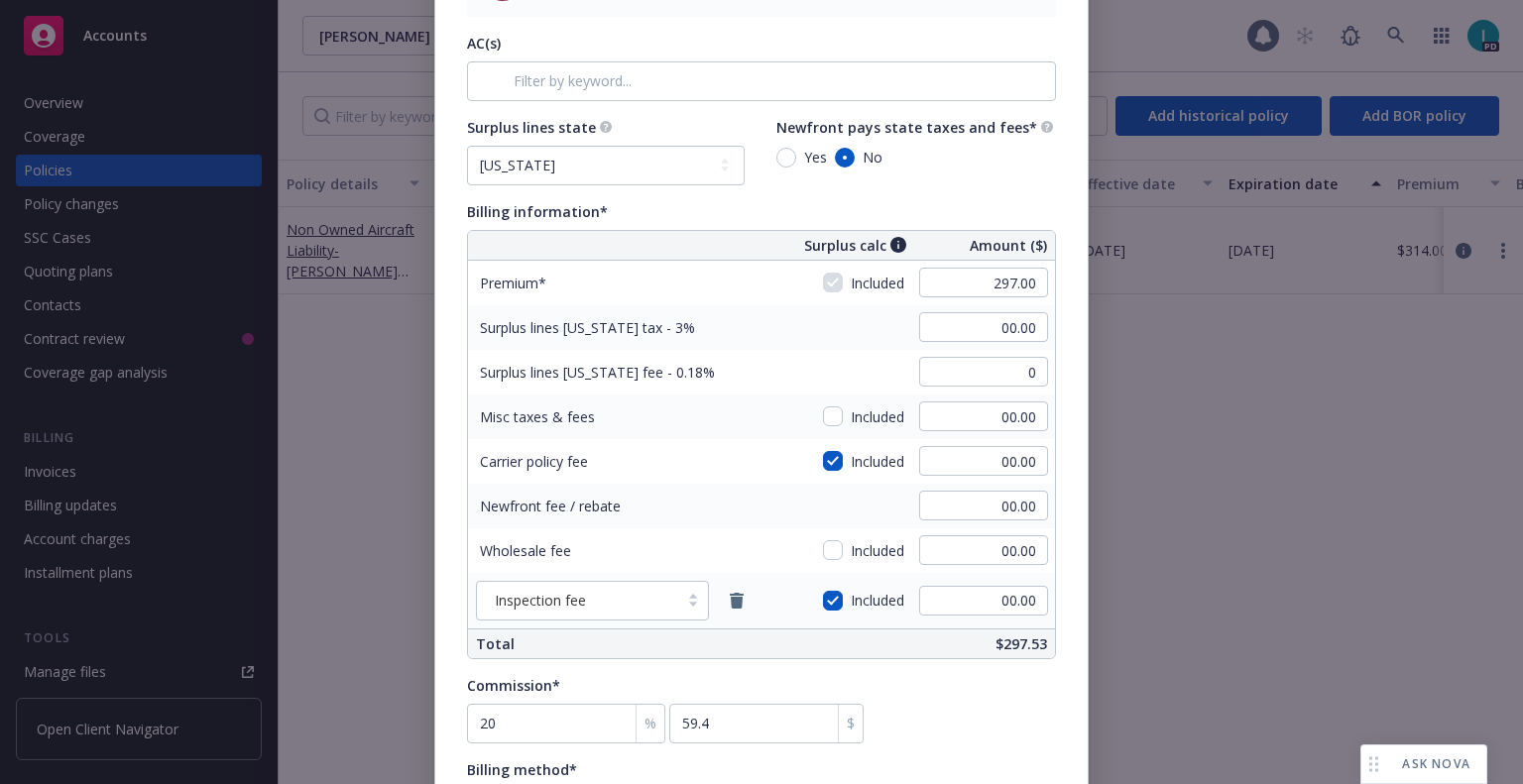 type on "00.00" 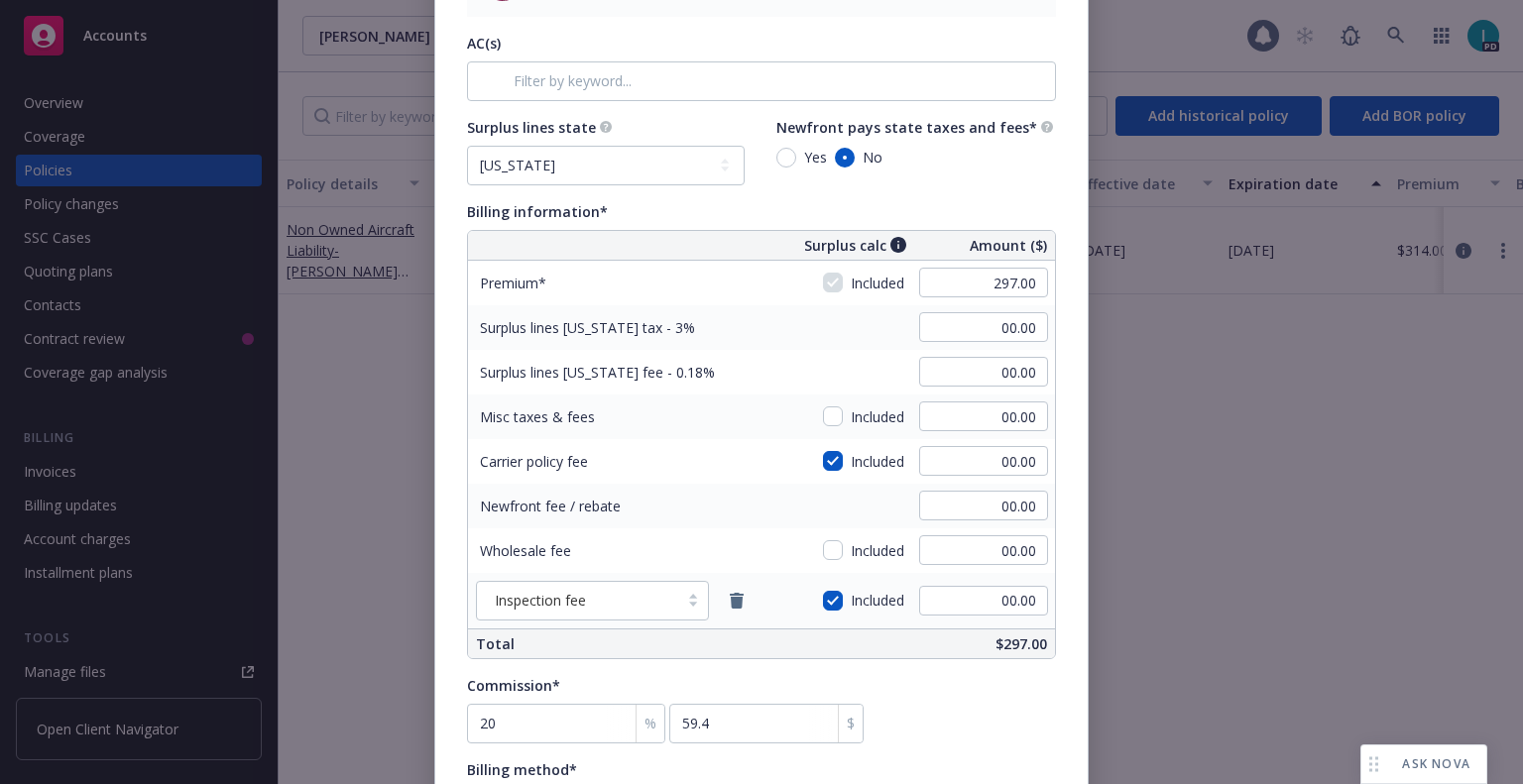 click on "Policy number* 1001210718-03 Policy number not available at this time Policy display name Lydia G. Royaute Policy term* Select policy term 12 Month 6 Month 4 Month 3 Month 2 Month 1 Month 36 Month (3 yr) 72 Month (6 yr) 120 Month (10 yr) 180 Month (15 yr) 240 Month (20 yr) 300 Month (25 yr) 360 Month (30 yr) Other Effective date* 07/12/2025 Expiration date* 07/12/2026 Shared limits This policy contains shared limits Runoff policy This is a runoff policy Non-recurring policy Policy will not renew Producer(s)* SVP, Principal and Commercial Insurance Broker Scott Gault Service lead(s)* Account Coordinator Samara Chao AC(s) Surplus lines state No surplus lines state Alaska Alabama Arkansas Arizona California Colorado Connecticut District Of Columbia Delaware Florida Georgia Hawaii Iowa Idaho Illinois Indiana Kansas Kentucky Louisiana Massachusetts Maryland Maine Michigan Minnesota Missouri Mississippi Montana North Carolina North Dakota Nebraska New Hampshire New Jersey New Mexico Nevada New York Ohio Oklahoma No" at bounding box center [762, 365] 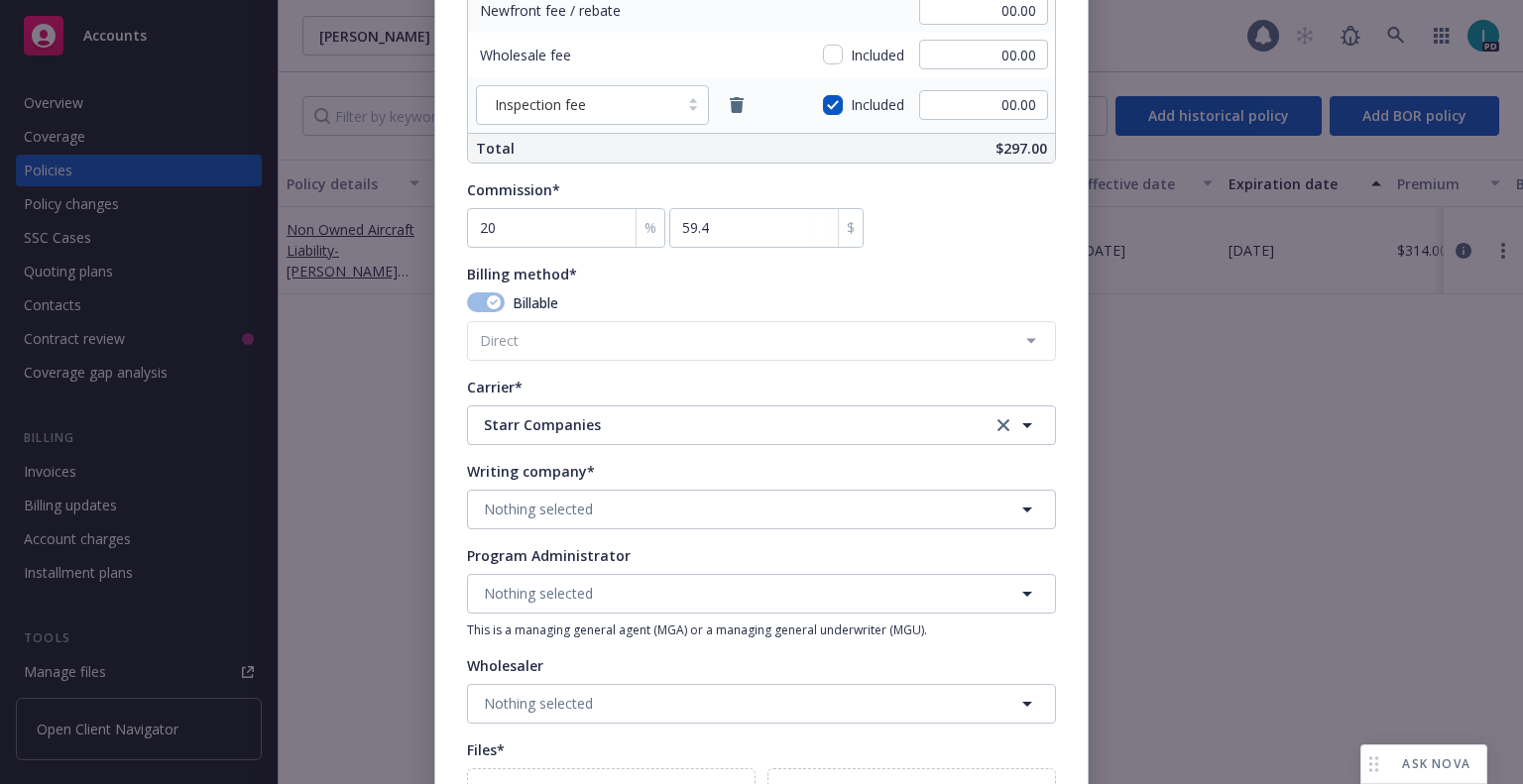 scroll, scrollTop: 1586, scrollLeft: 0, axis: vertical 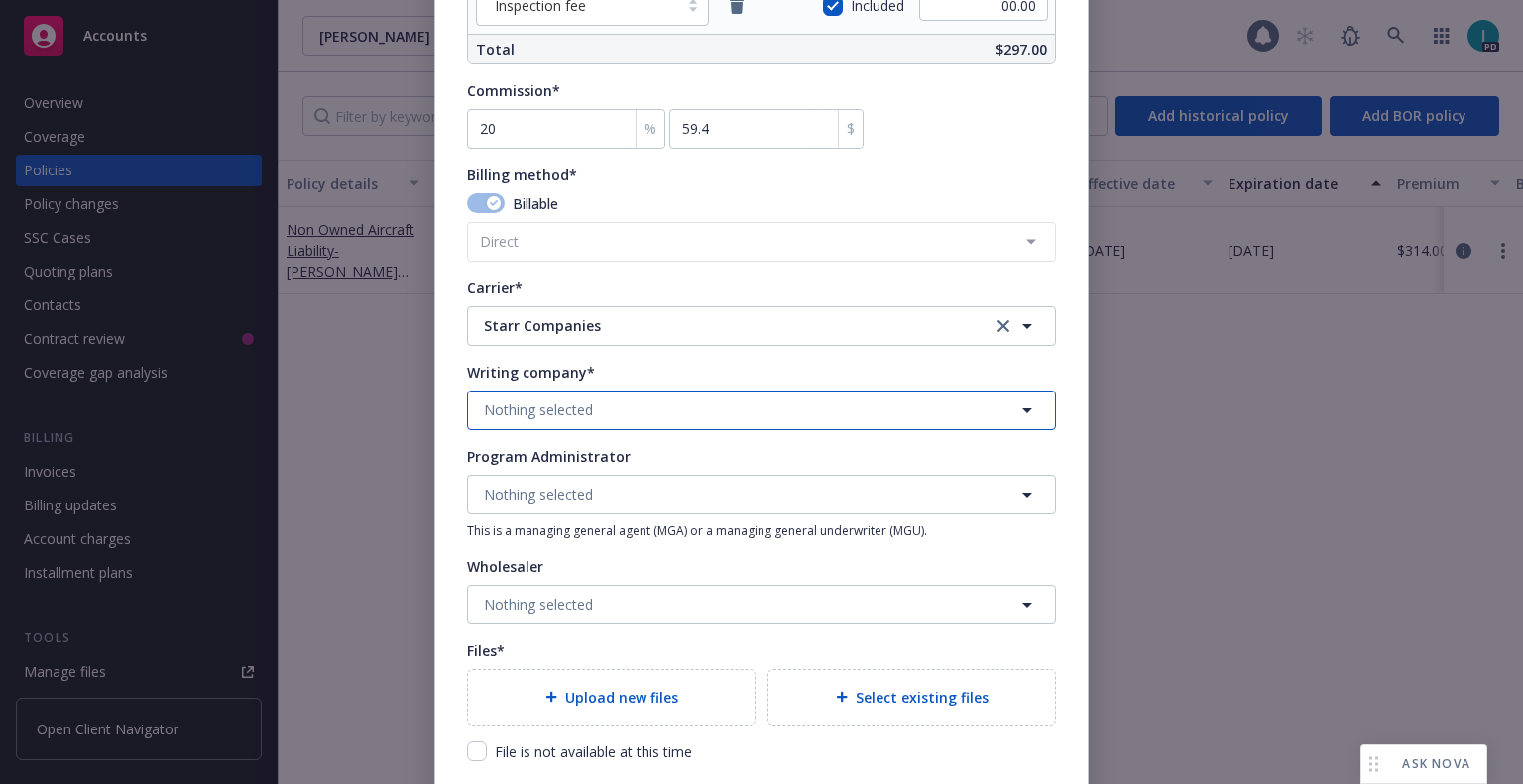 click on "Nothing selected" at bounding box center [538, 409] 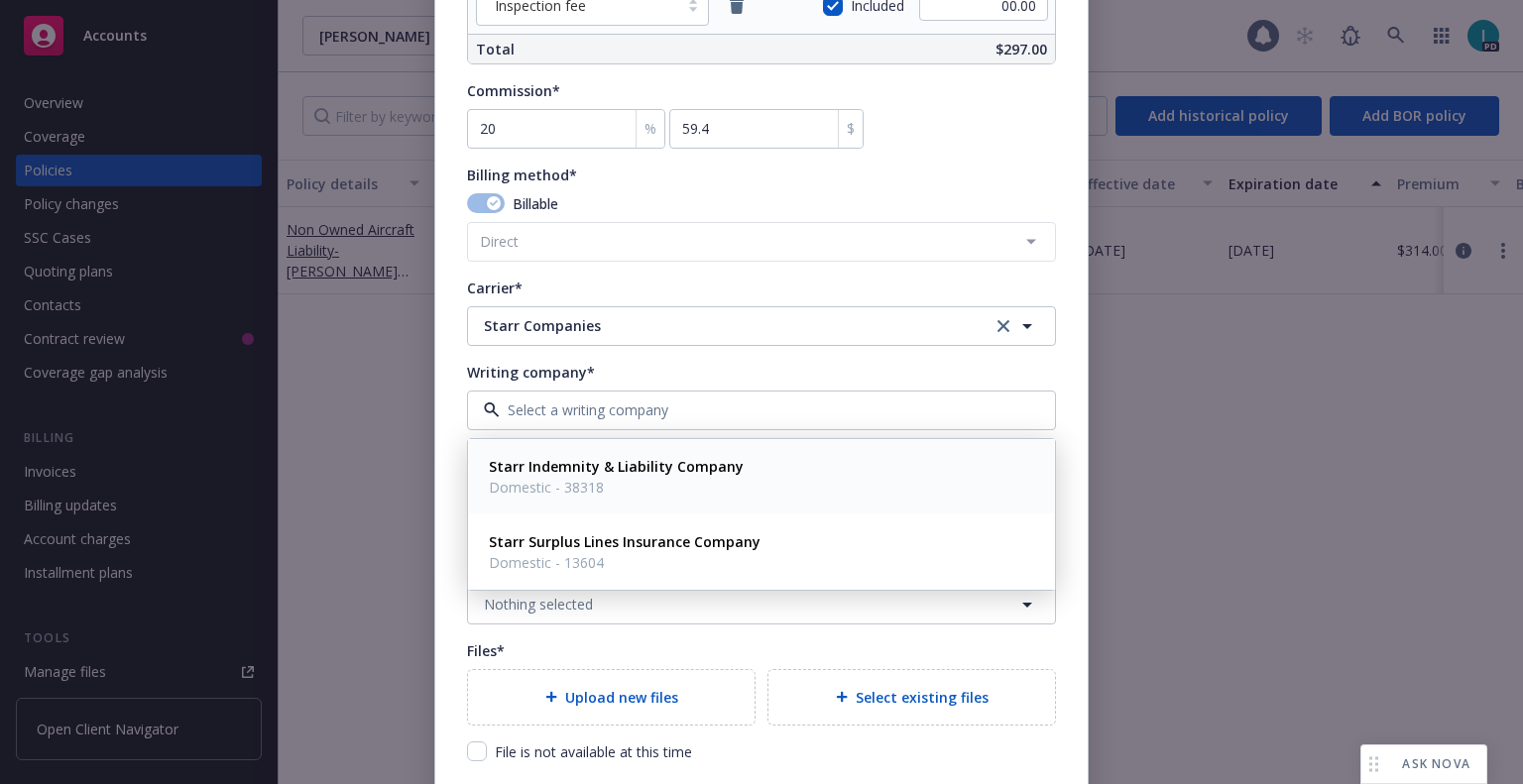 click on "Starr Indemnity & Liability Company" at bounding box center (616, 466) 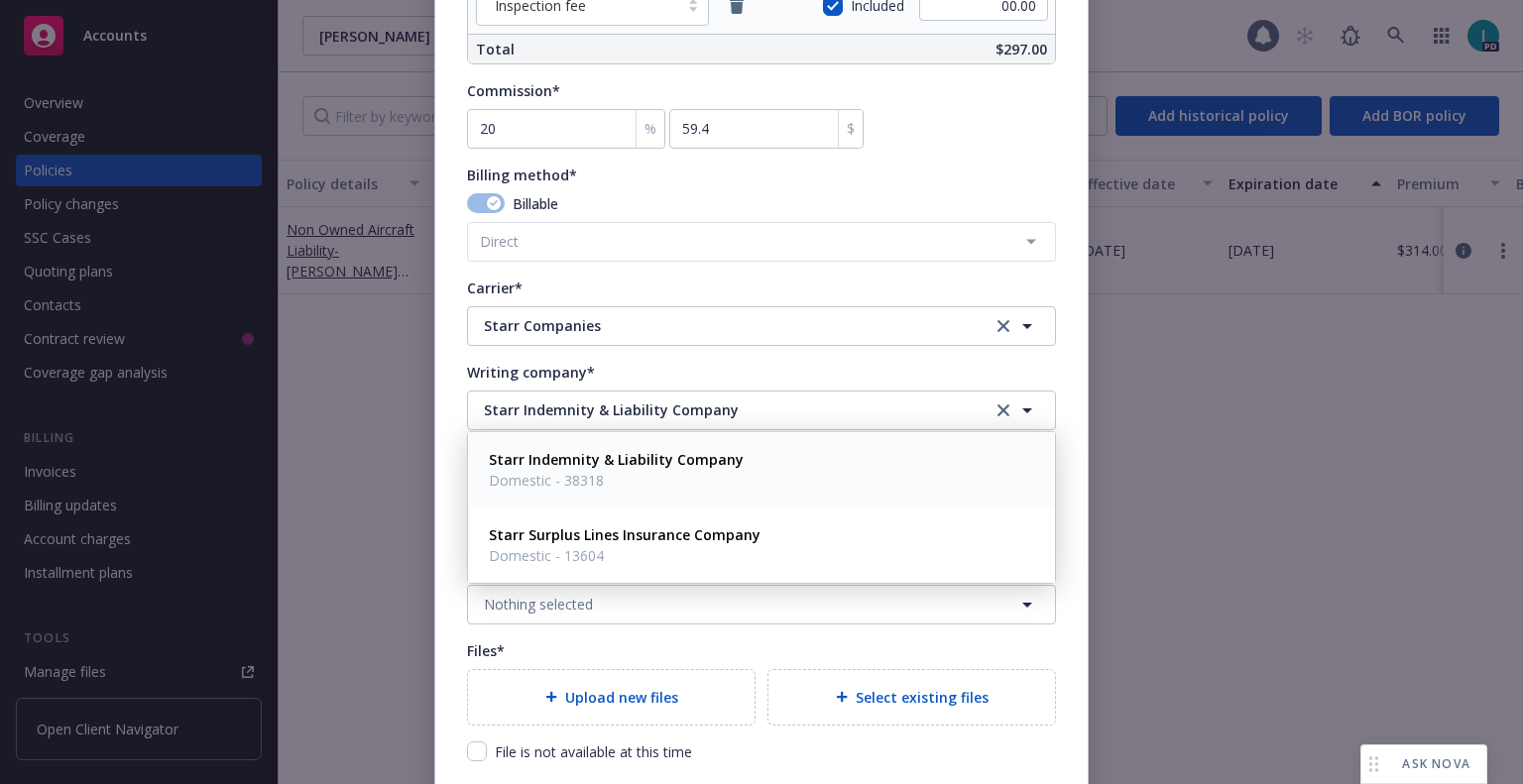 scroll, scrollTop: 1942, scrollLeft: 0, axis: vertical 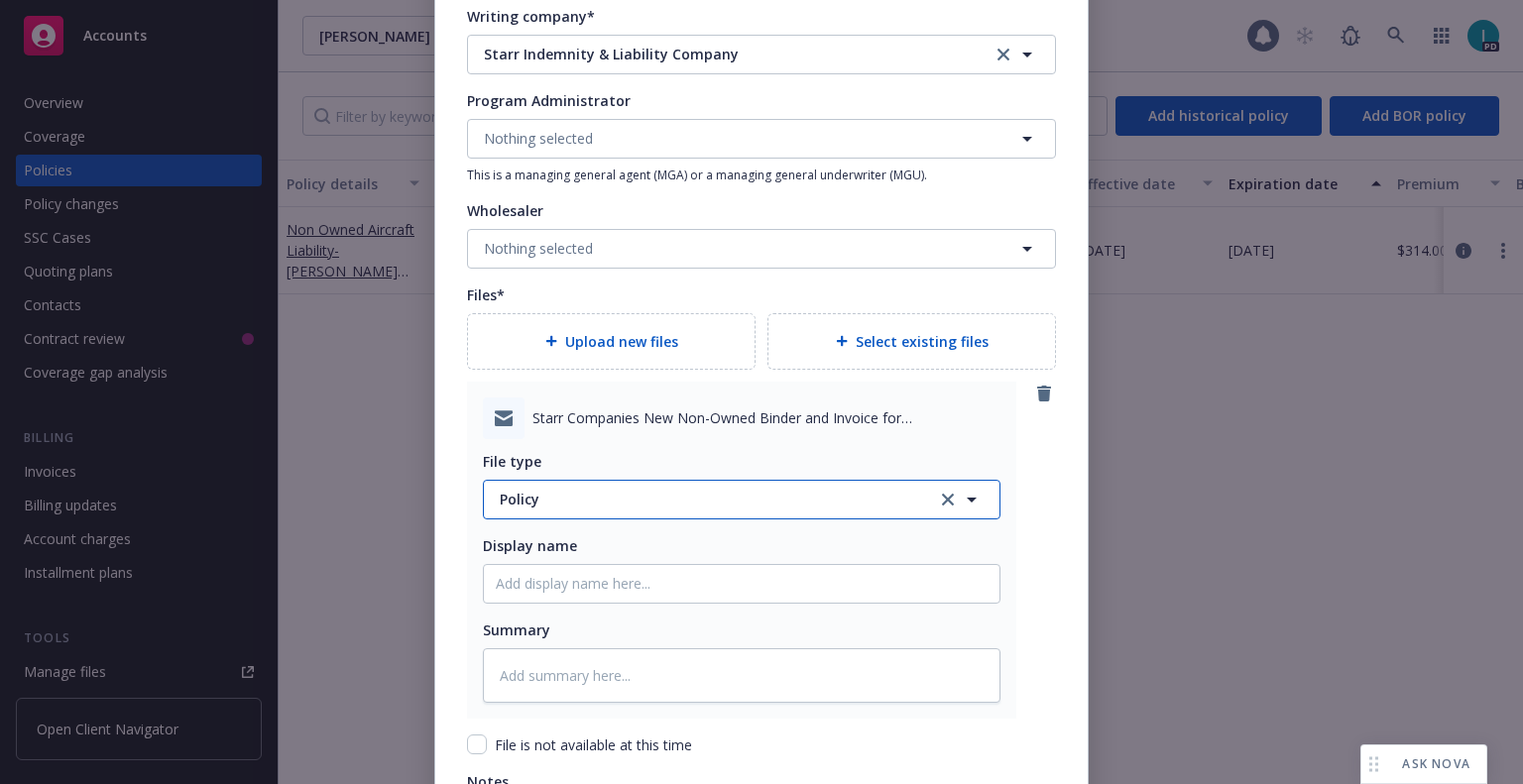 click on "Policy" at bounding box center (707, 499) 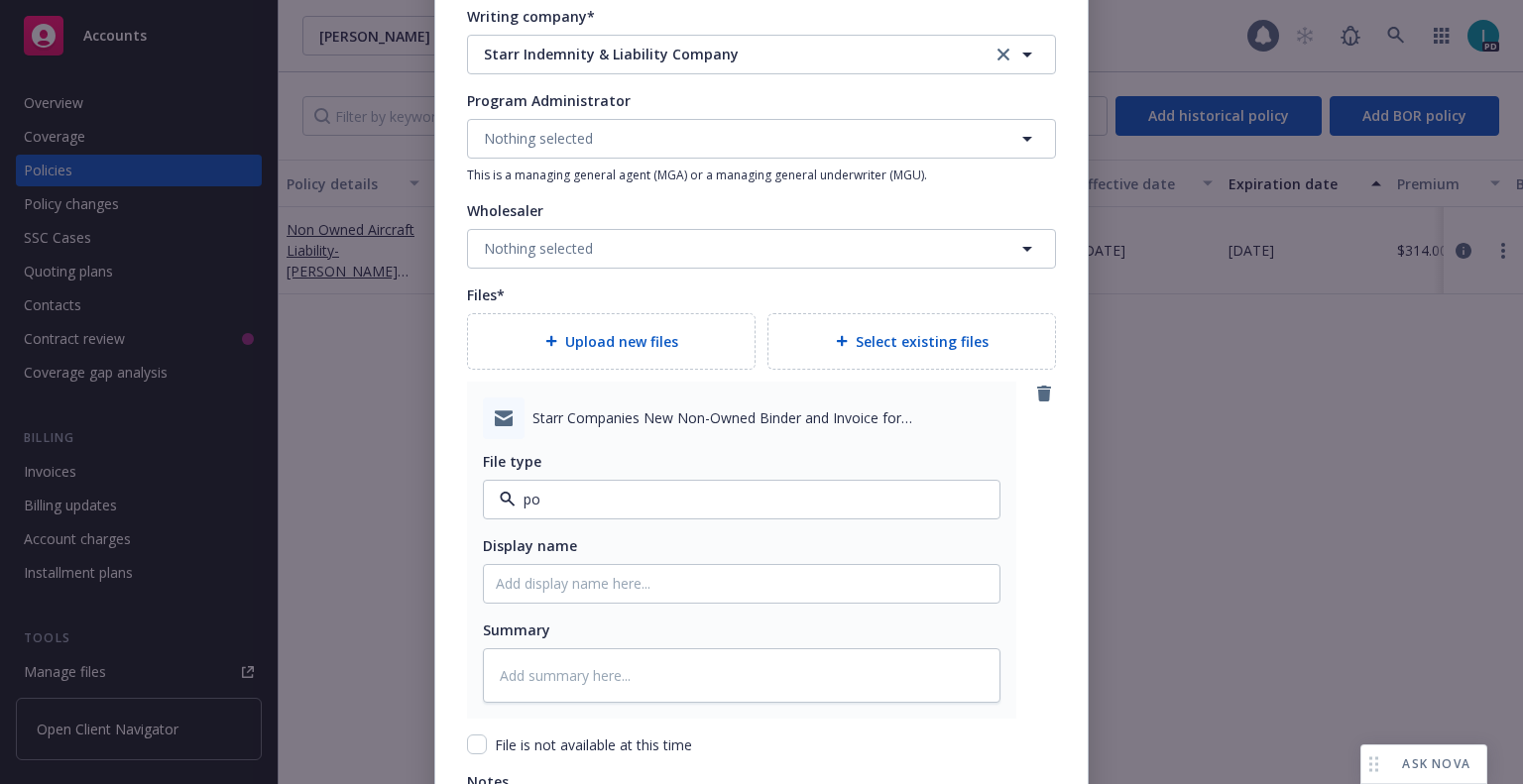type on "pol" 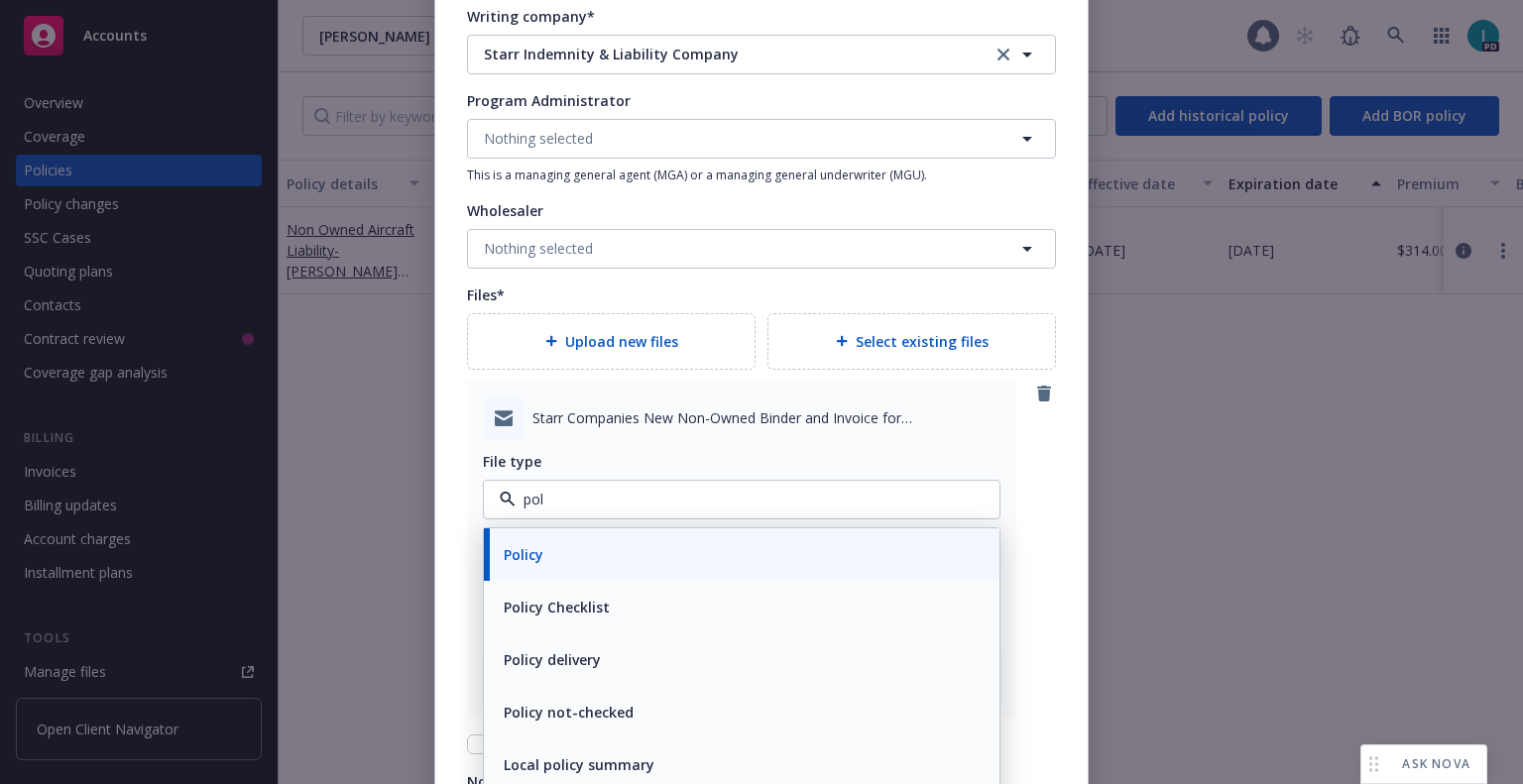 click on "pol" at bounding box center (738, 499) 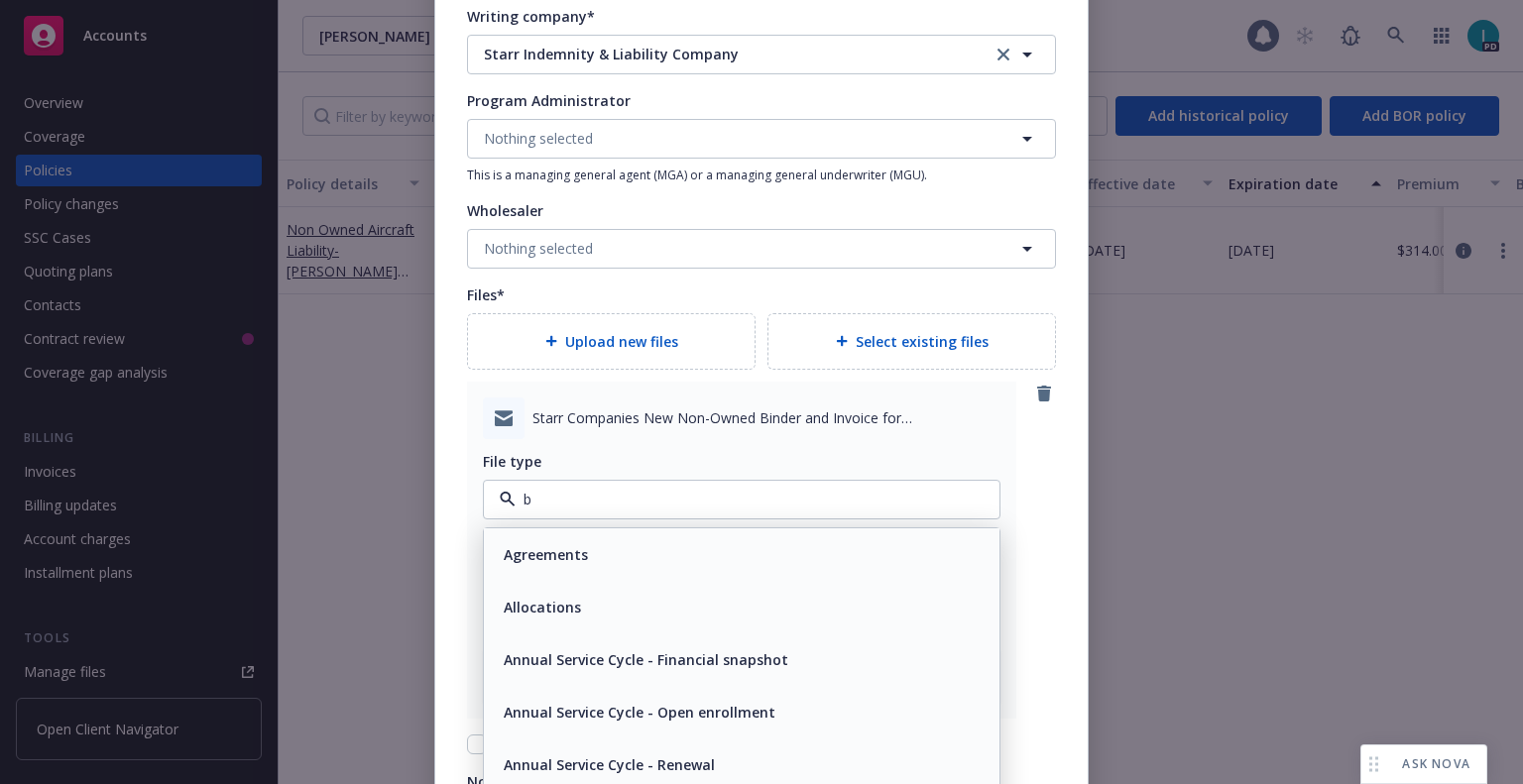 type on "bi" 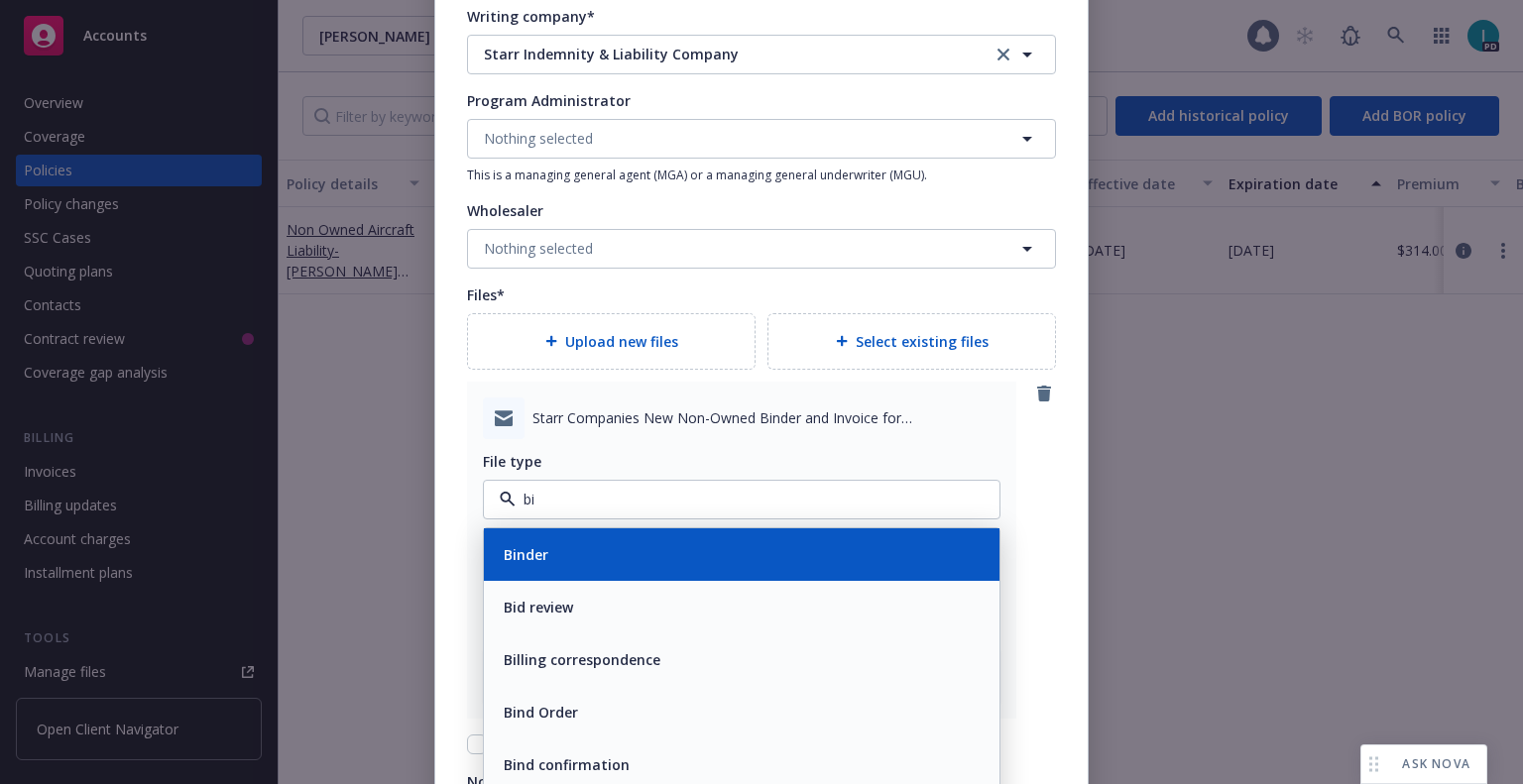 click on "Binder" at bounding box center (742, 554) 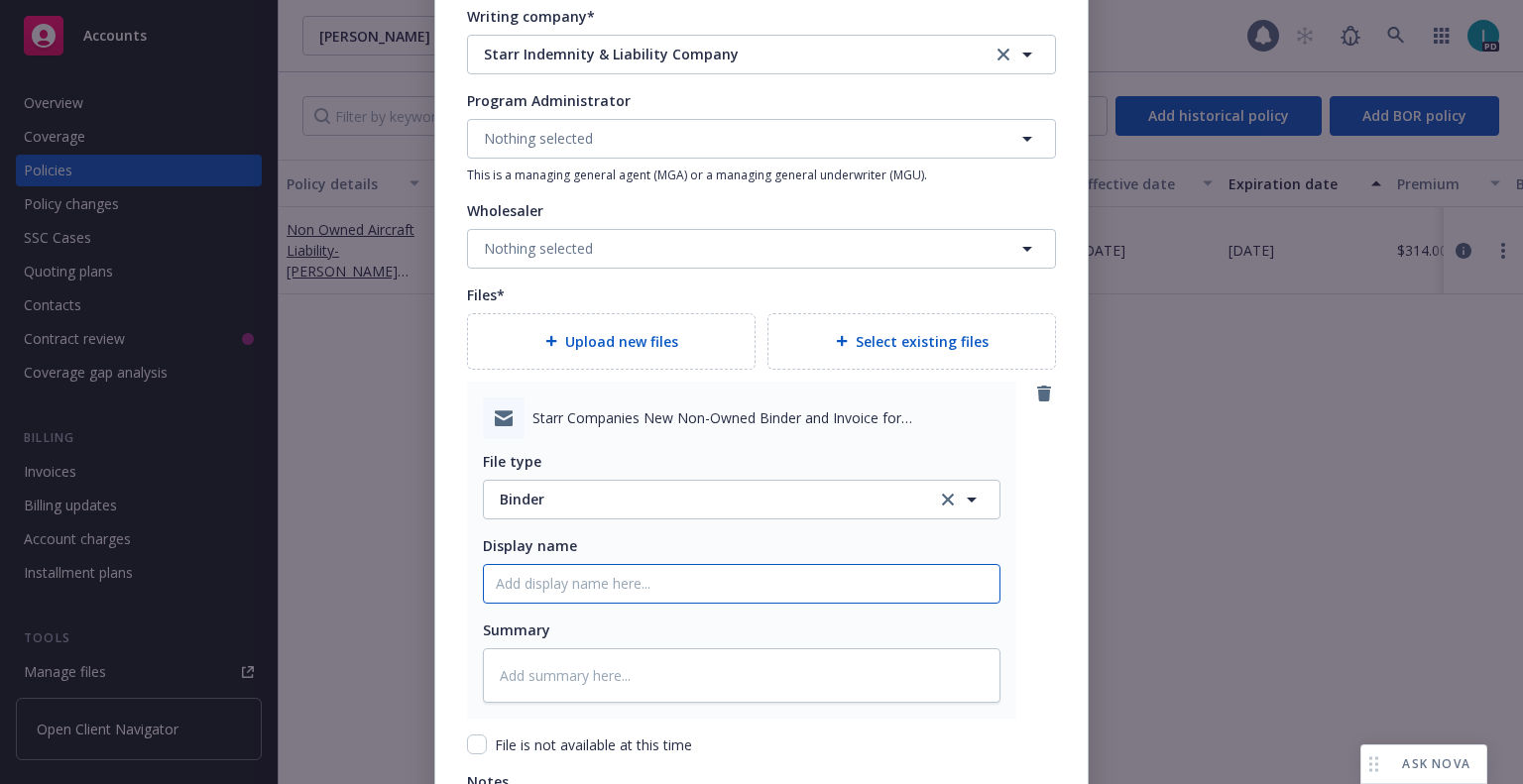 click on "Policy display name" at bounding box center (742, 584) 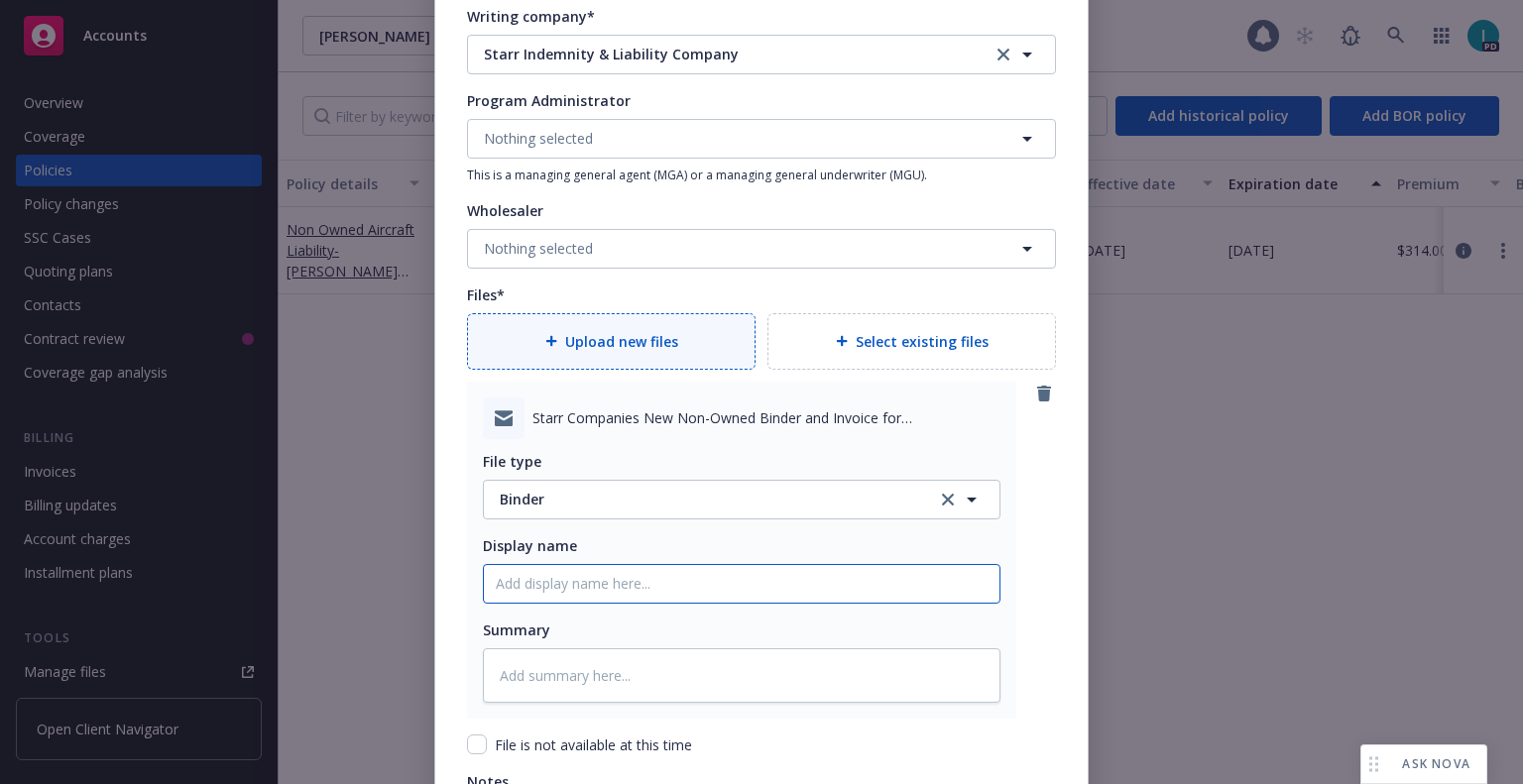 type on "x" 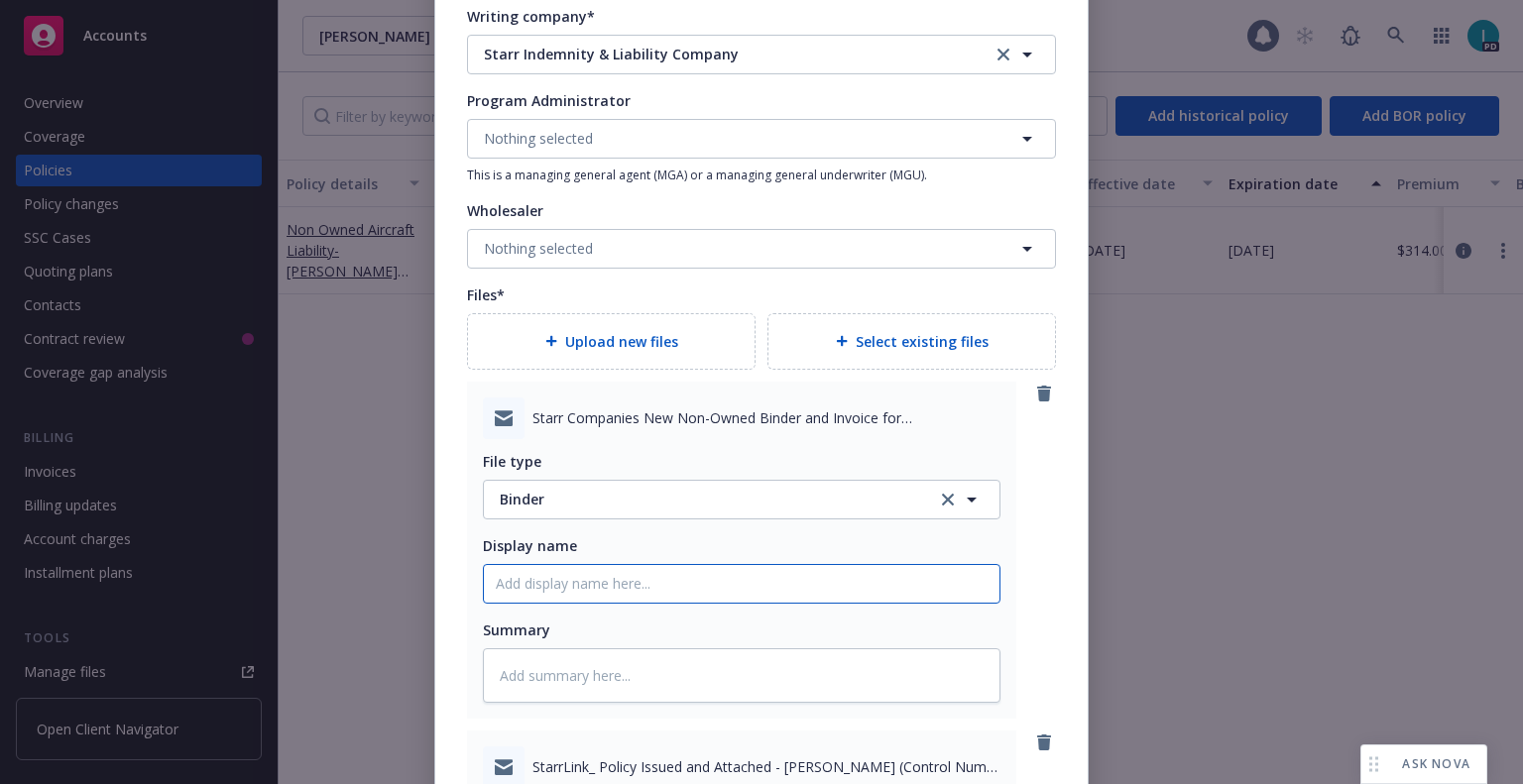 scroll, scrollTop: 2239, scrollLeft: 0, axis: vertical 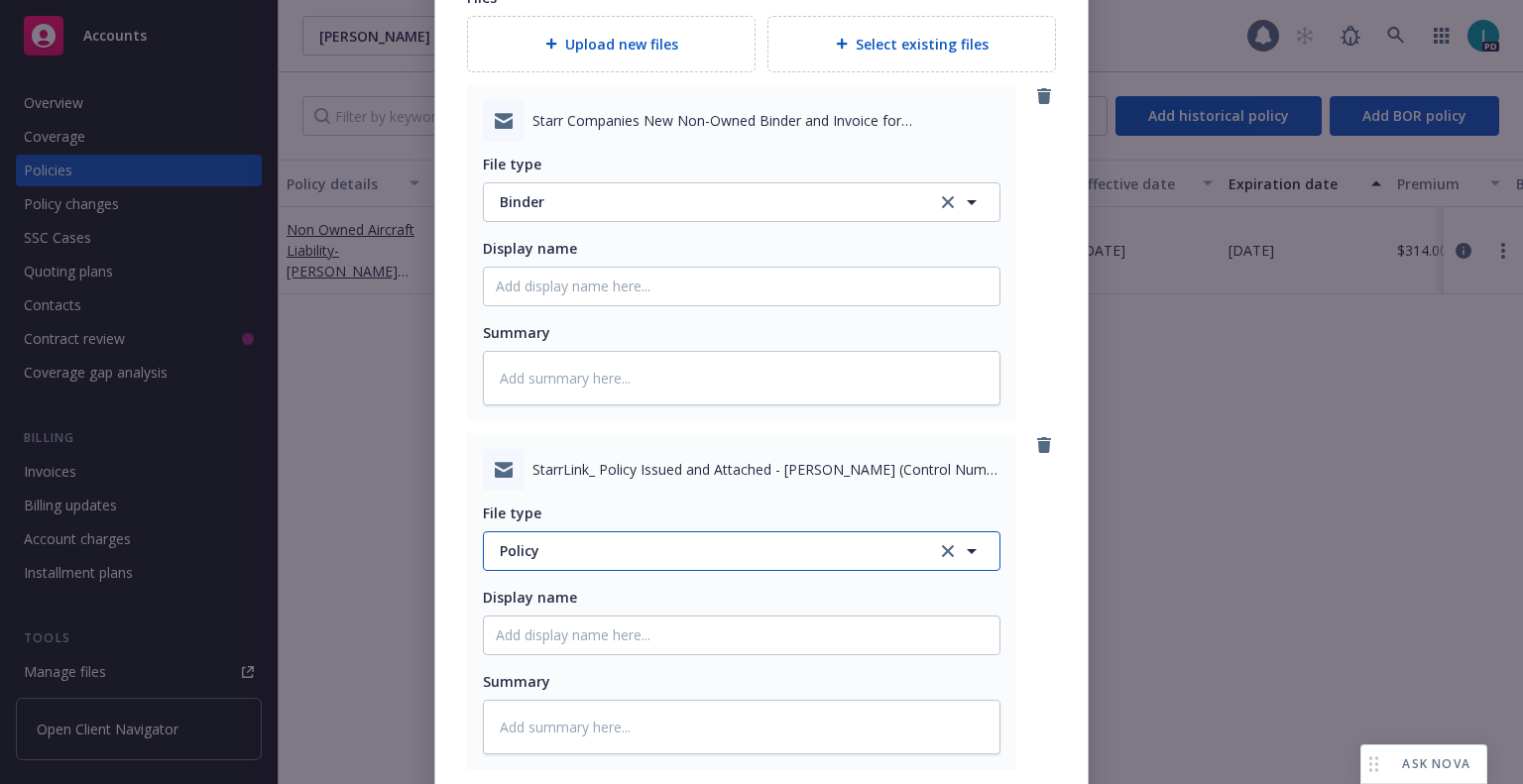 click on "Policy" at bounding box center (707, 550) 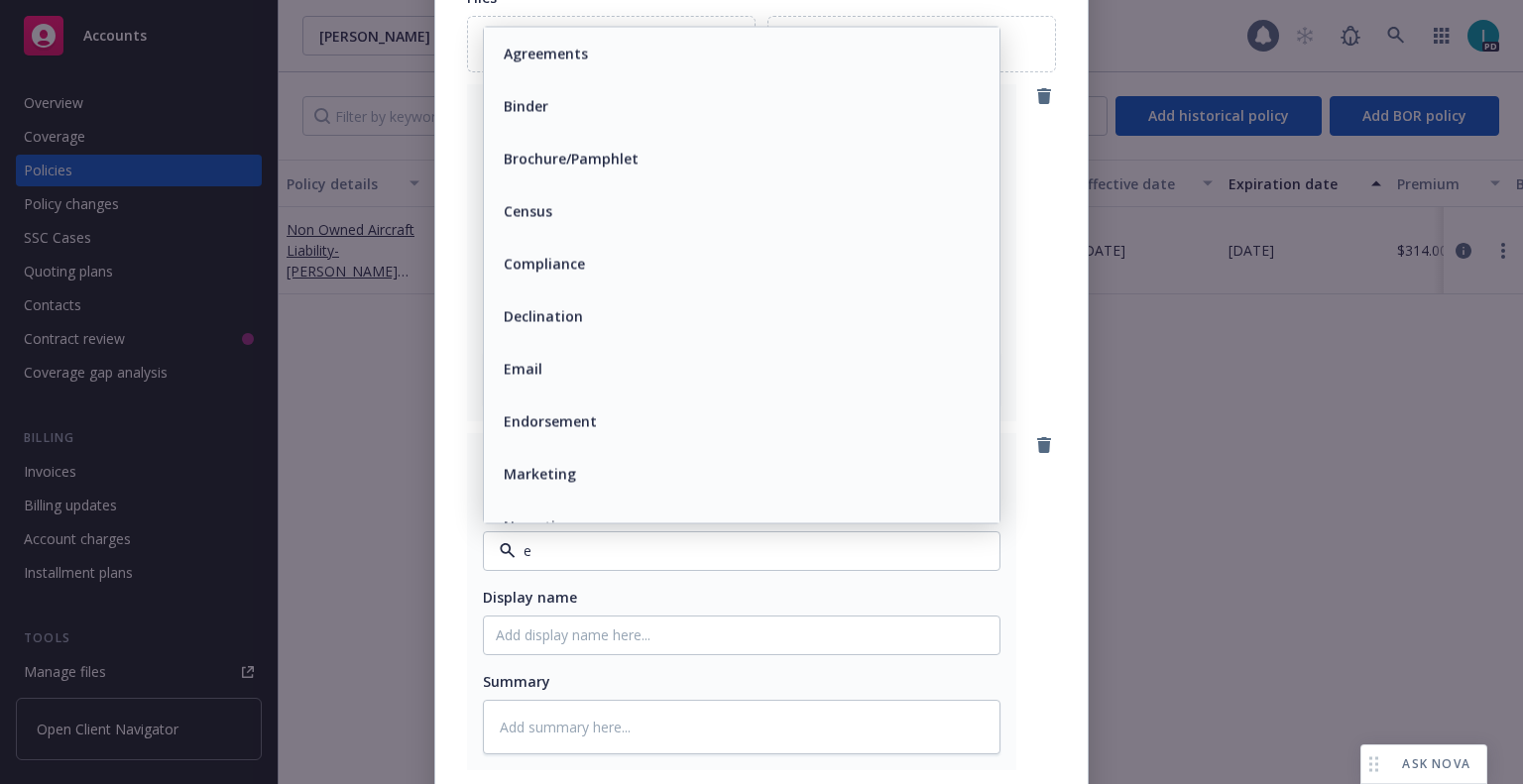 type on "em" 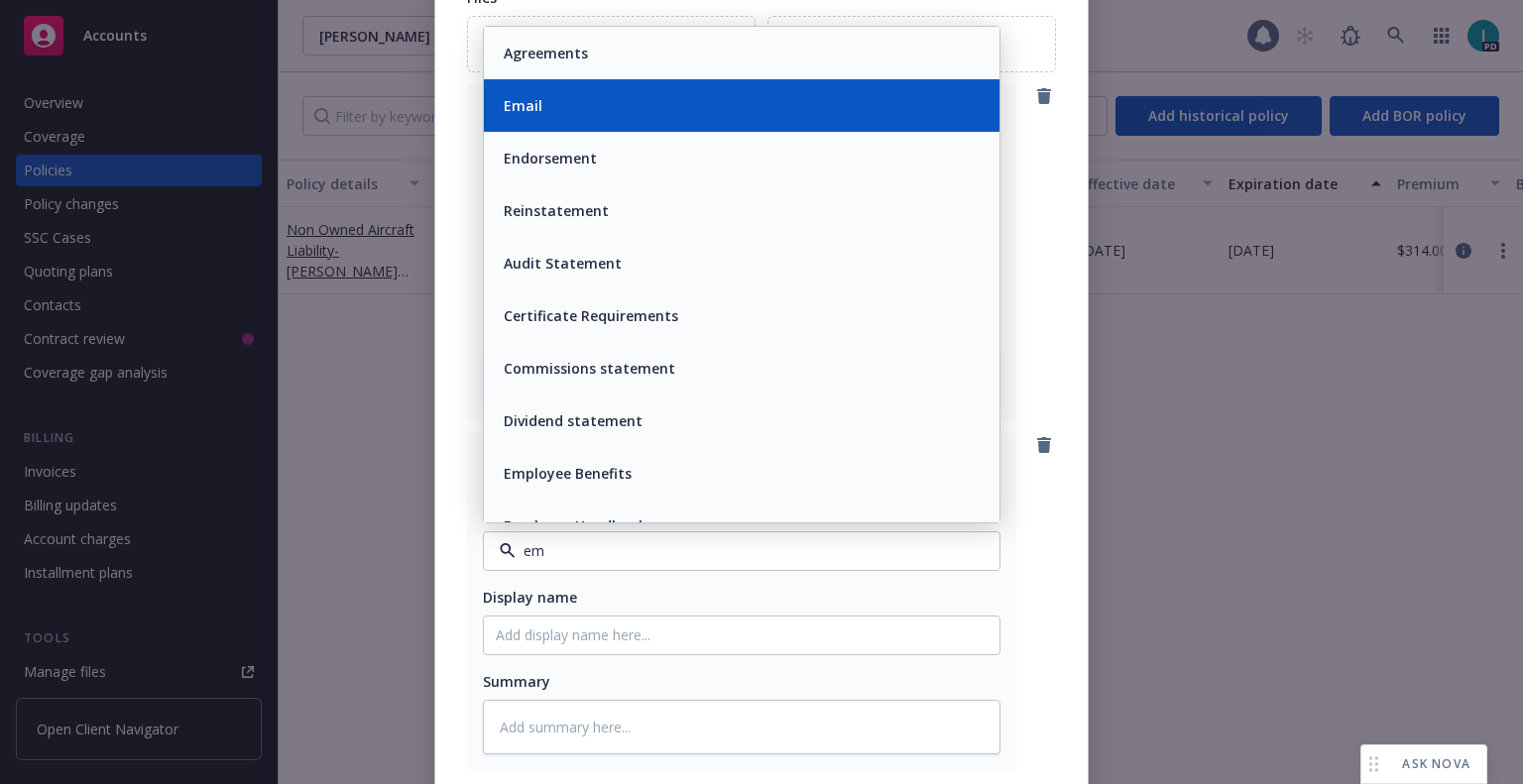 click on "Email" at bounding box center (742, 105) 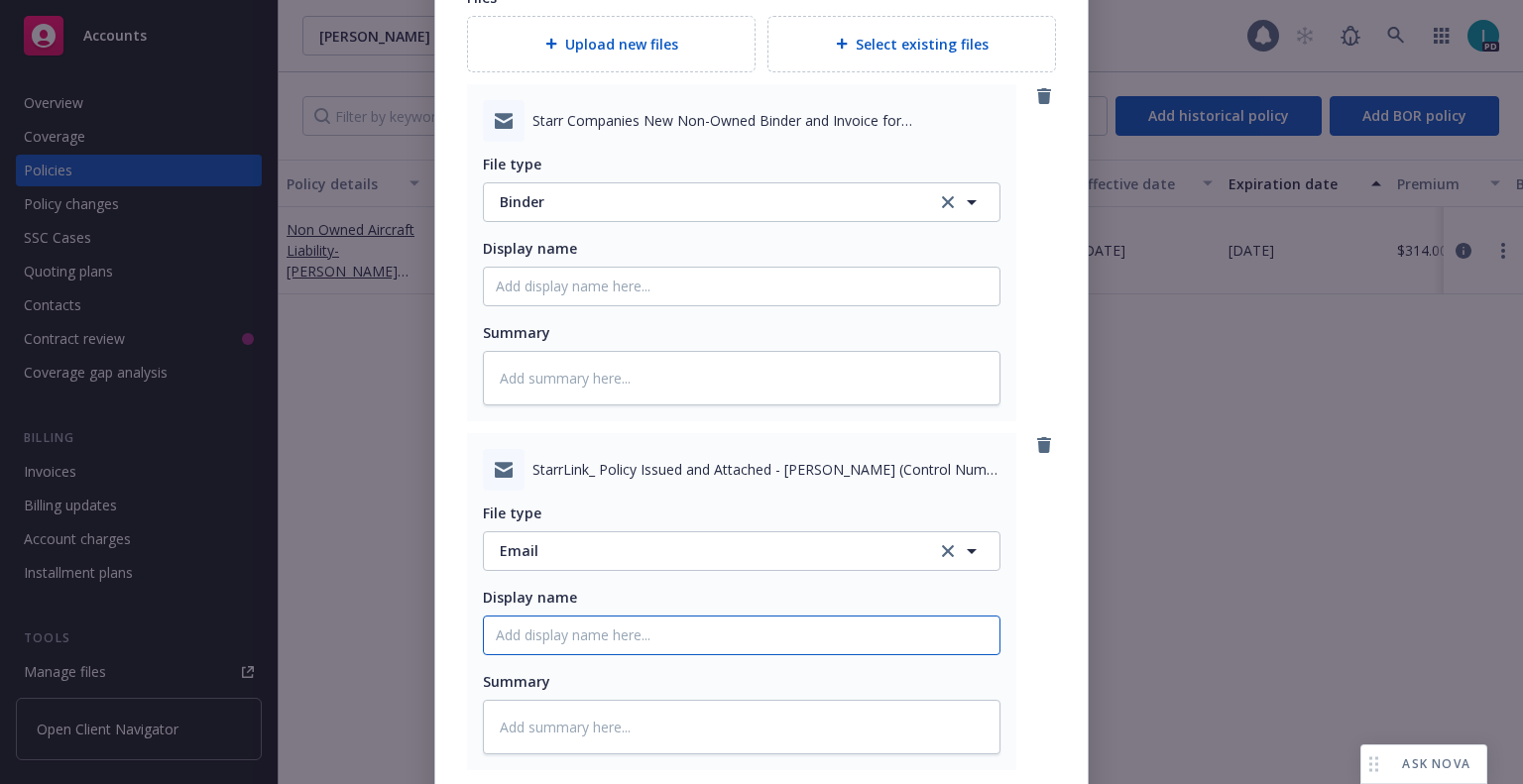 click on "Policy display name" at bounding box center (742, 286) 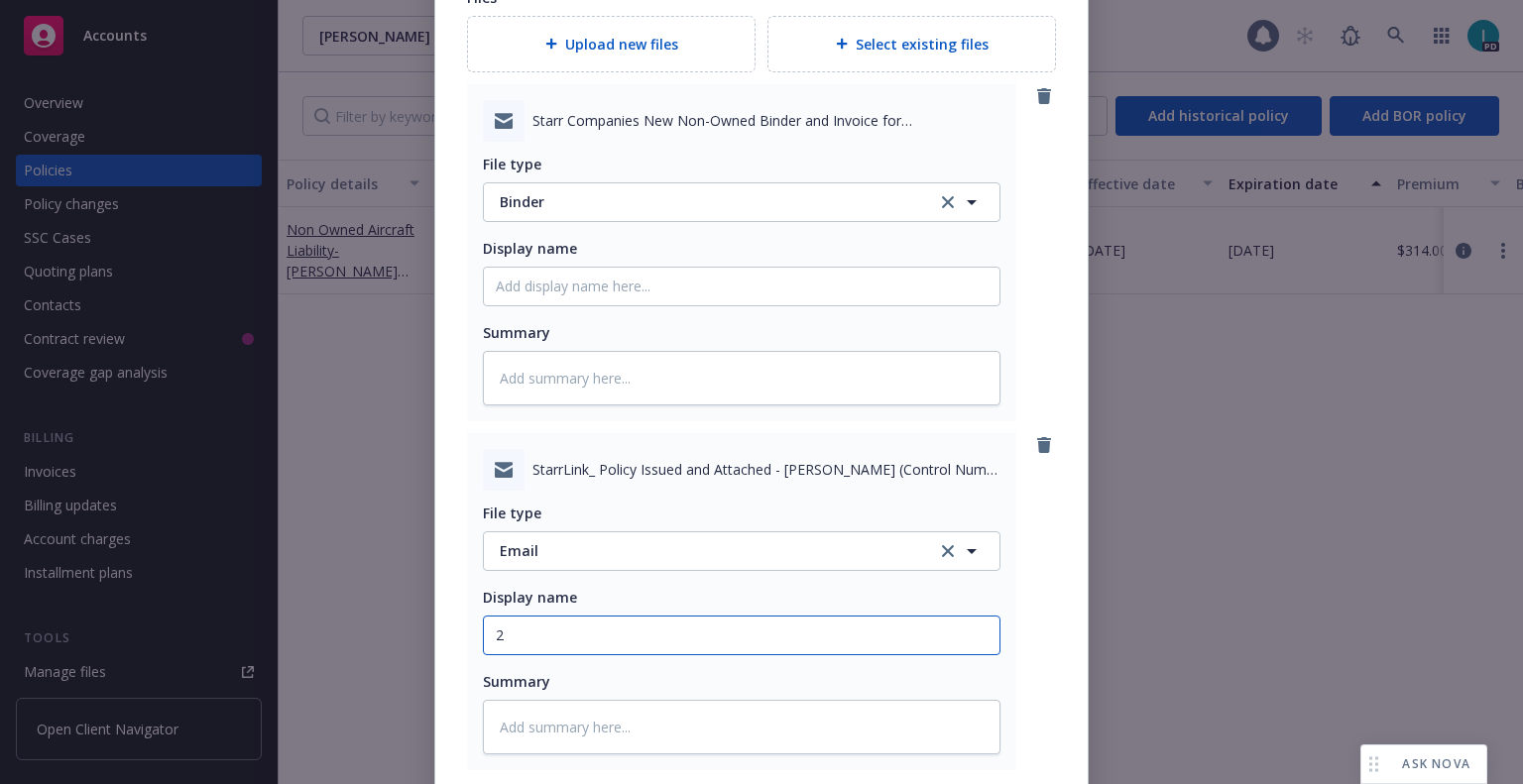 type on "25" 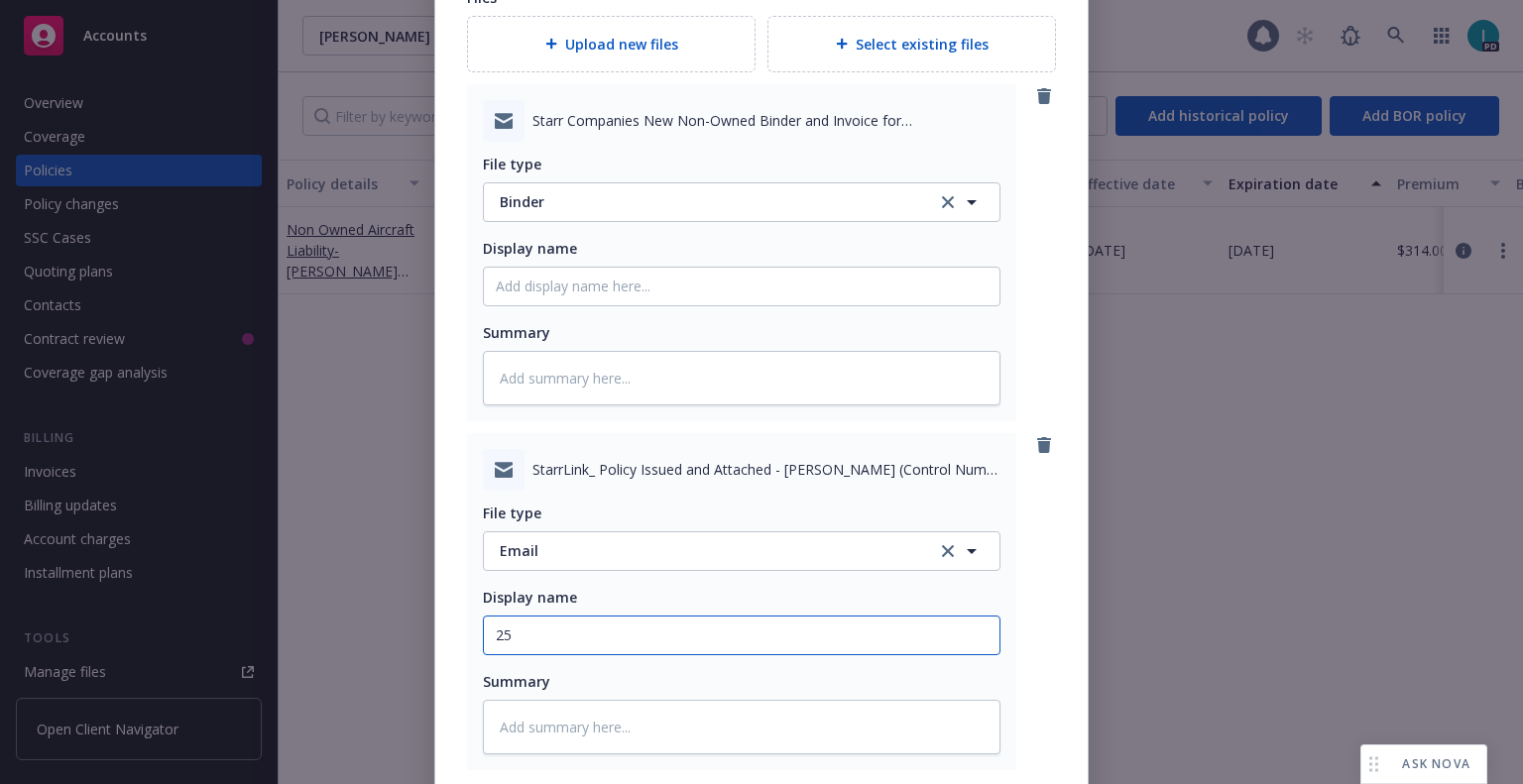 type on "x" 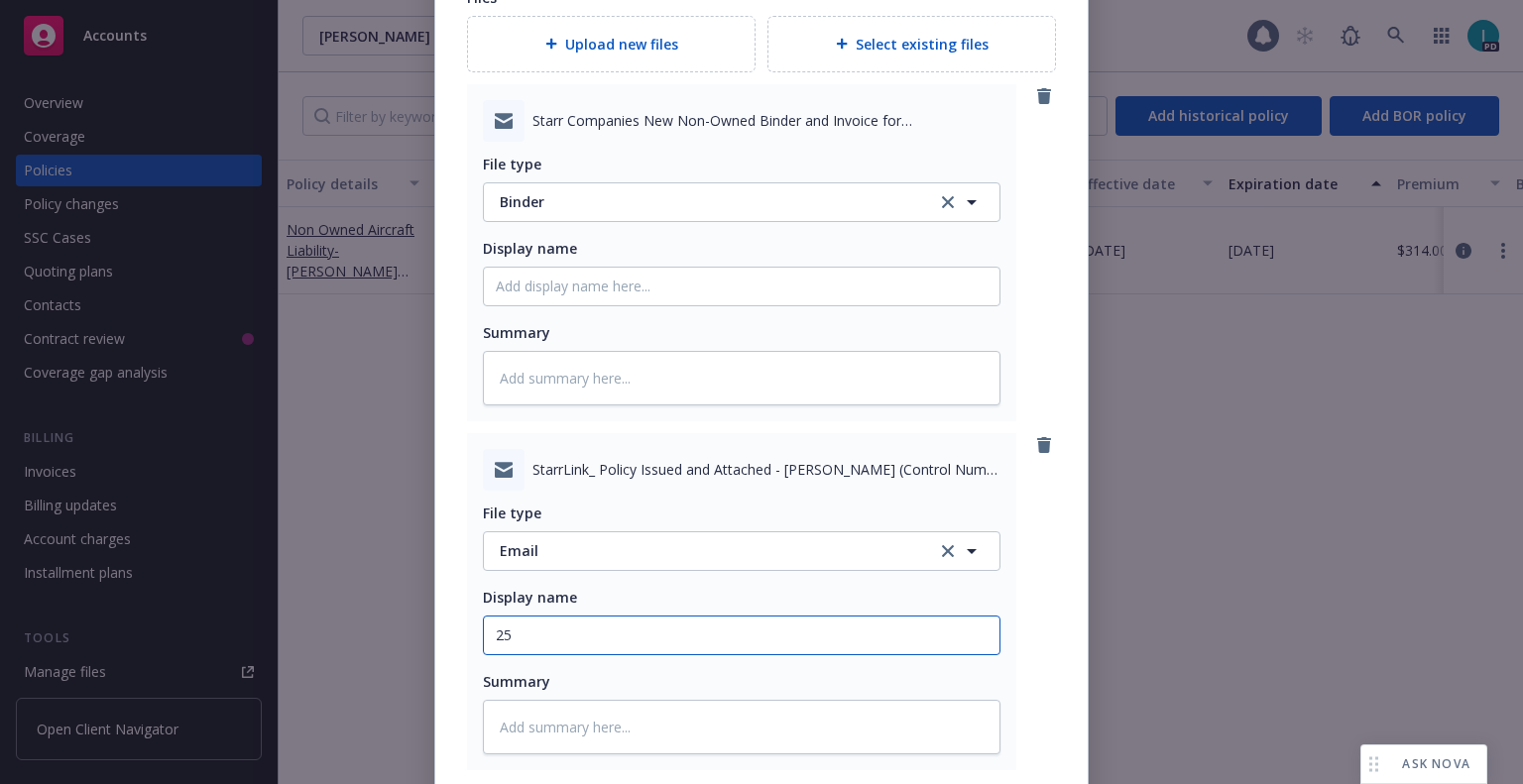 type on "25" 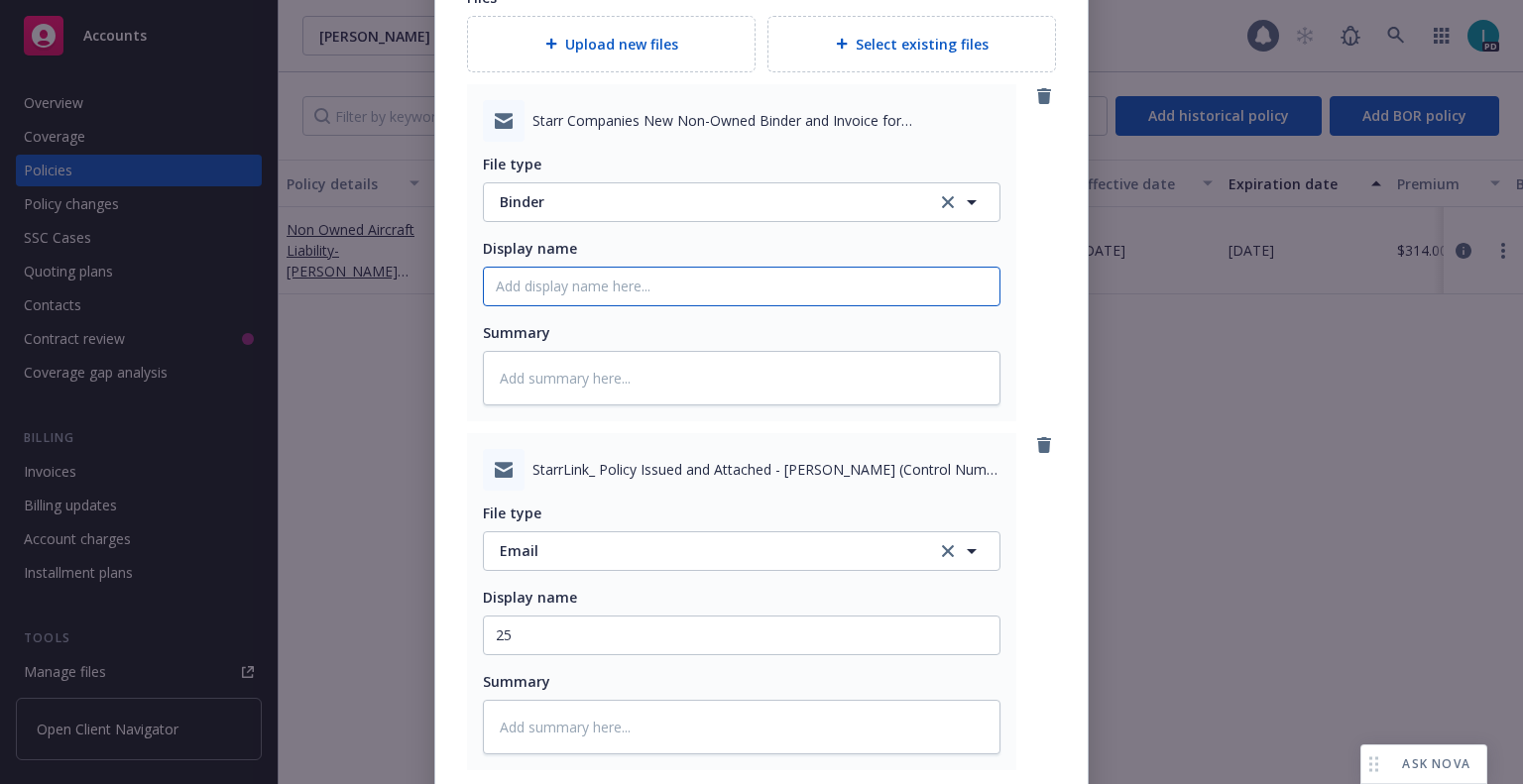 click on "Policy display name" at bounding box center [742, 286] 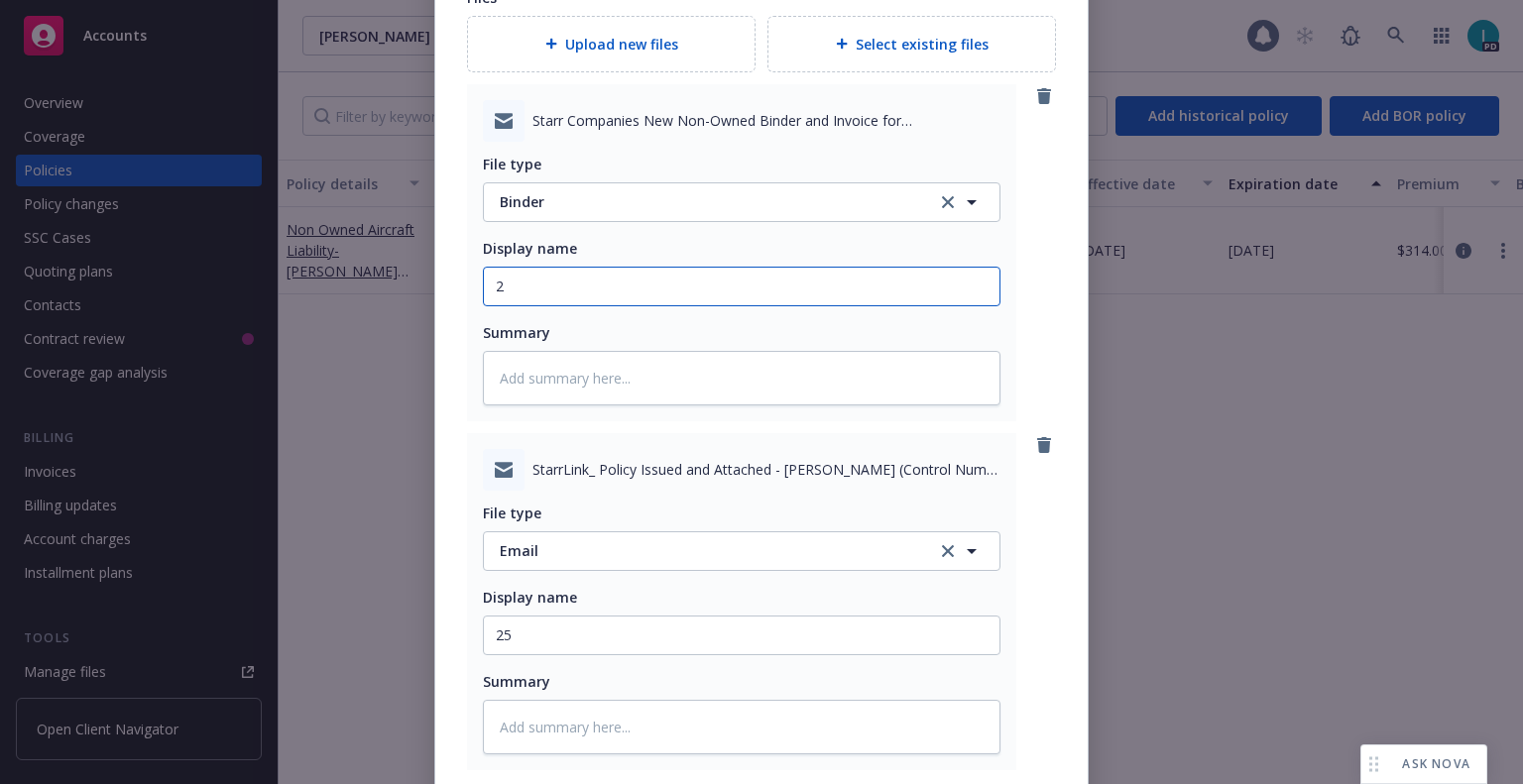 type on "x" 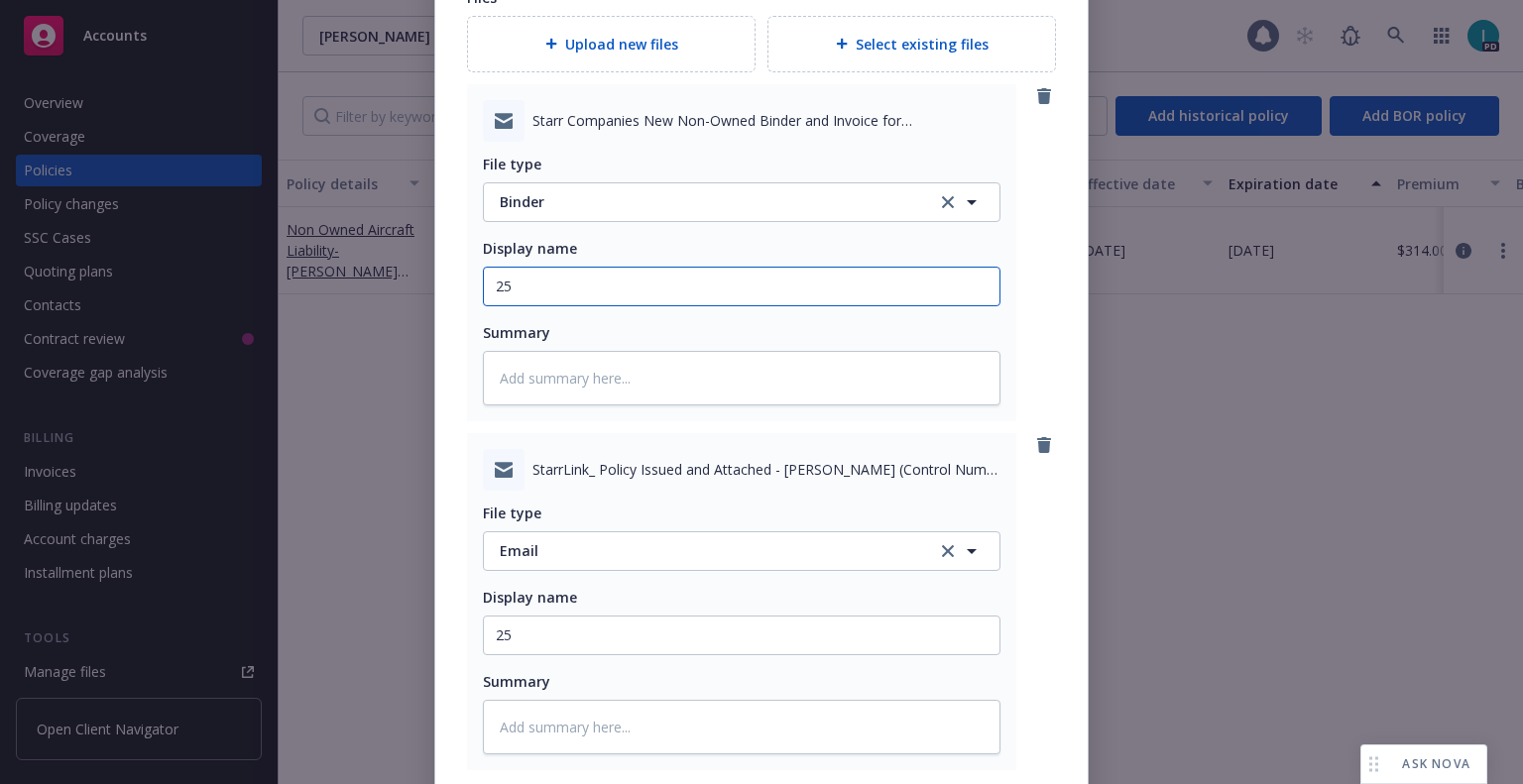 type on "25" 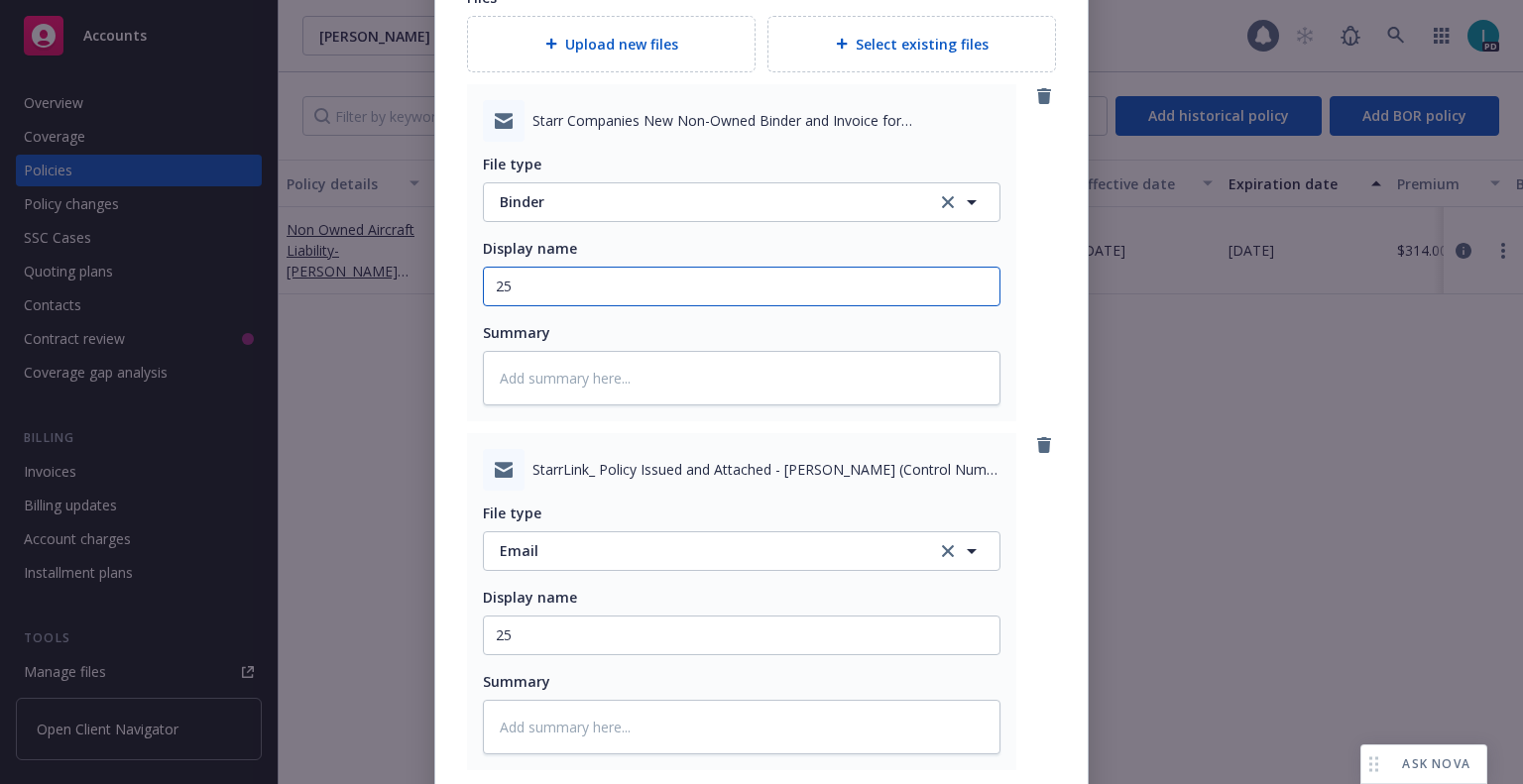 type on "25 NOWN CVS Binder and Bill" 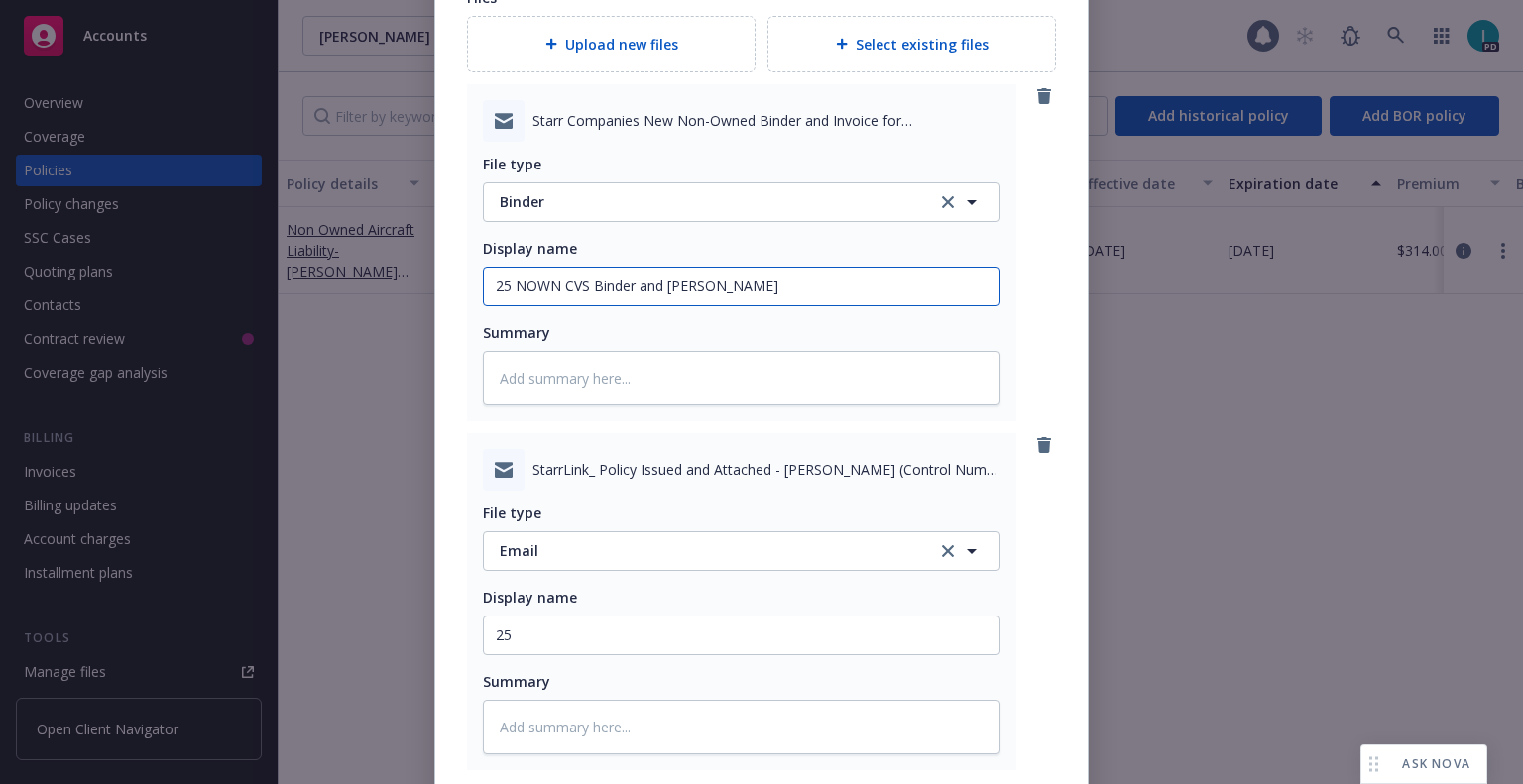 type on "x" 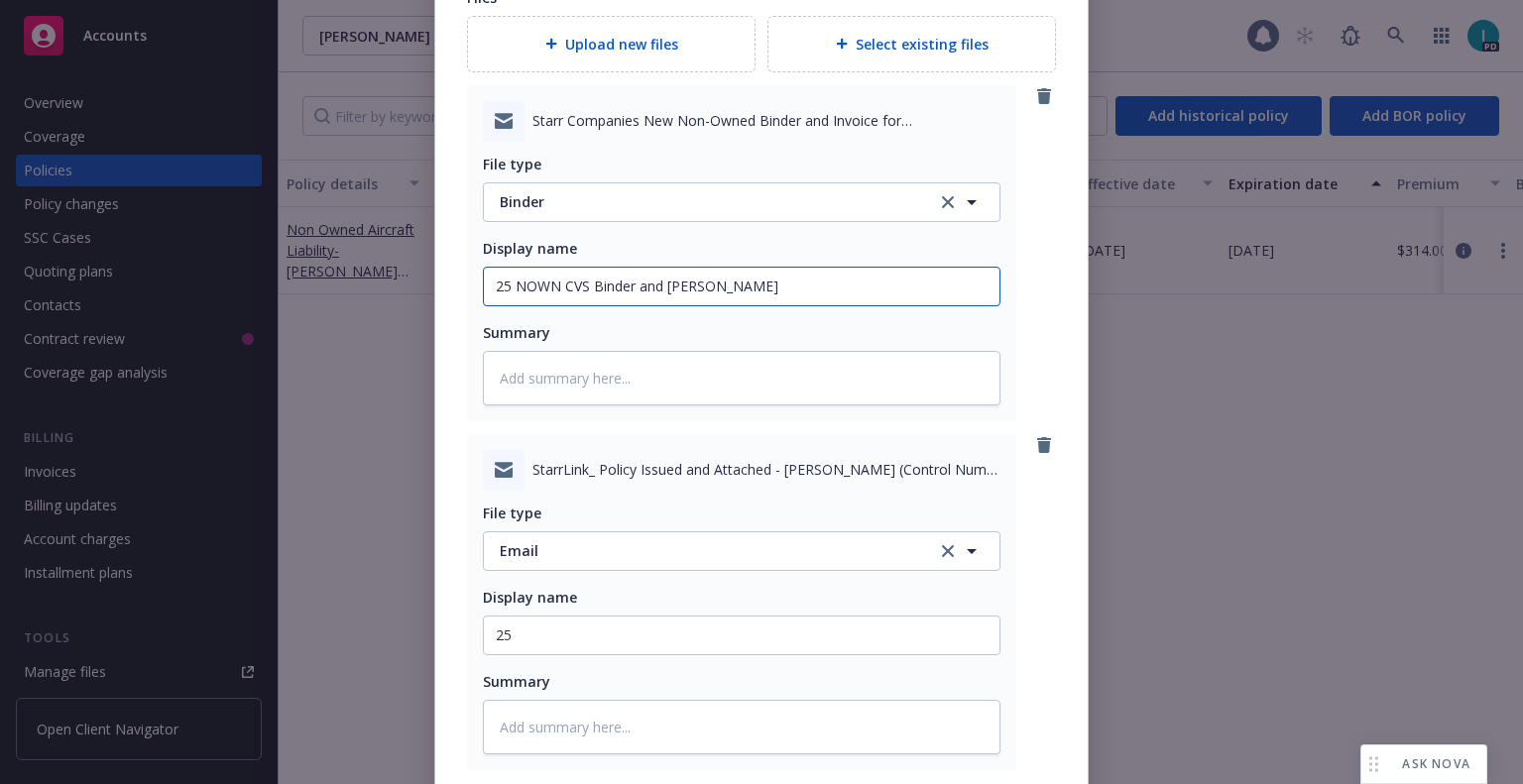 drag, startPoint x: 582, startPoint y: 283, endPoint x: 102, endPoint y: 280, distance: 480.0094 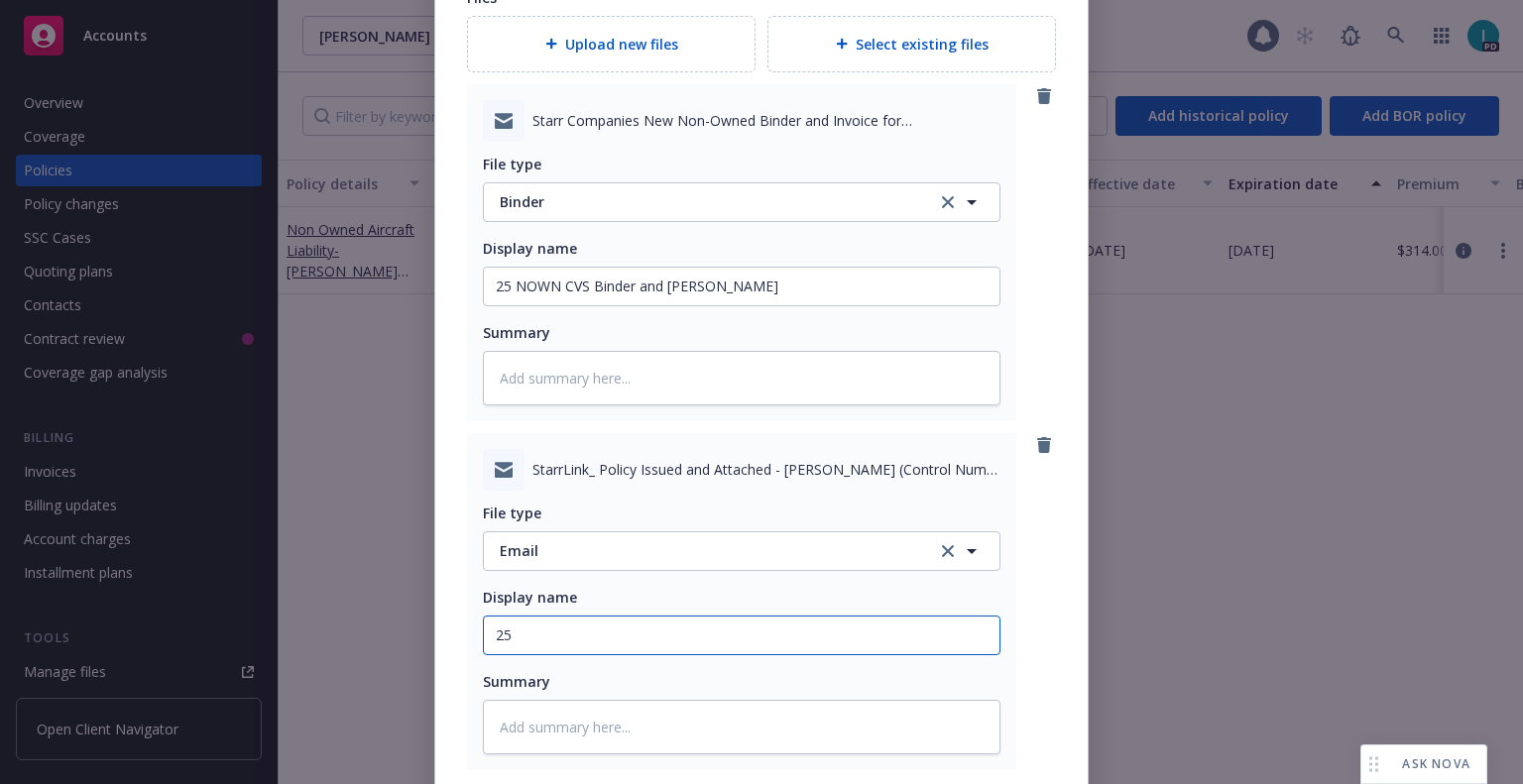 click on "25" at bounding box center [742, 286] 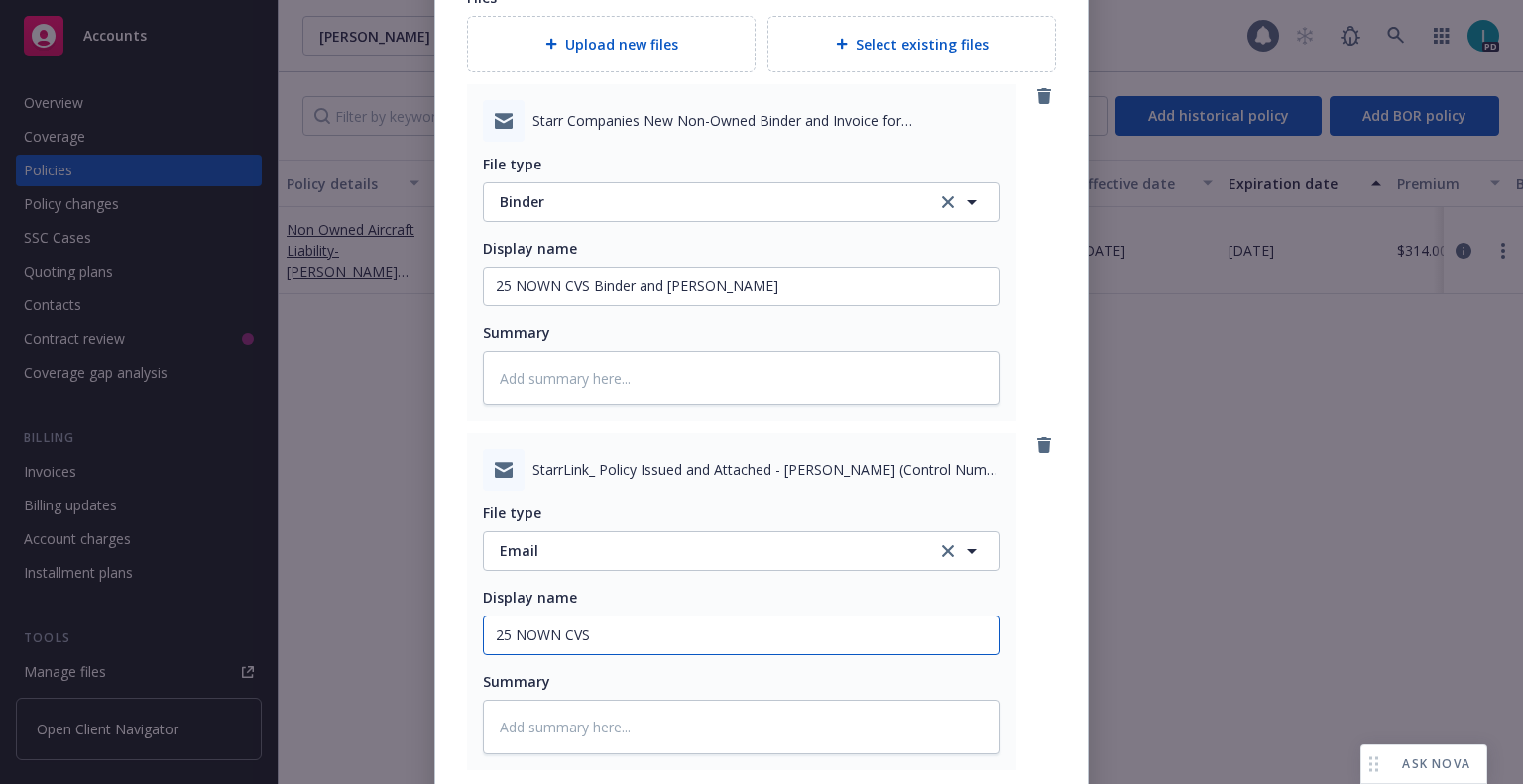 type on "x" 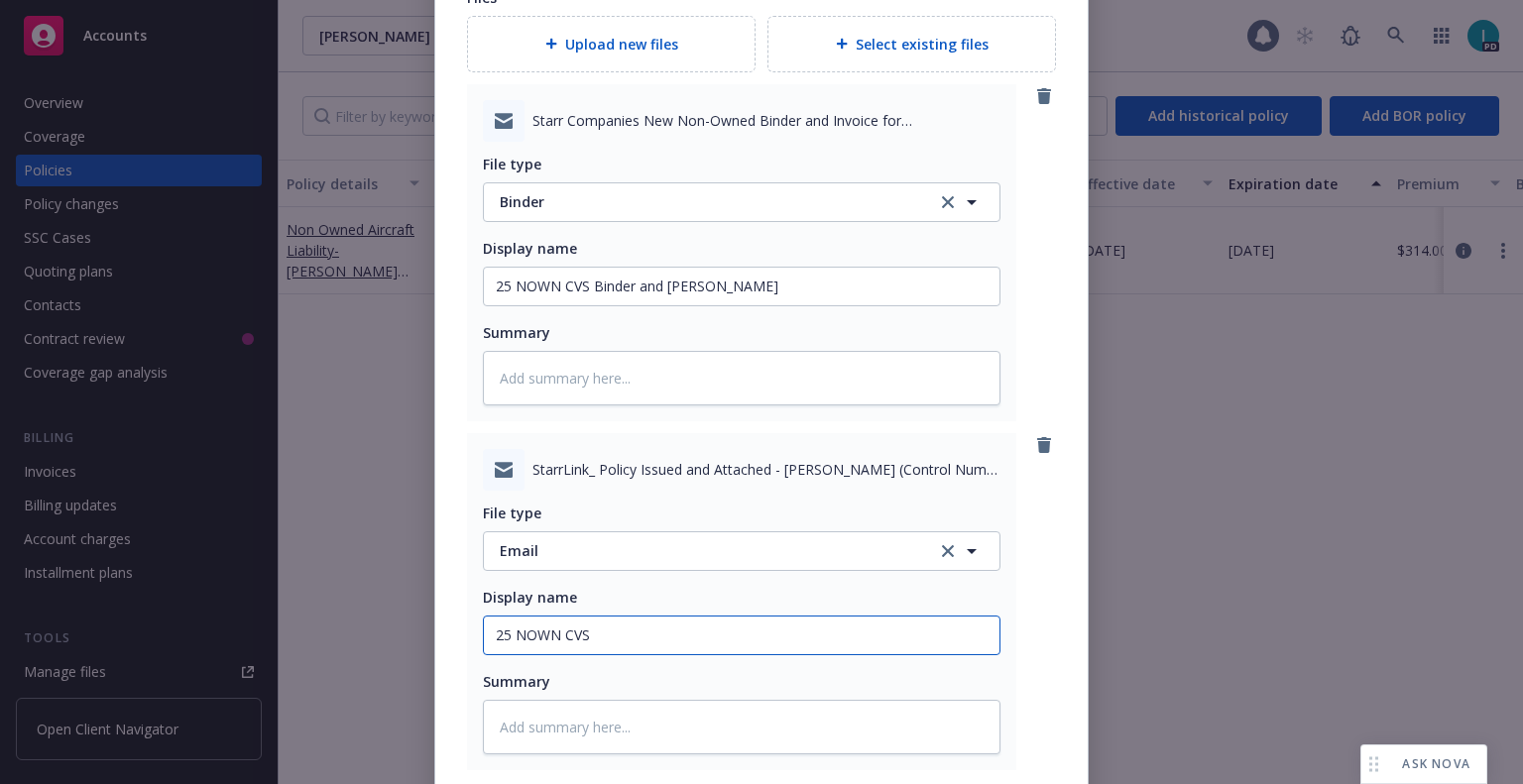 type on "25 NOWN CVS Policy" 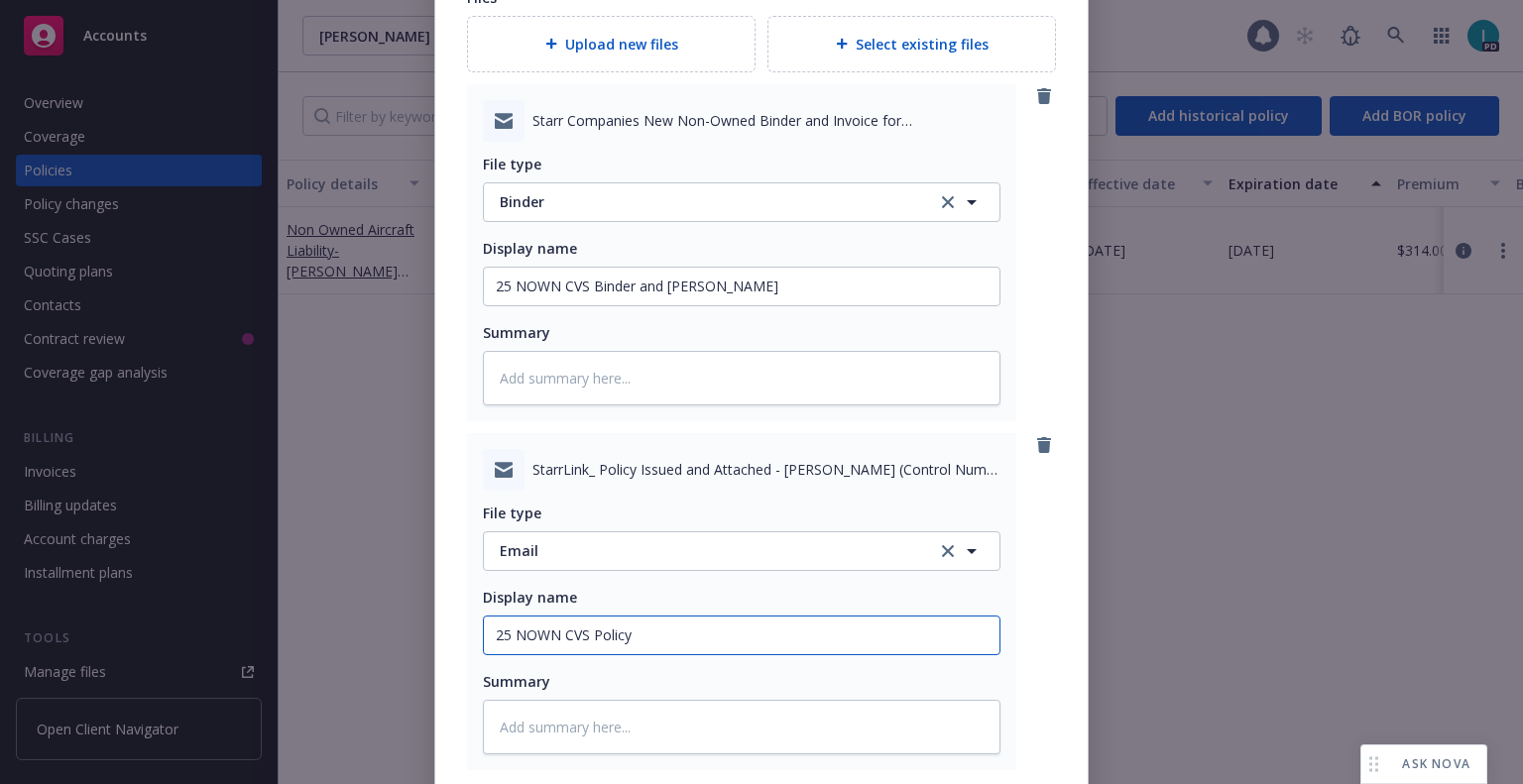 scroll, scrollTop: 2639, scrollLeft: 0, axis: vertical 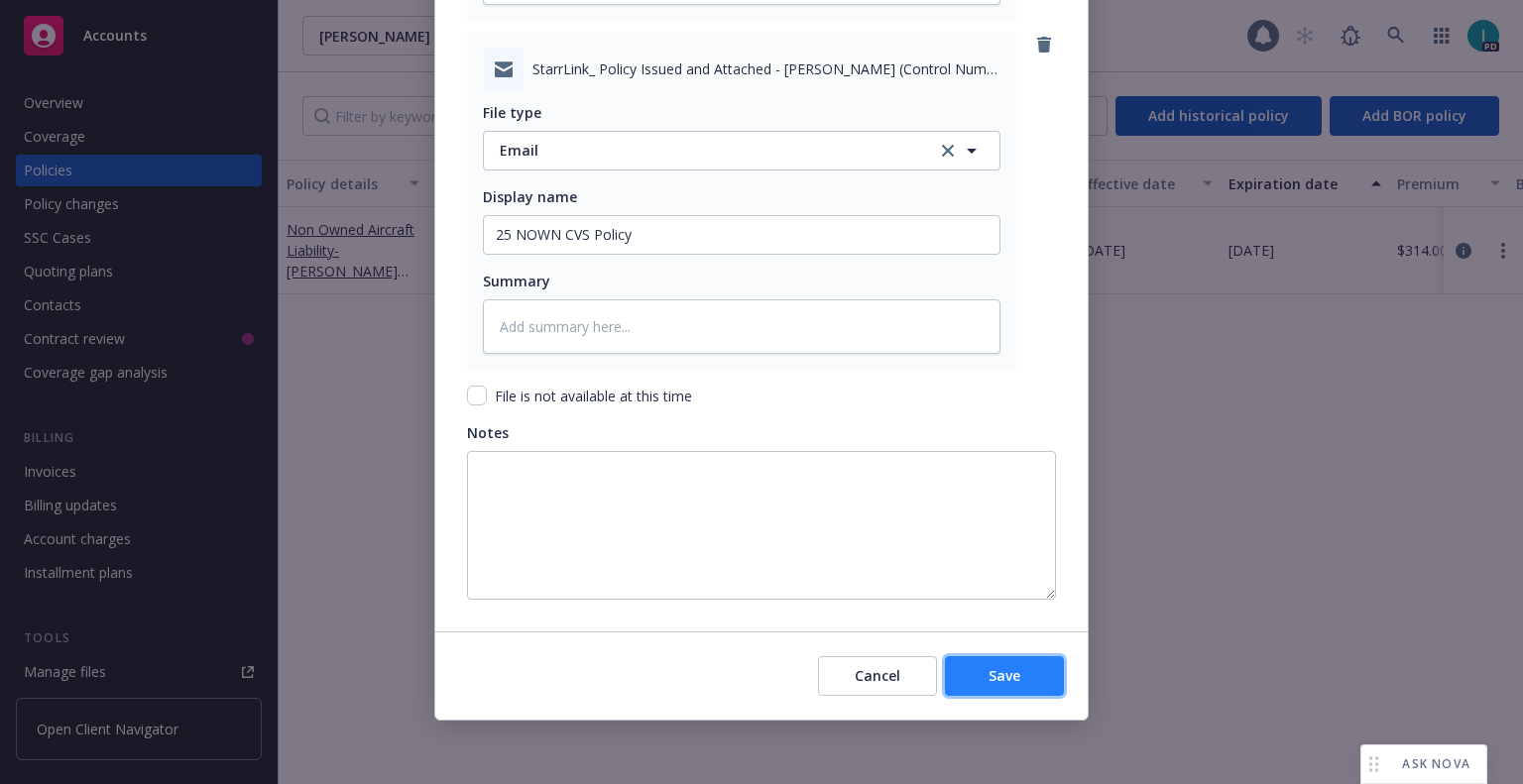 click on "Save" at bounding box center (1004, 675) 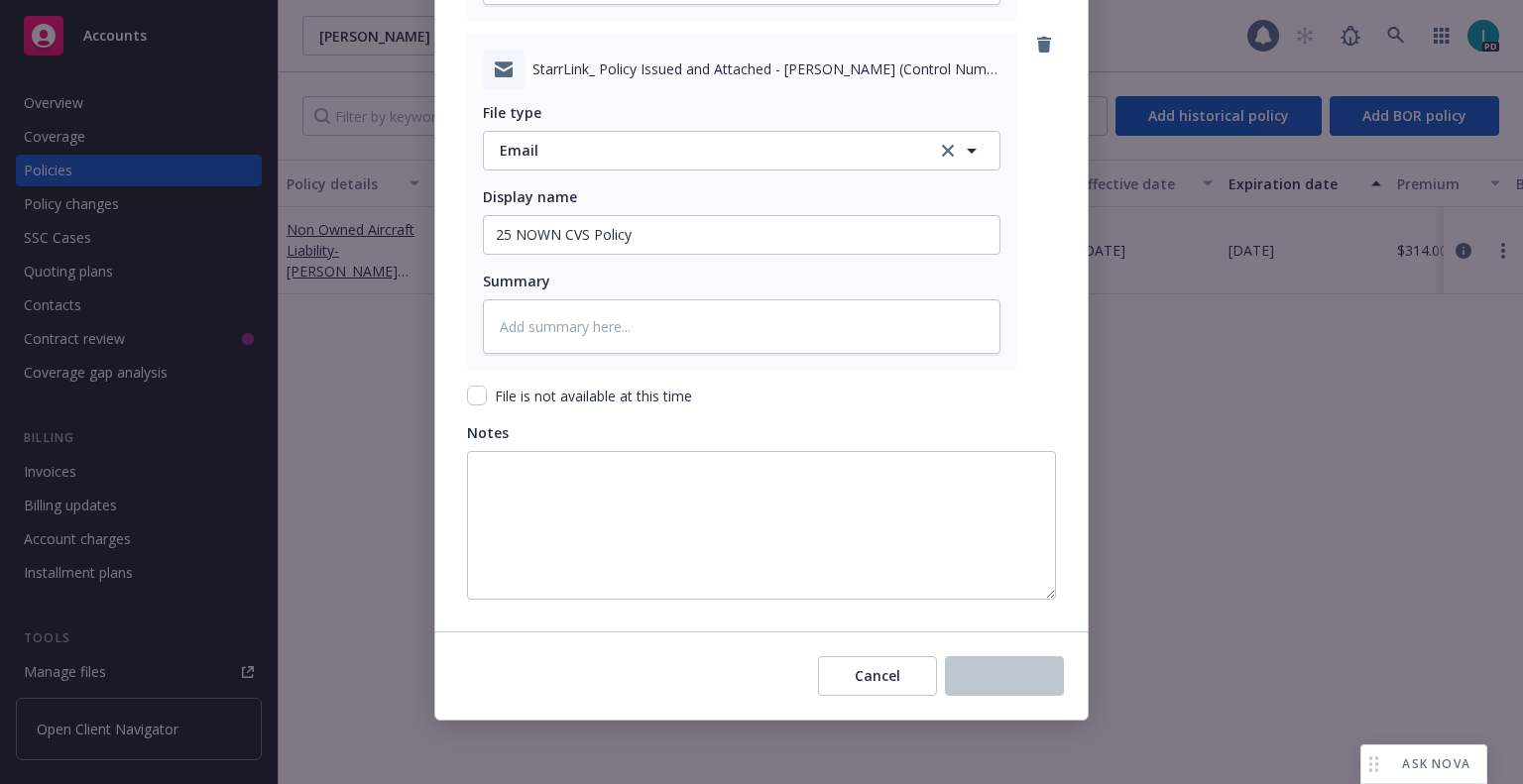 type on "x" 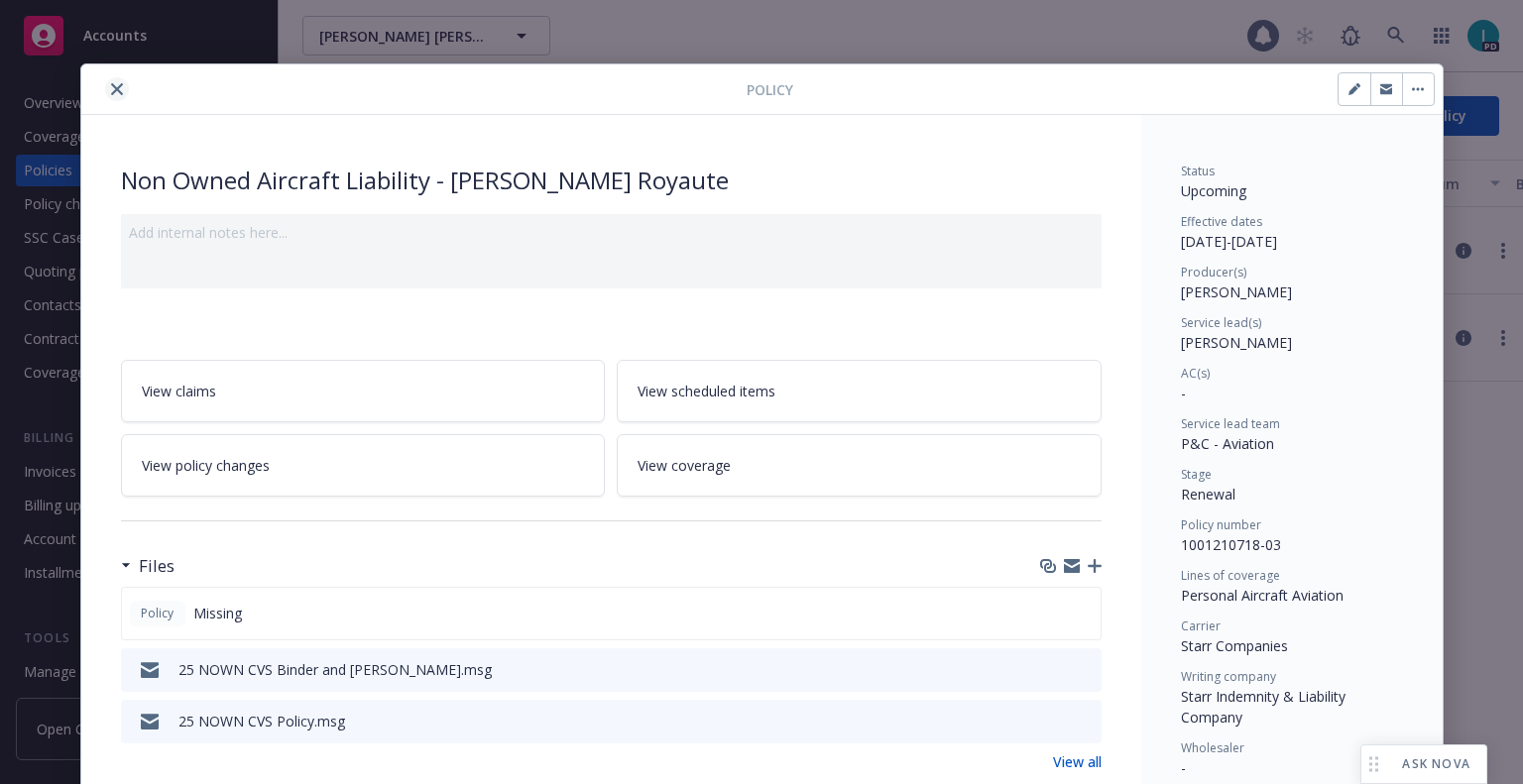 click 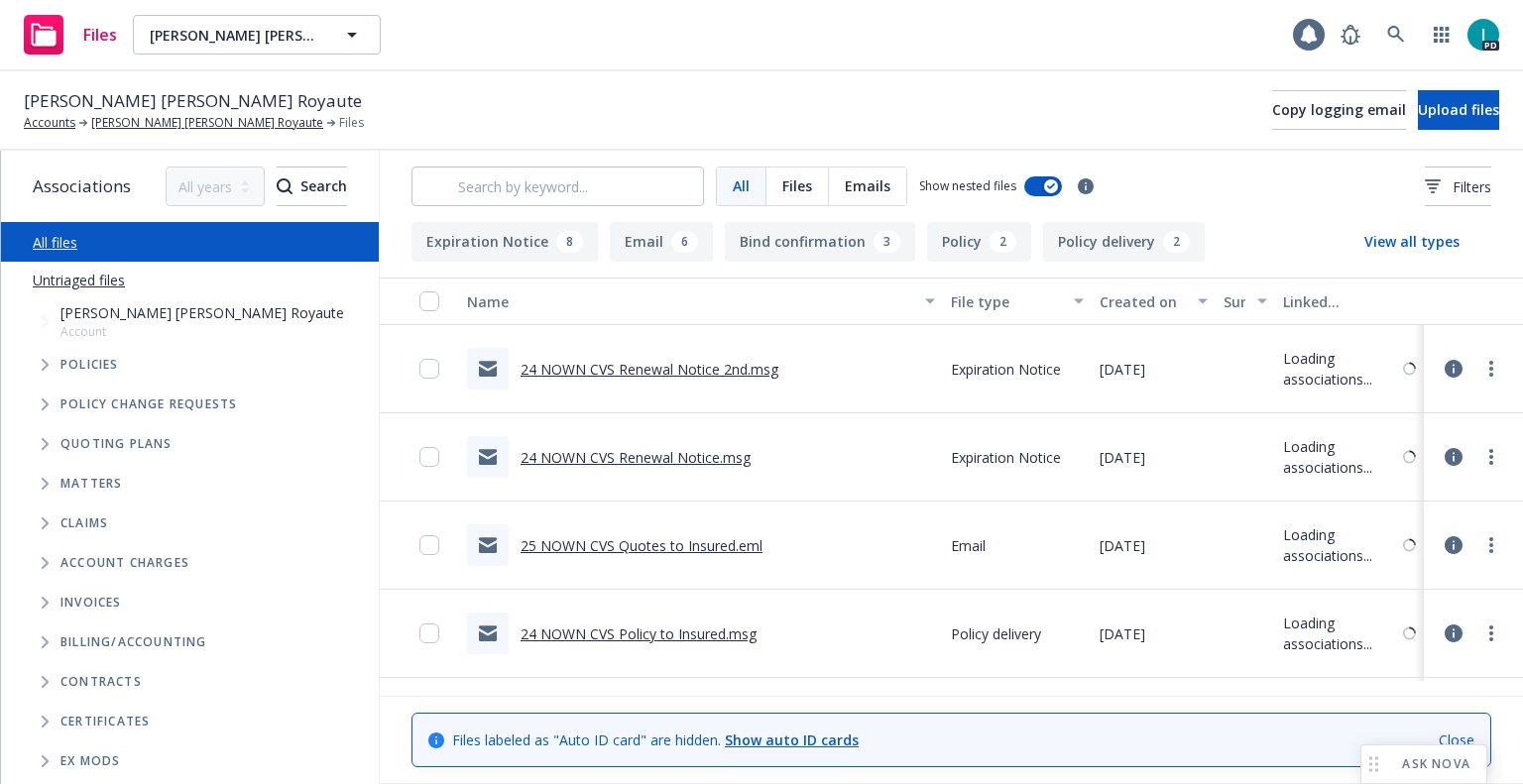 scroll, scrollTop: 0, scrollLeft: 0, axis: both 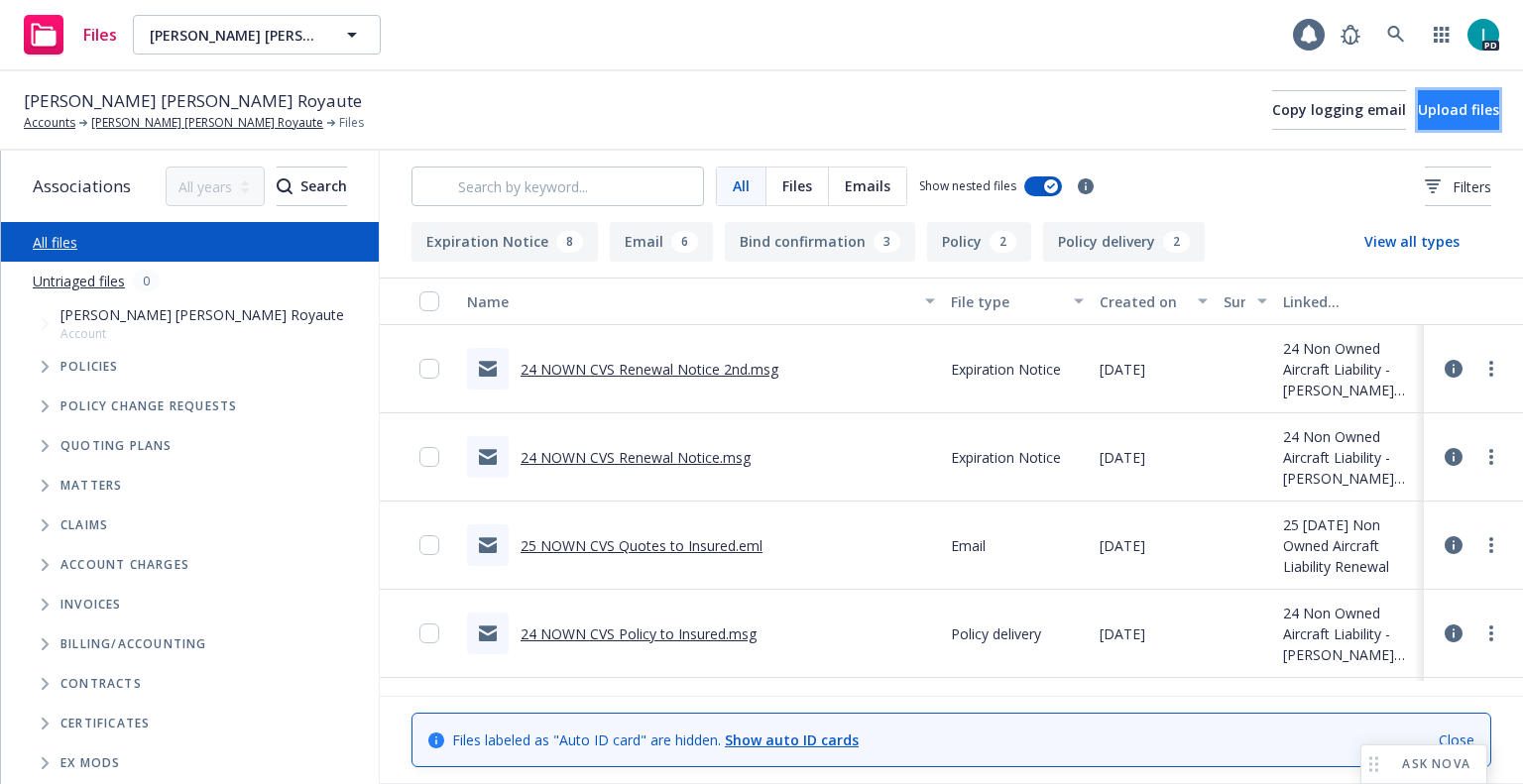 click on "Upload files" at bounding box center [1459, 109] 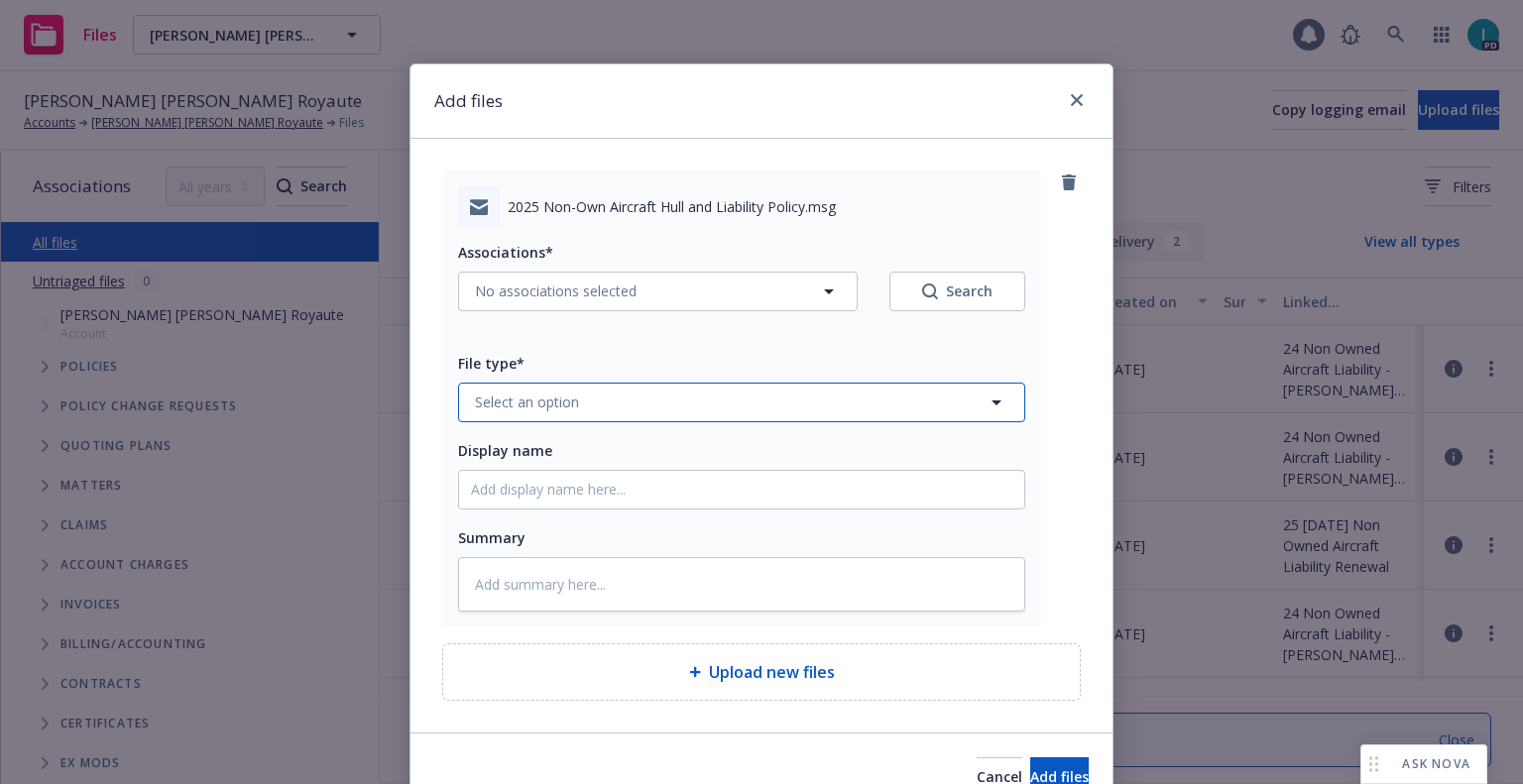 click on "Select an option" at bounding box center (742, 402) 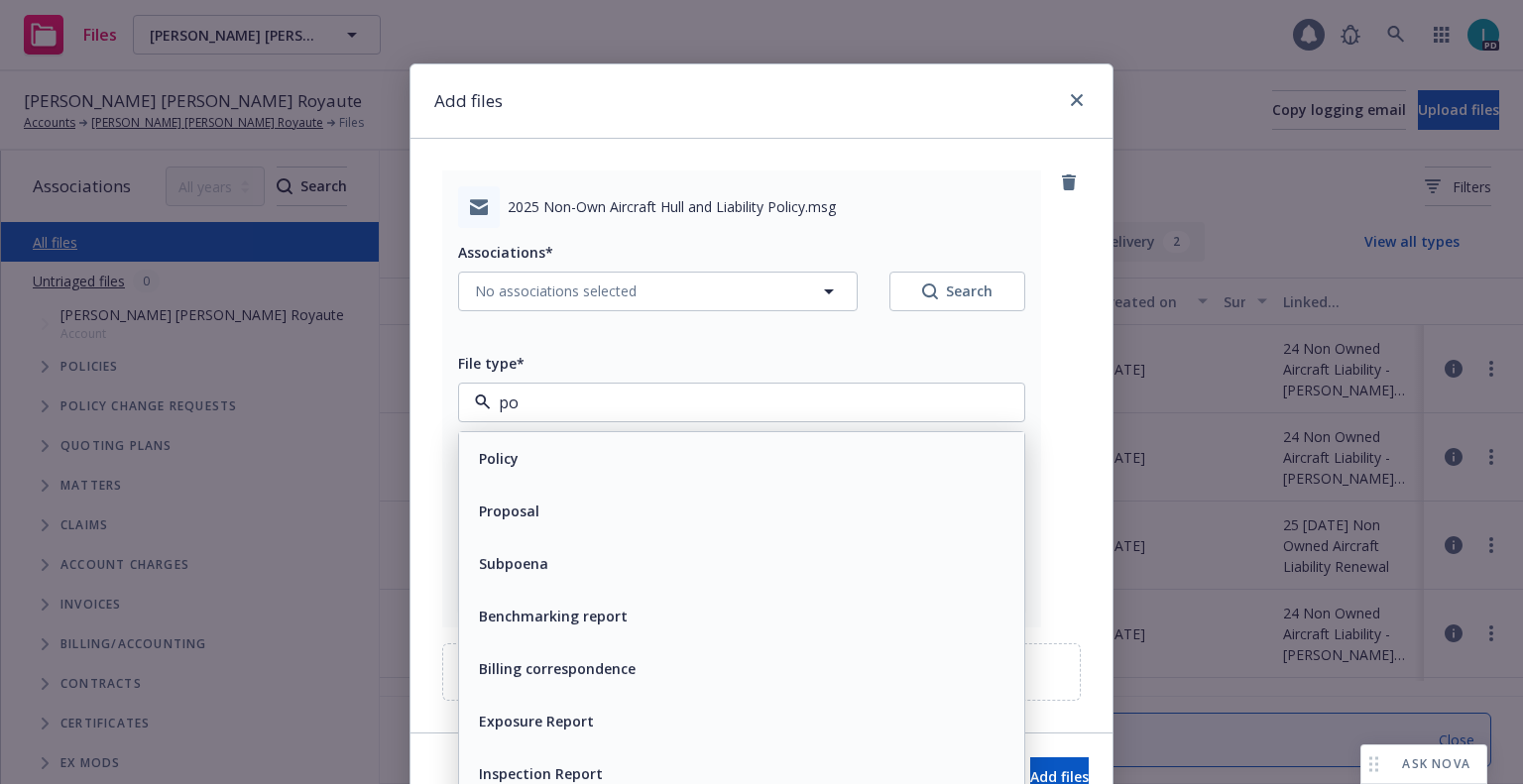 type on "pol" 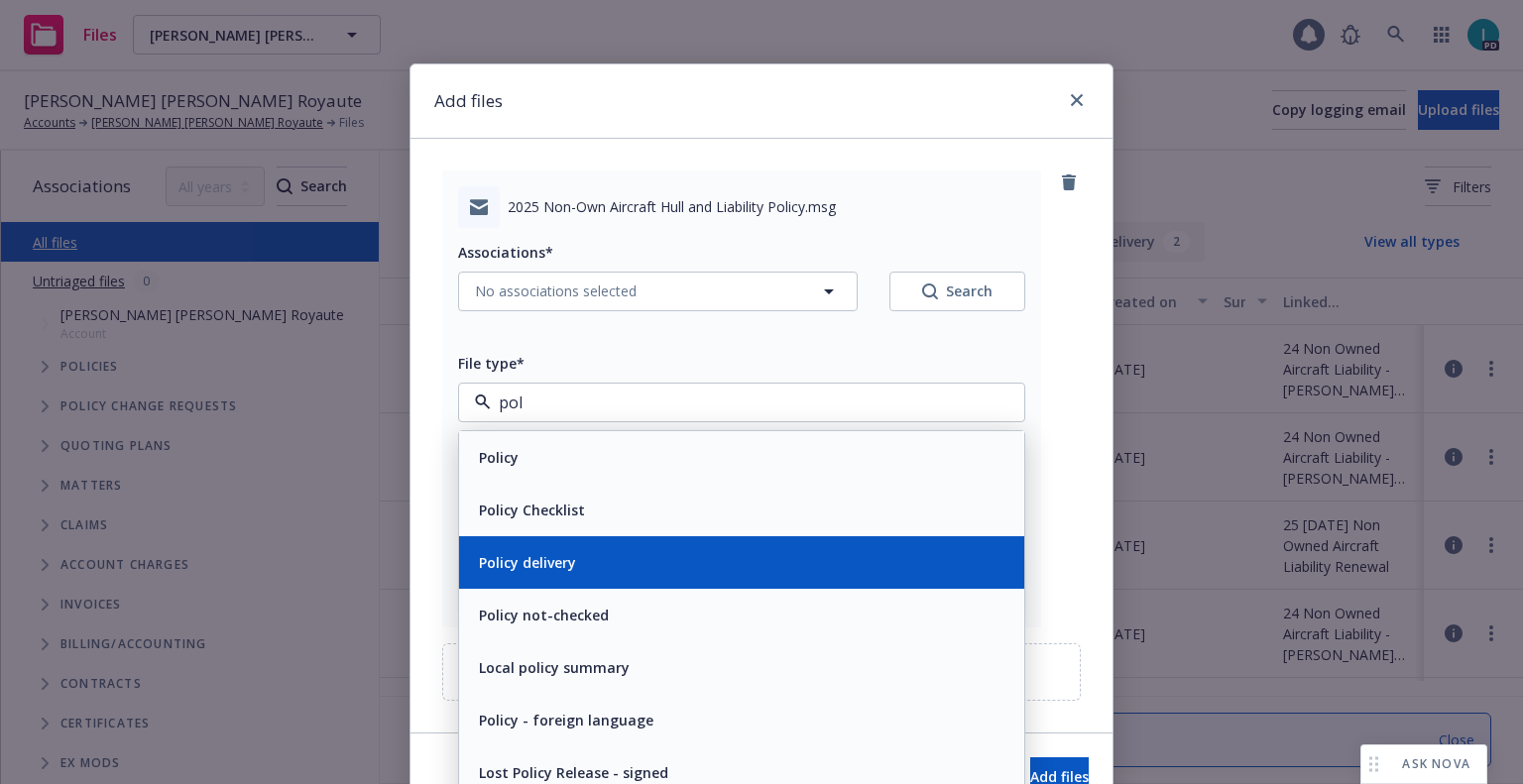 click on "Policy delivery" at bounding box center (527, 562) 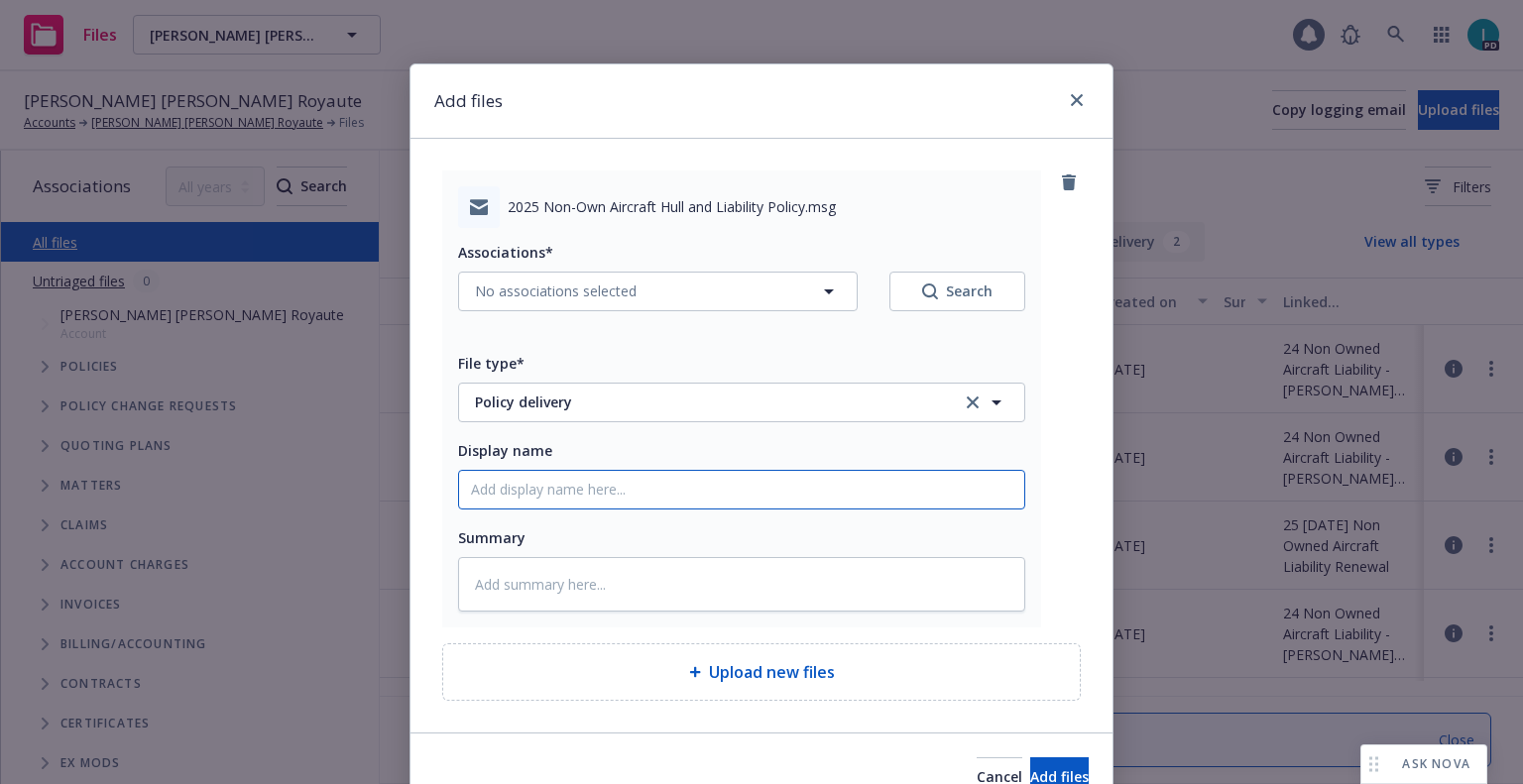 click on "Display name" at bounding box center (742, 490) 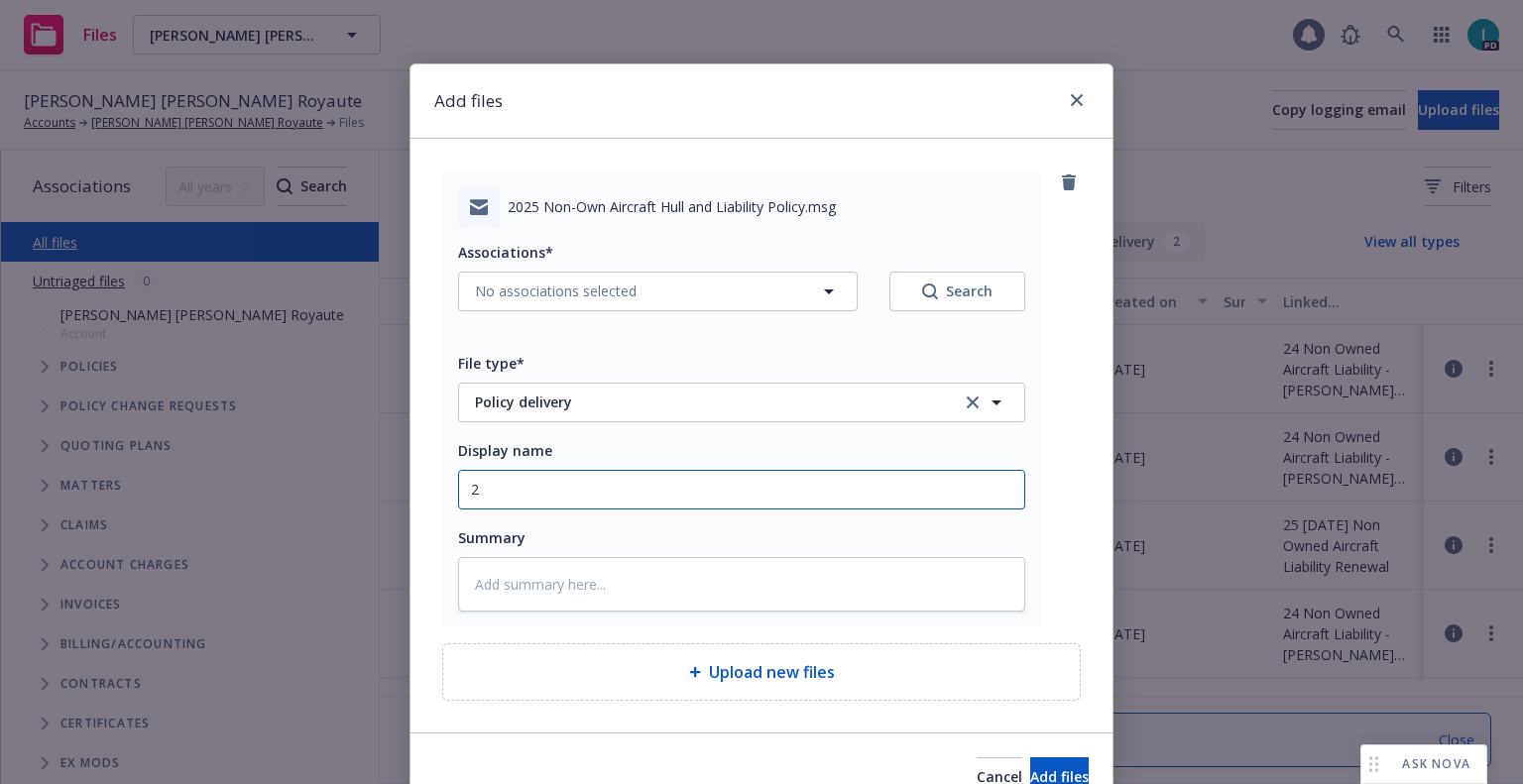 type on "x" 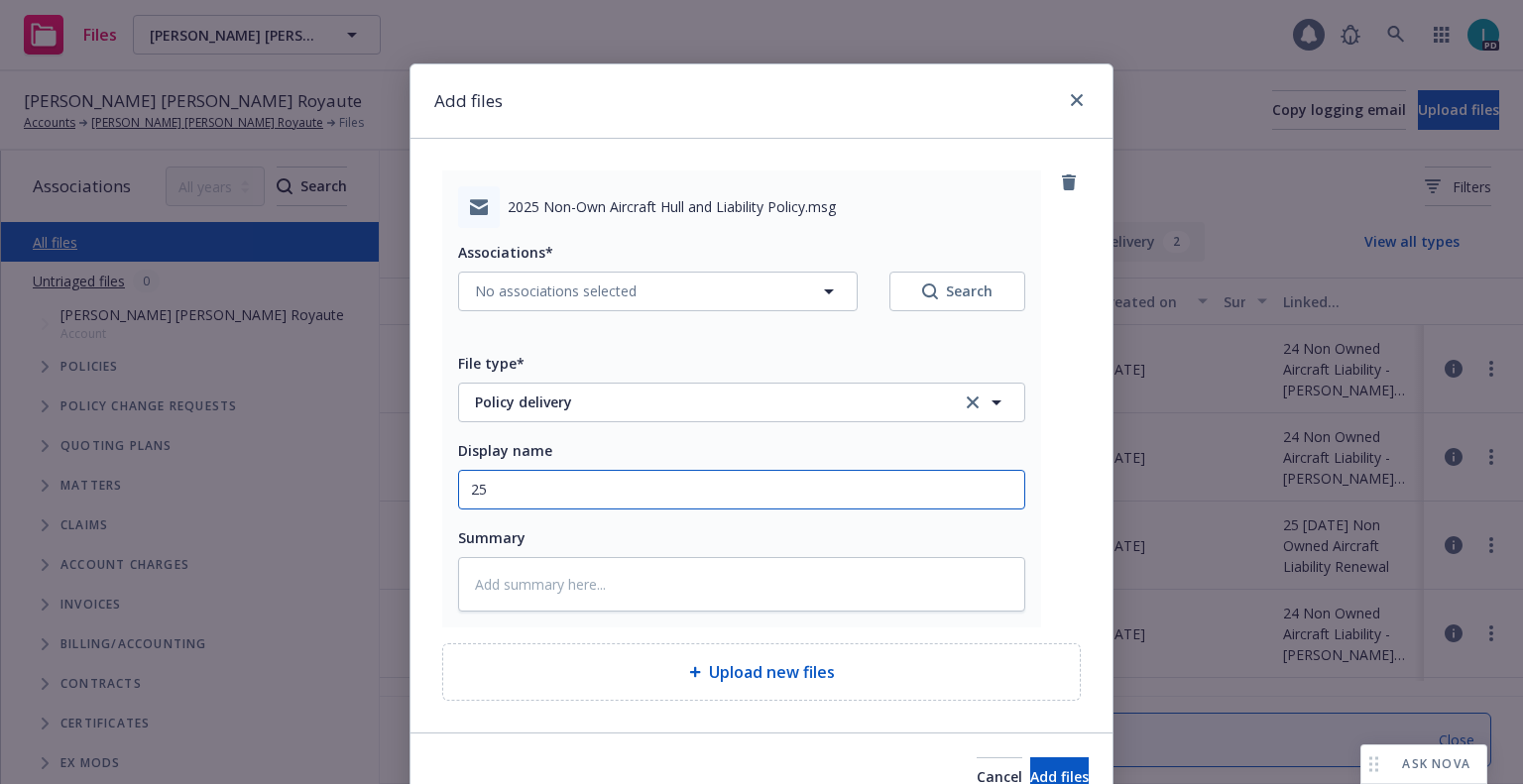 type on "25" 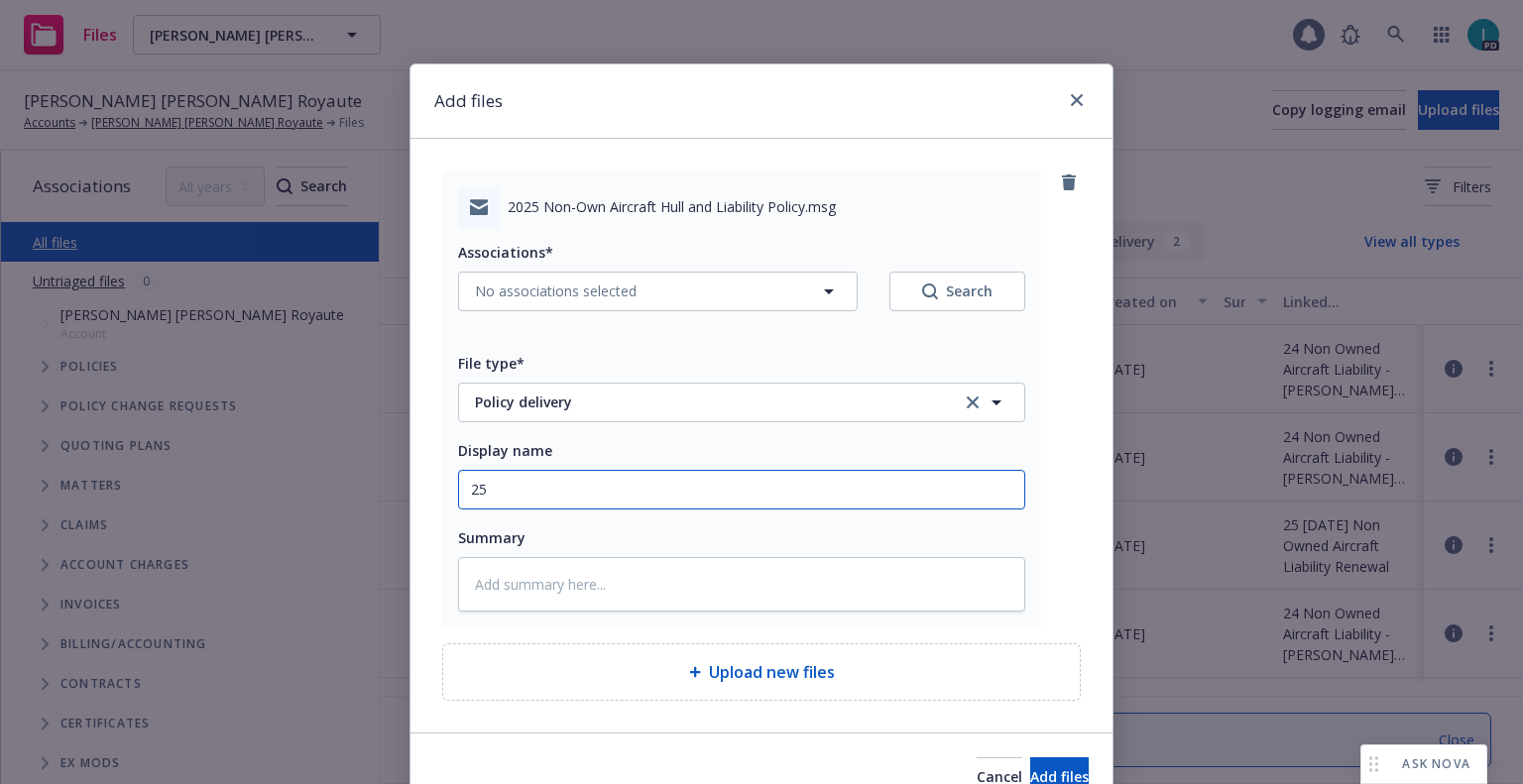 type on "25 NOWN CVS Policy to Insured" 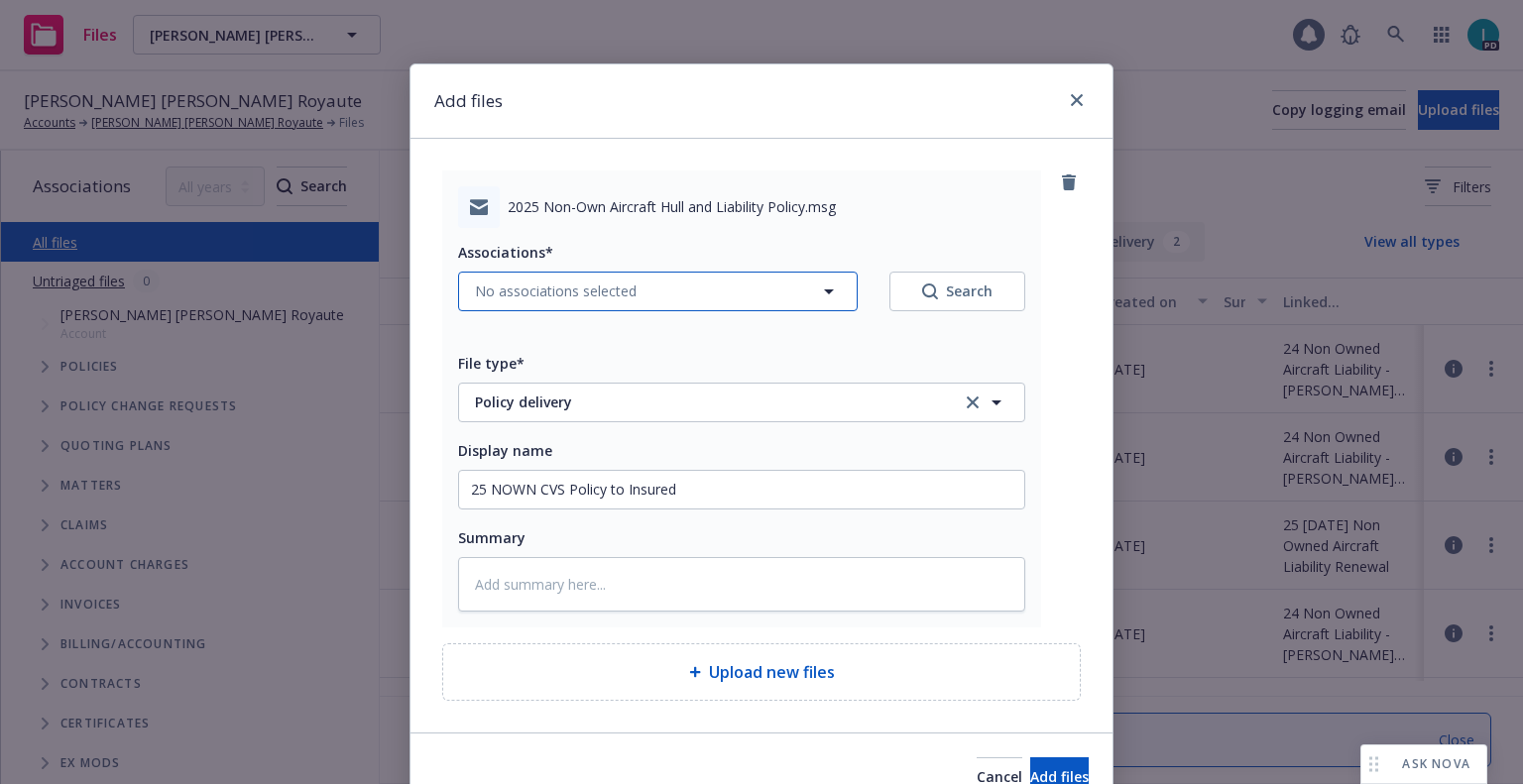 click on "No associations selected" at bounding box center [555, 290] 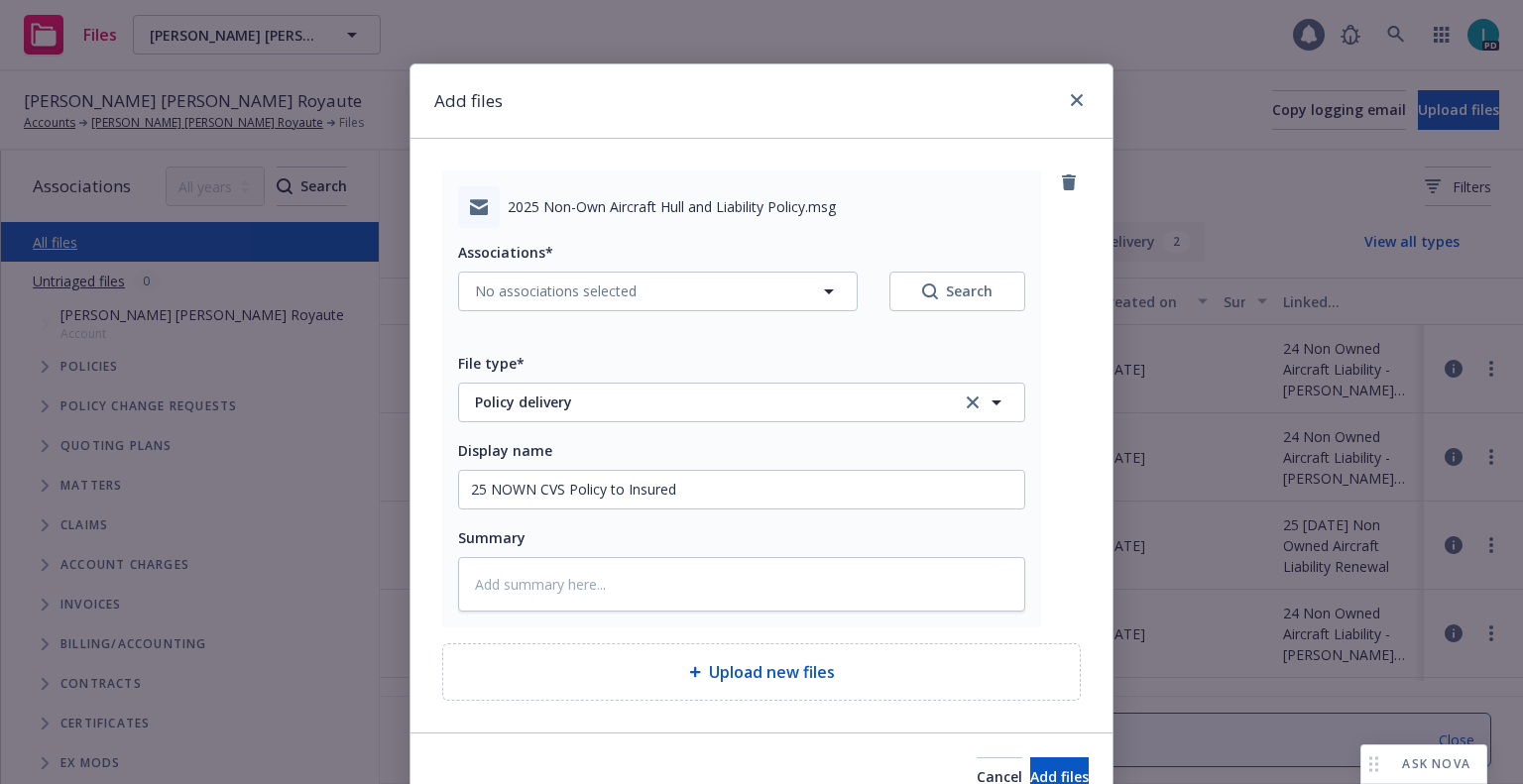 type on "x" 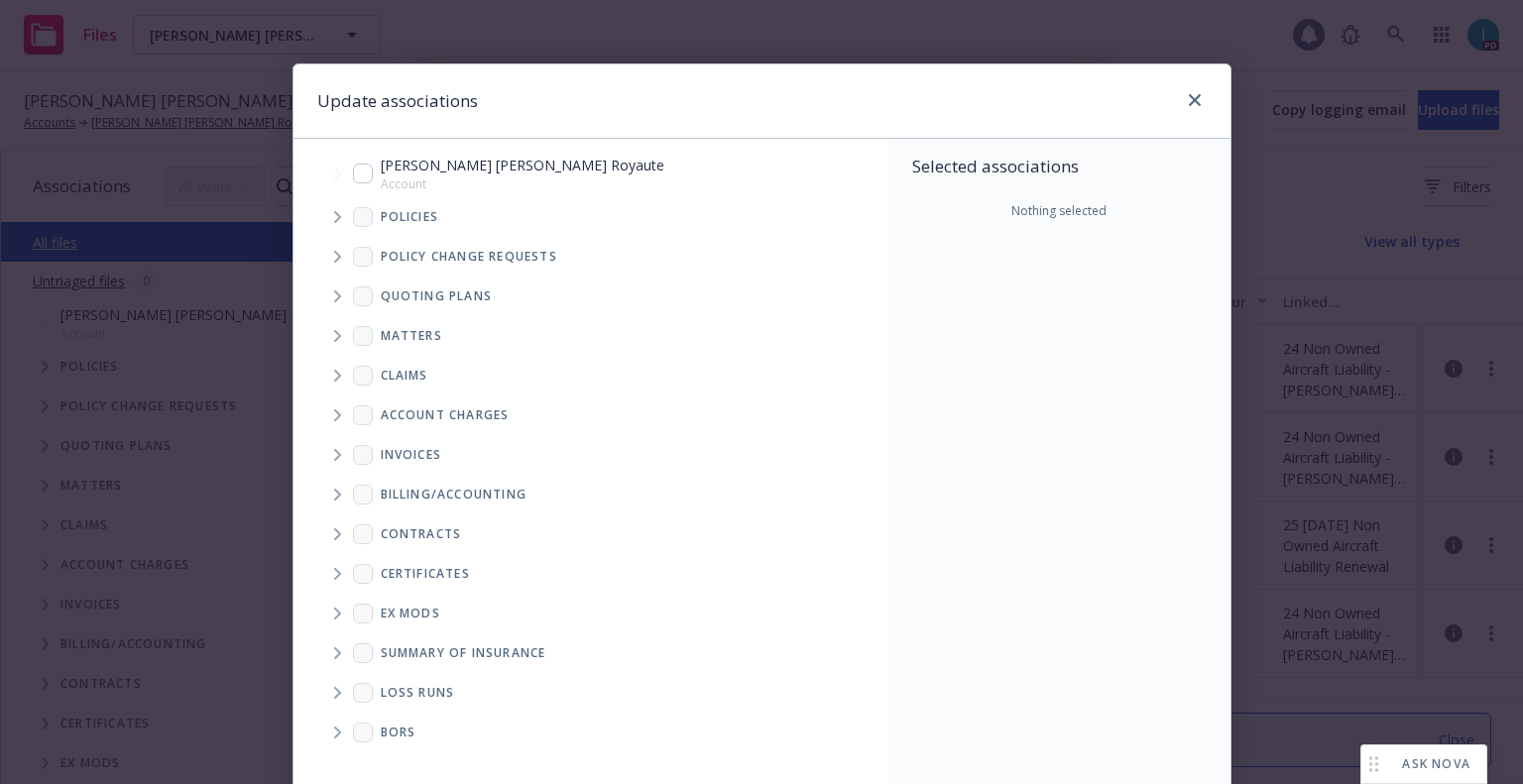 click at bounding box center [337, 217] 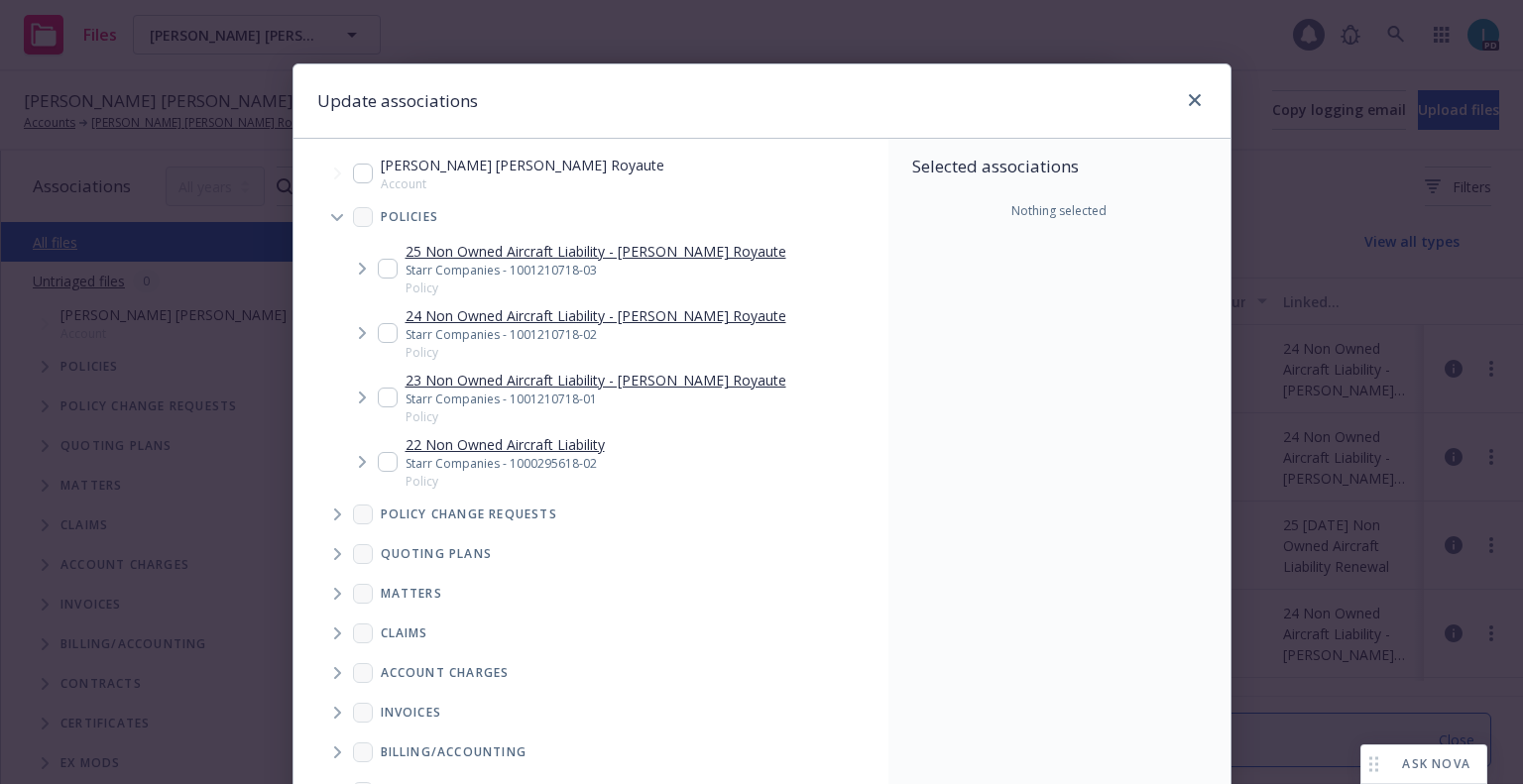 click at bounding box center (388, 269) 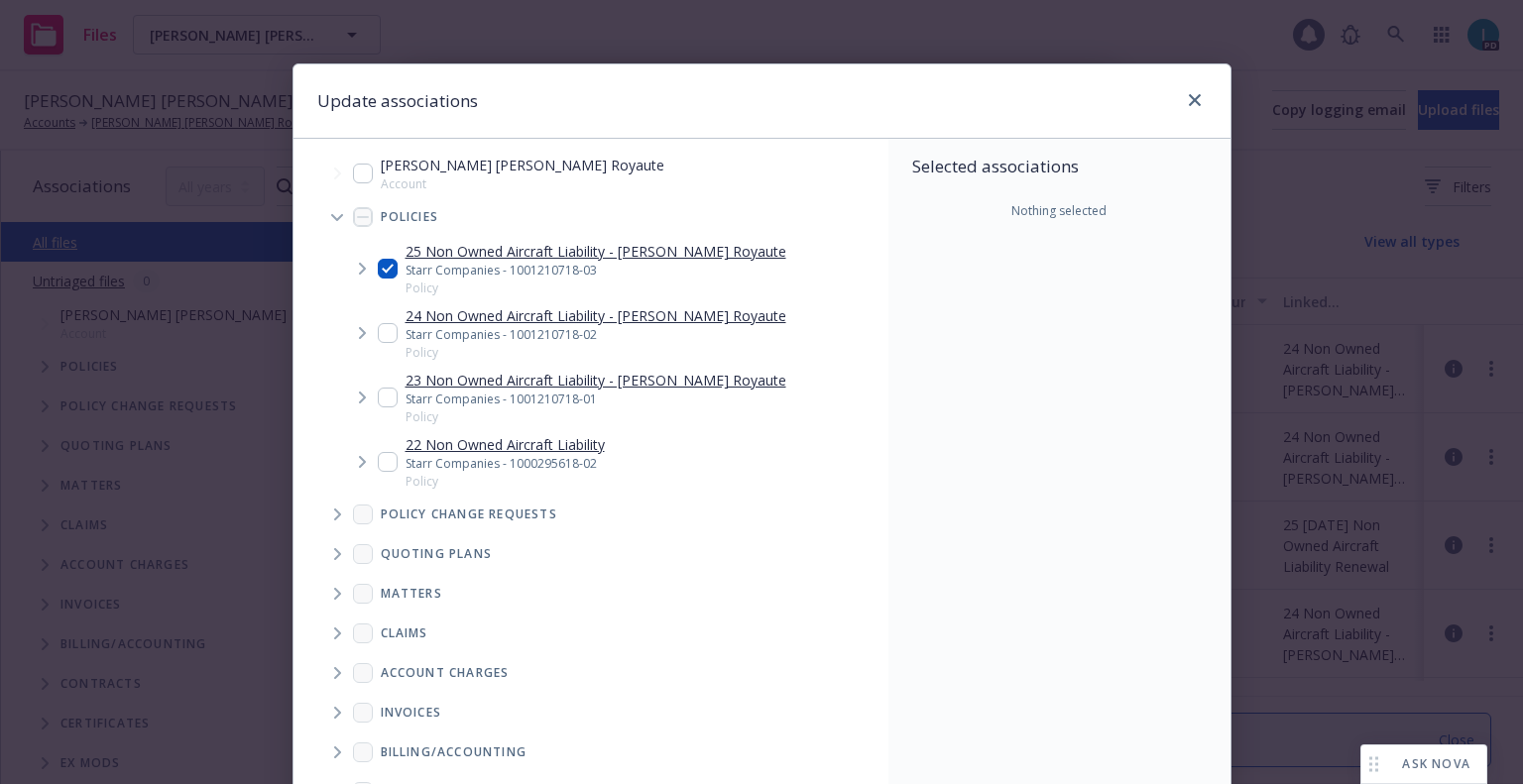 checkbox on "true" 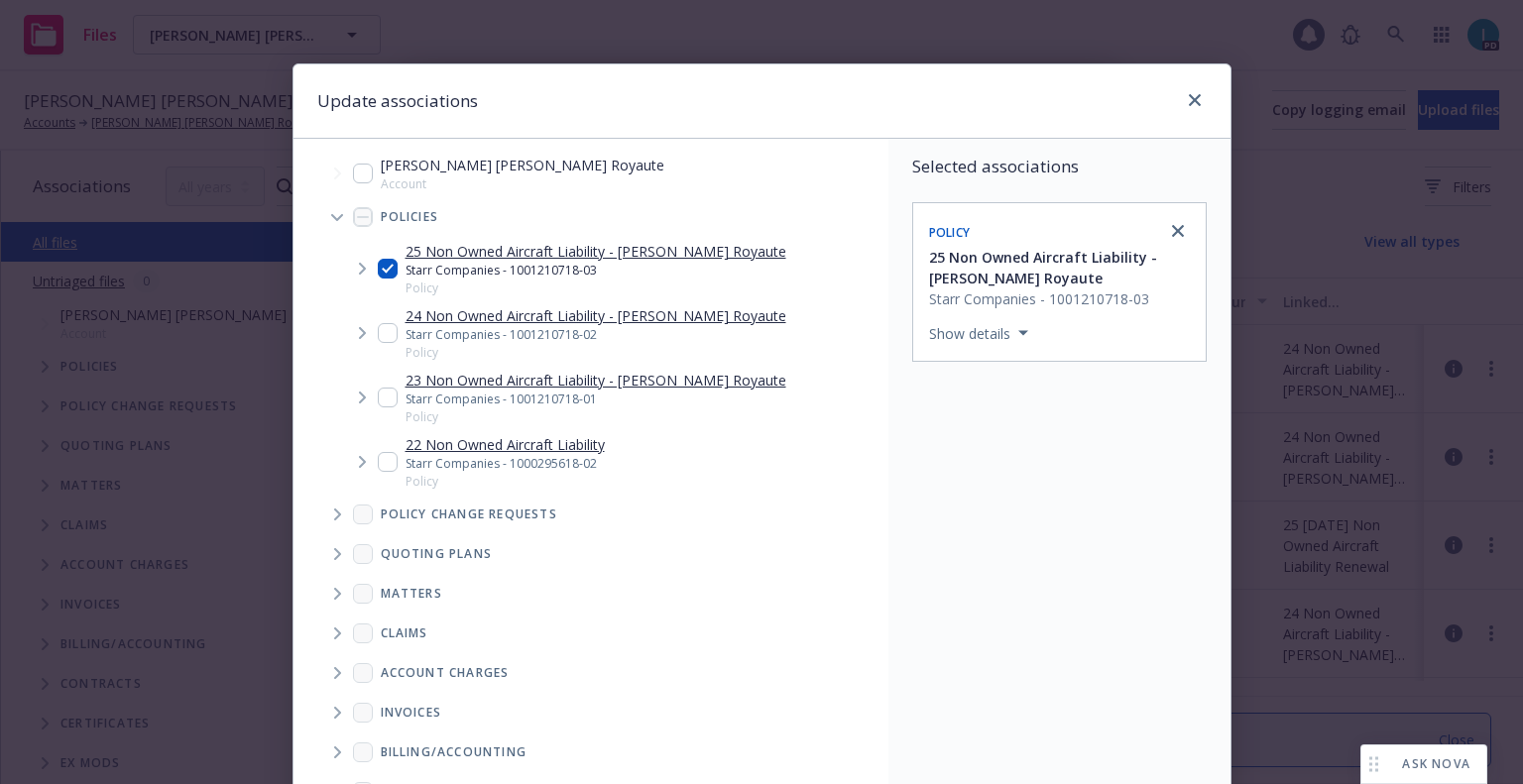 scroll, scrollTop: 201, scrollLeft: 0, axis: vertical 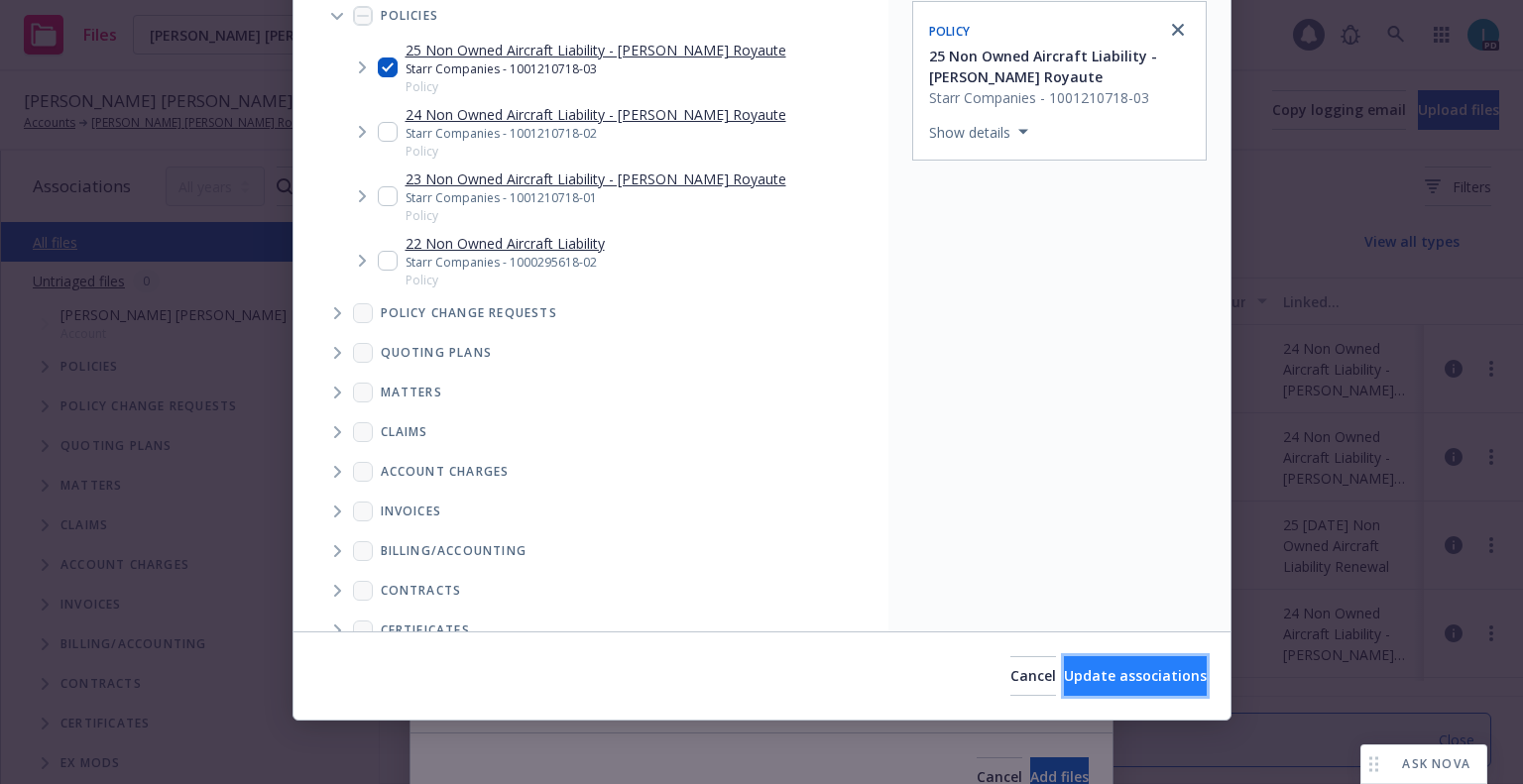 click on "Update associations" at bounding box center [1135, 675] 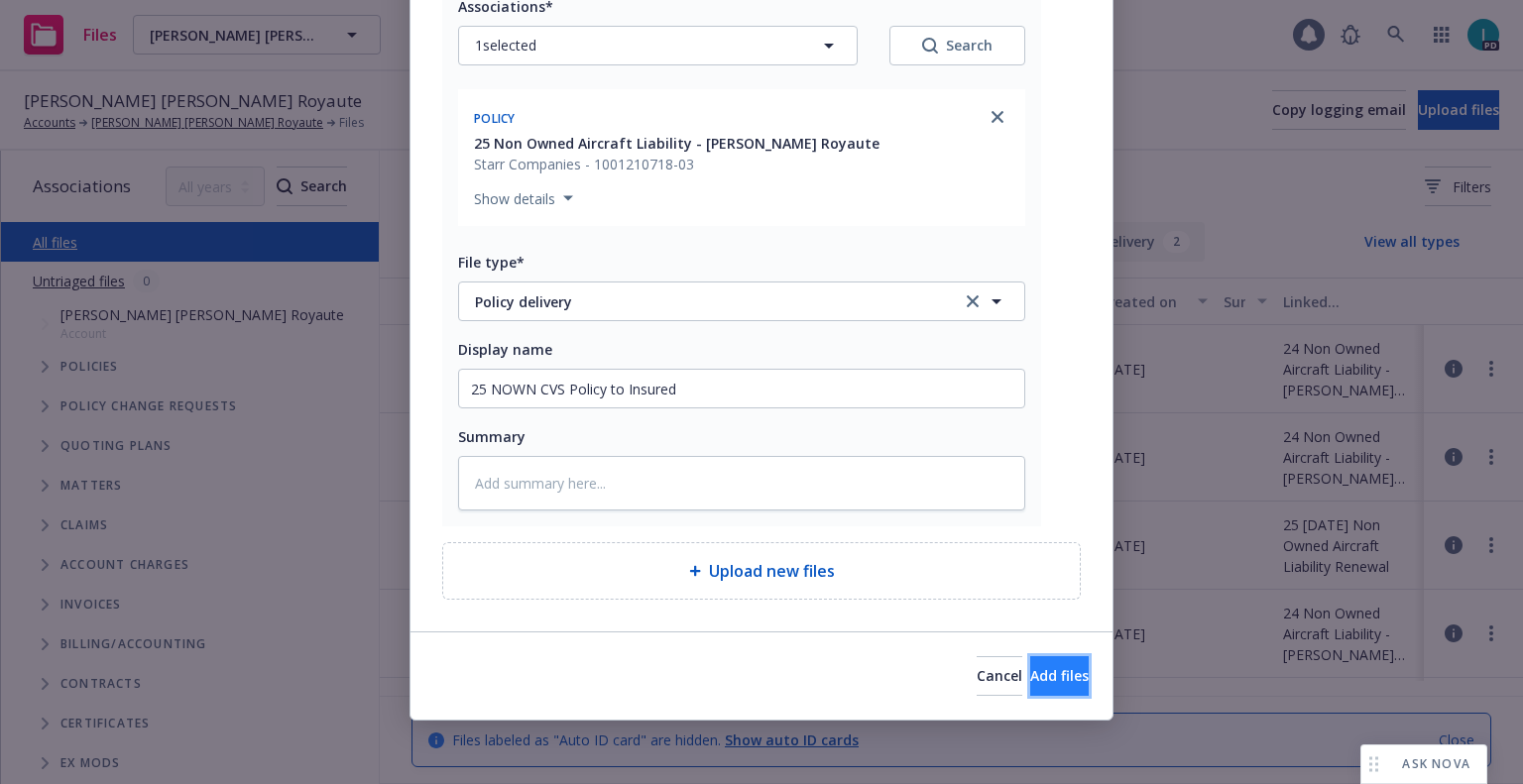 click on "Add files" at bounding box center (1059, 675) 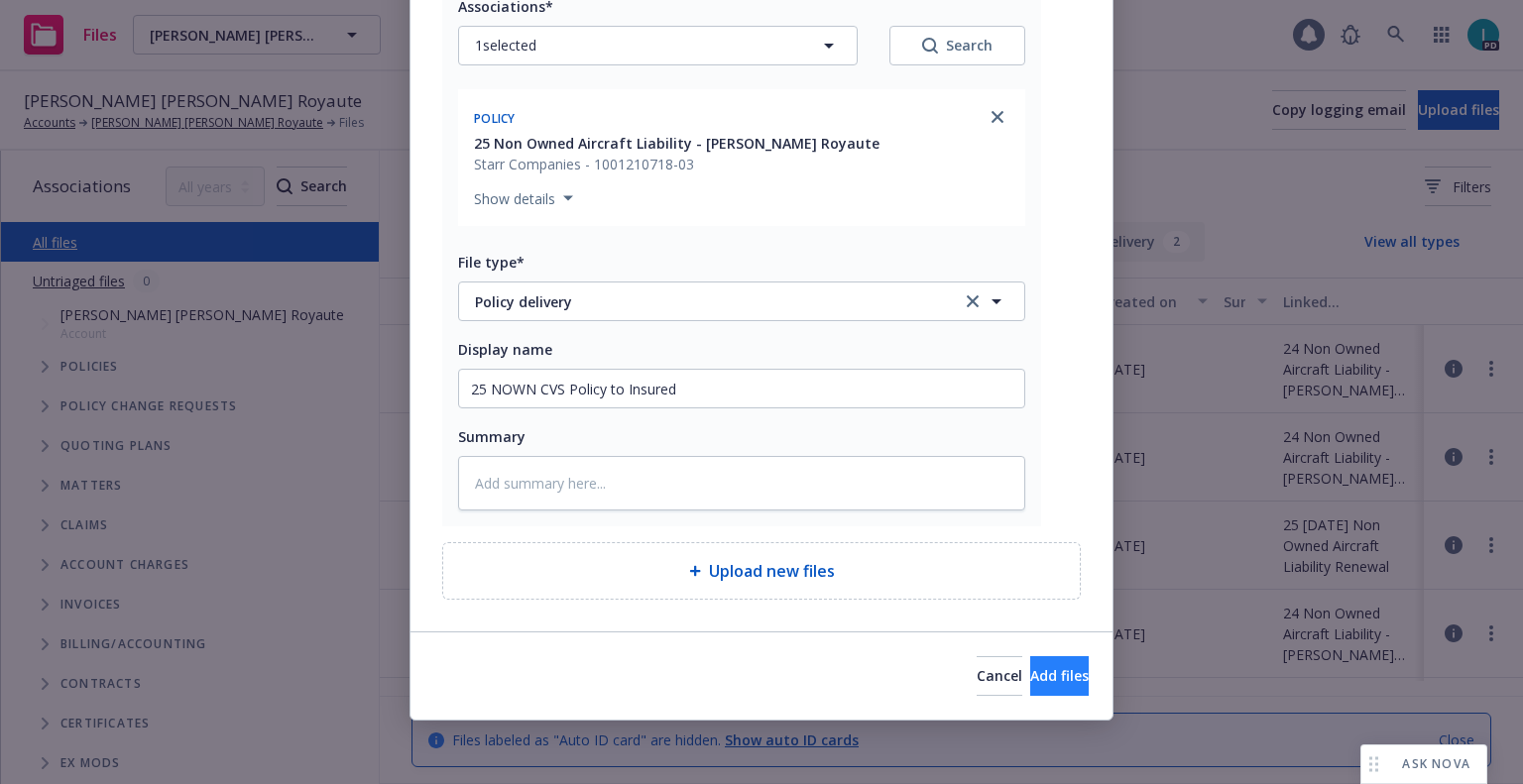 scroll, scrollTop: 172, scrollLeft: 0, axis: vertical 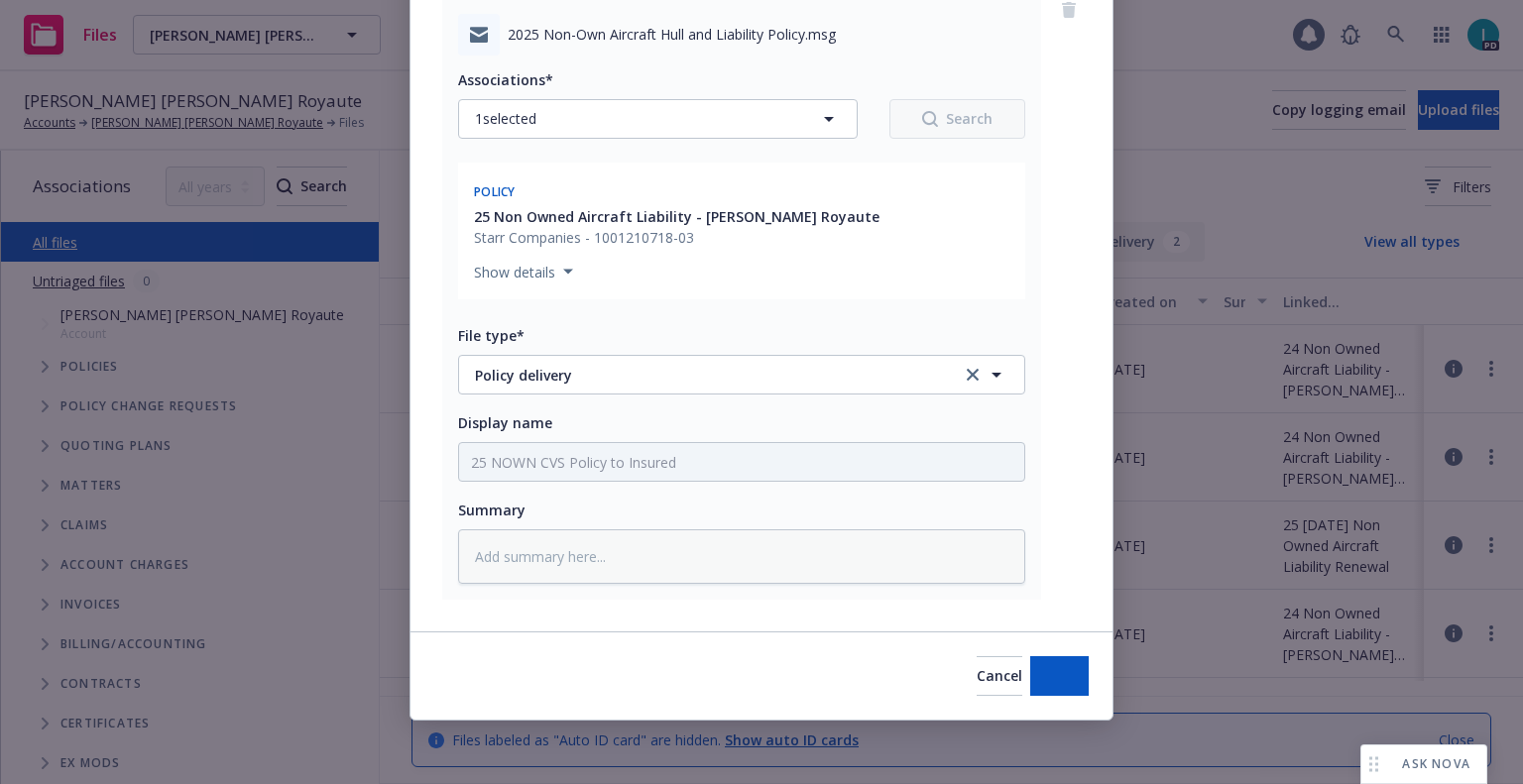 type on "x" 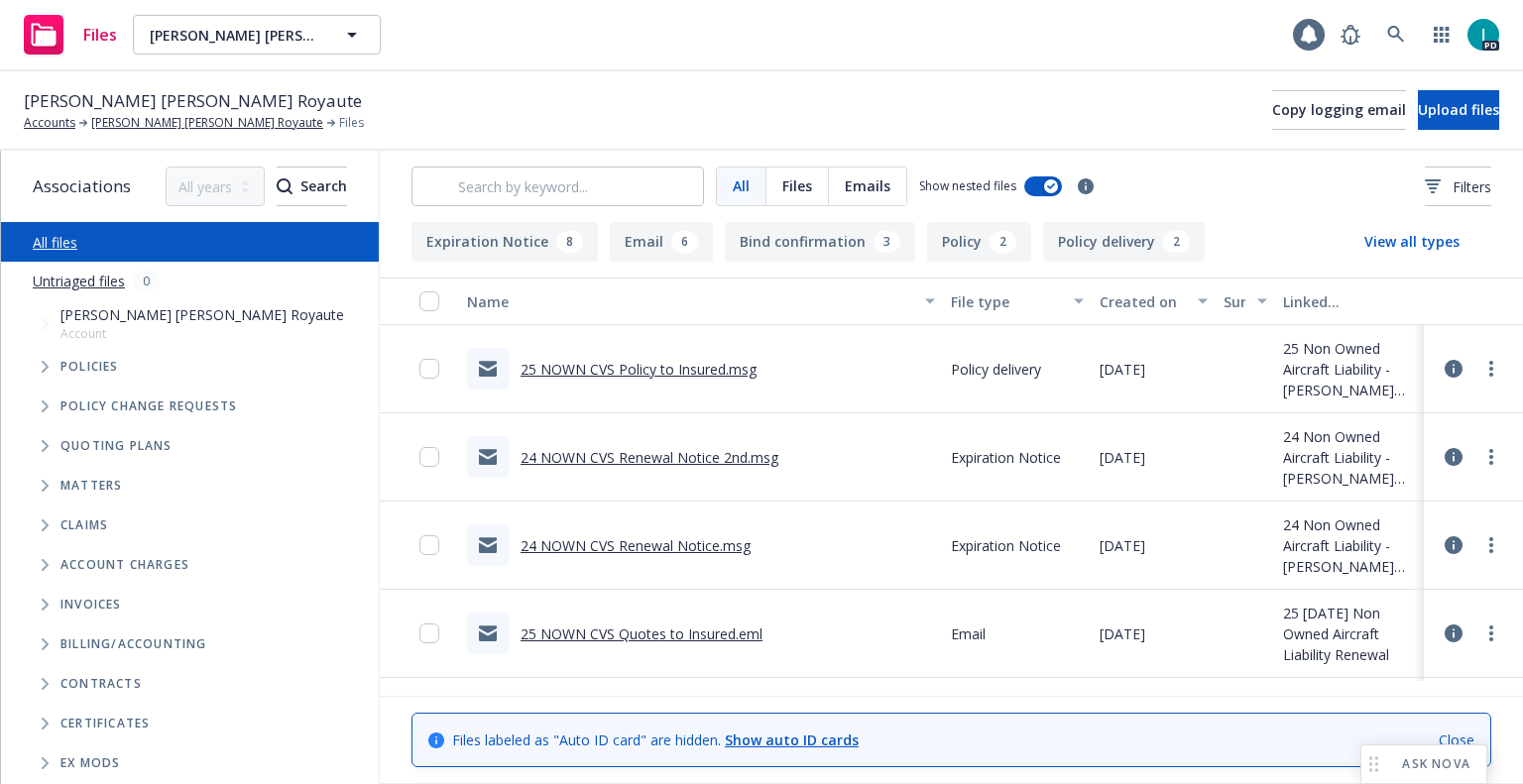 click on "Files Lydia Jo Royaute Lydia Jo Royaute 1 PD" at bounding box center [762, 36] 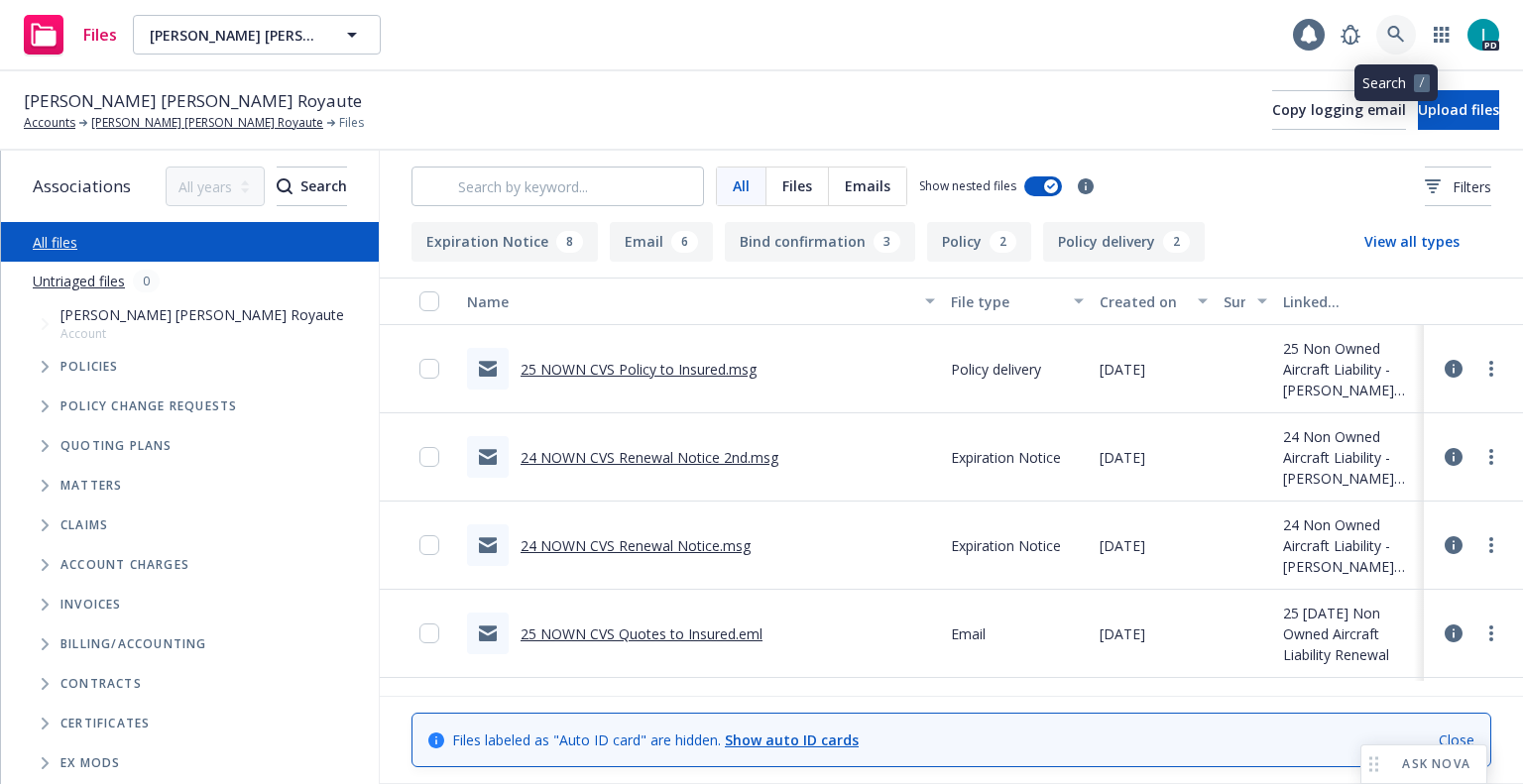 click at bounding box center [1396, 35] 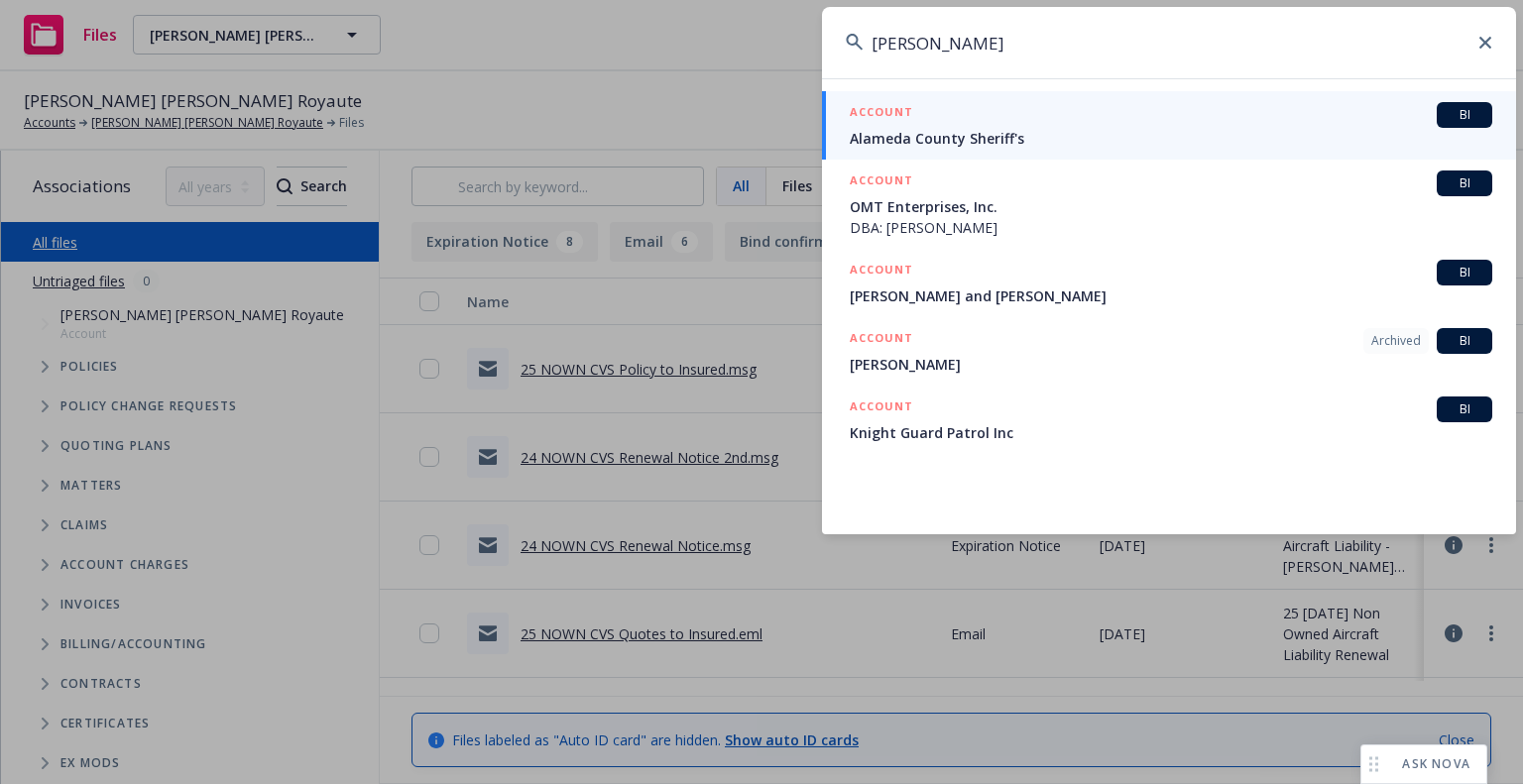 type on "Michael Gardner" 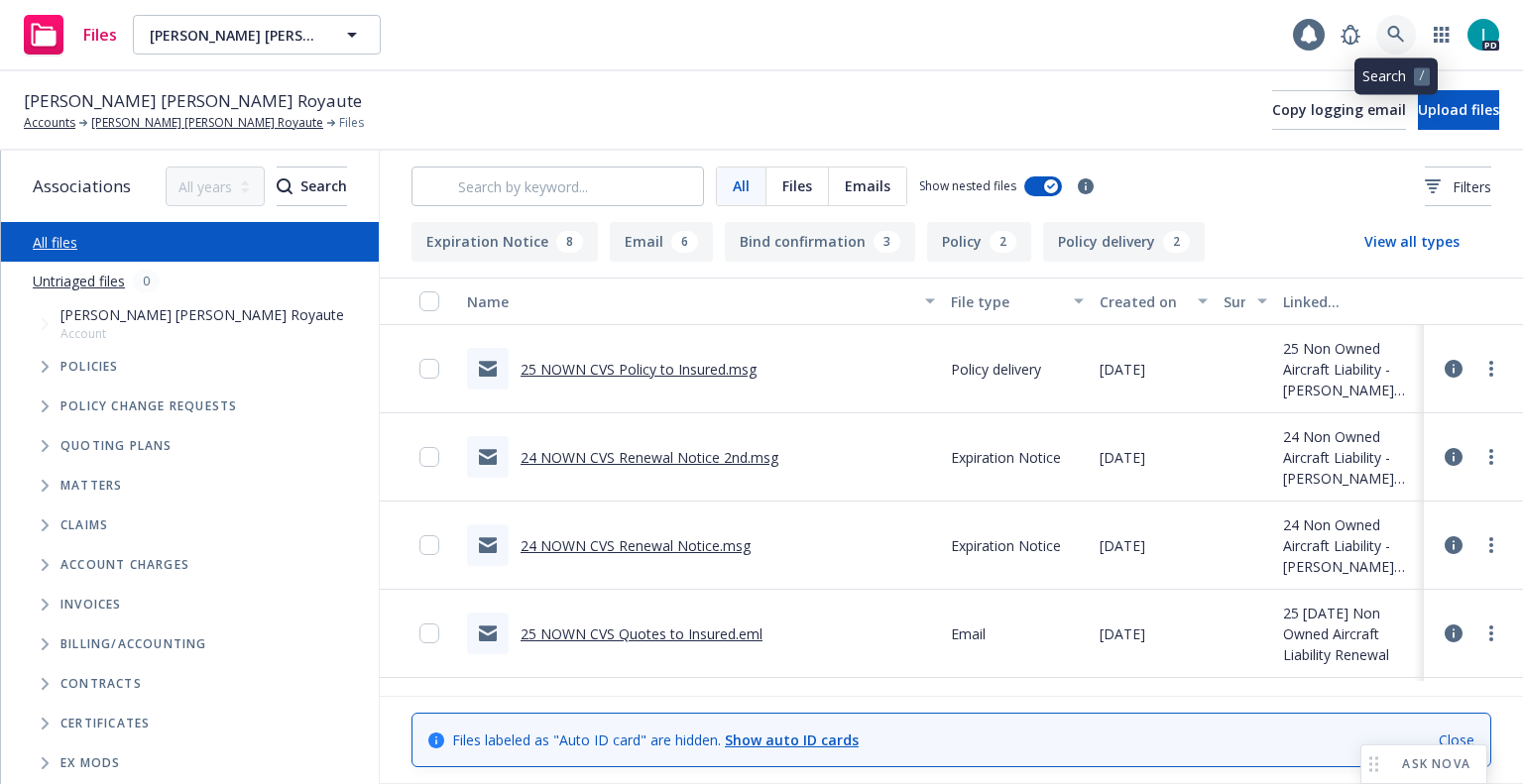 click 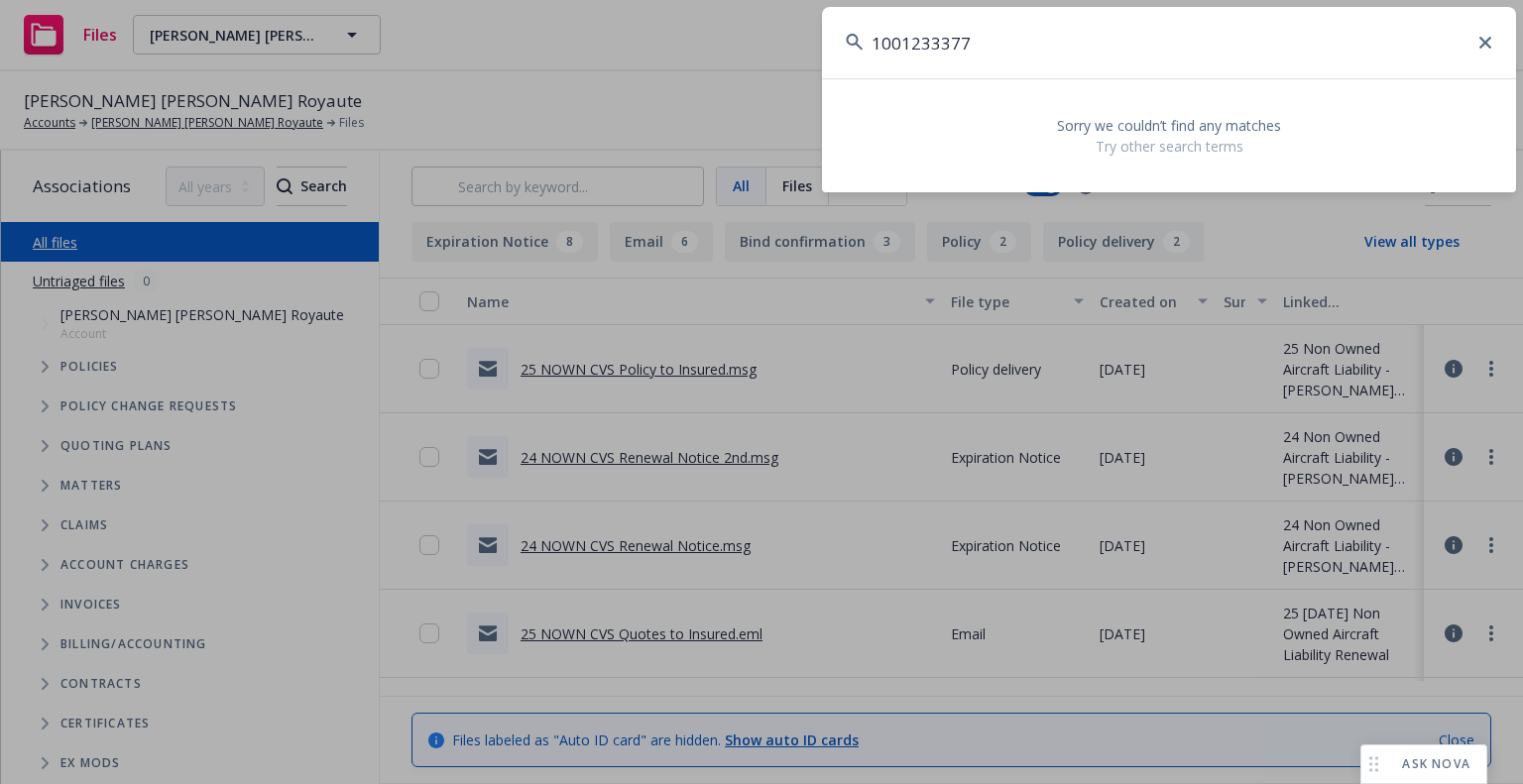 click on "1001233377" at bounding box center (1169, 43) 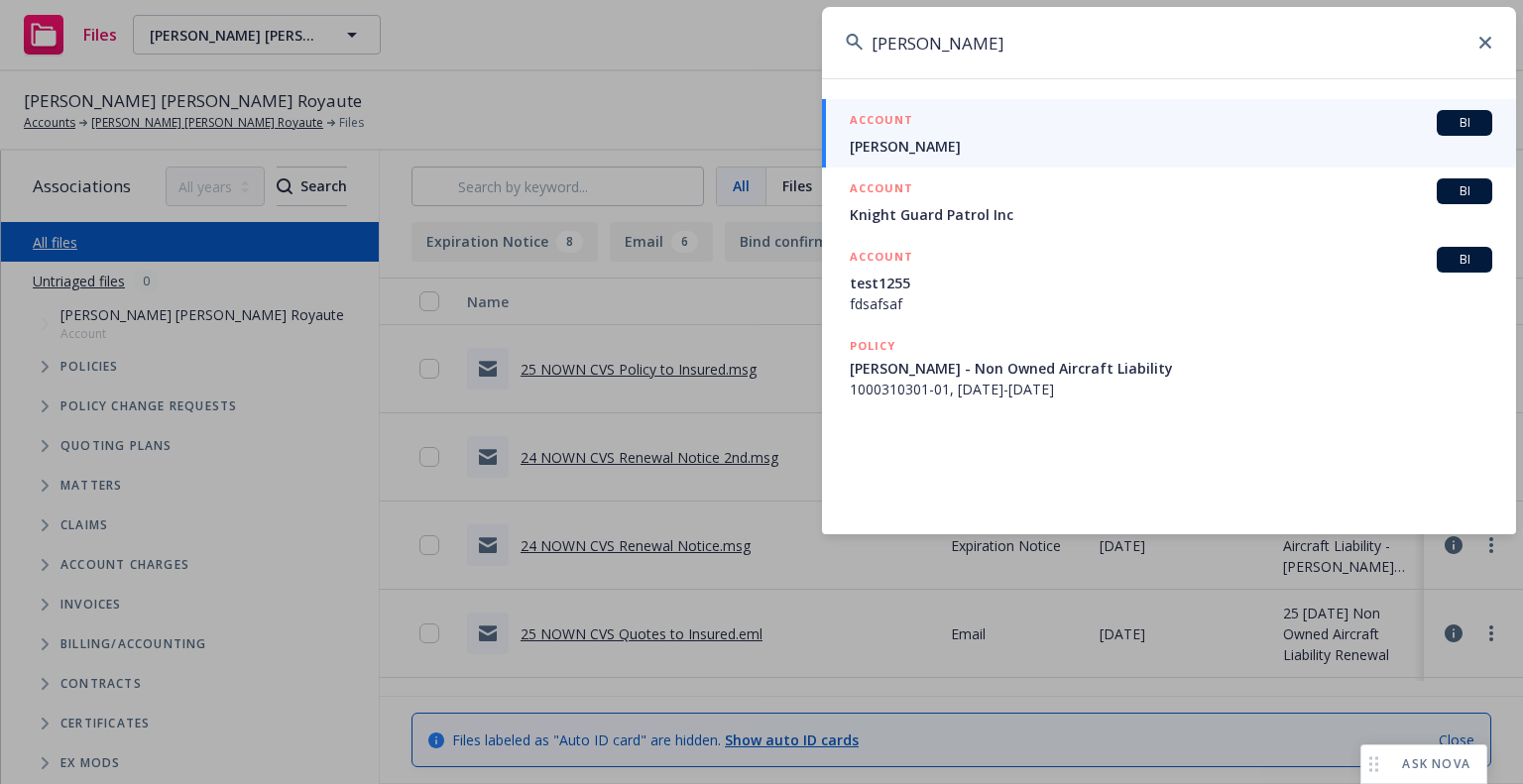type on "Ryan Brantly" 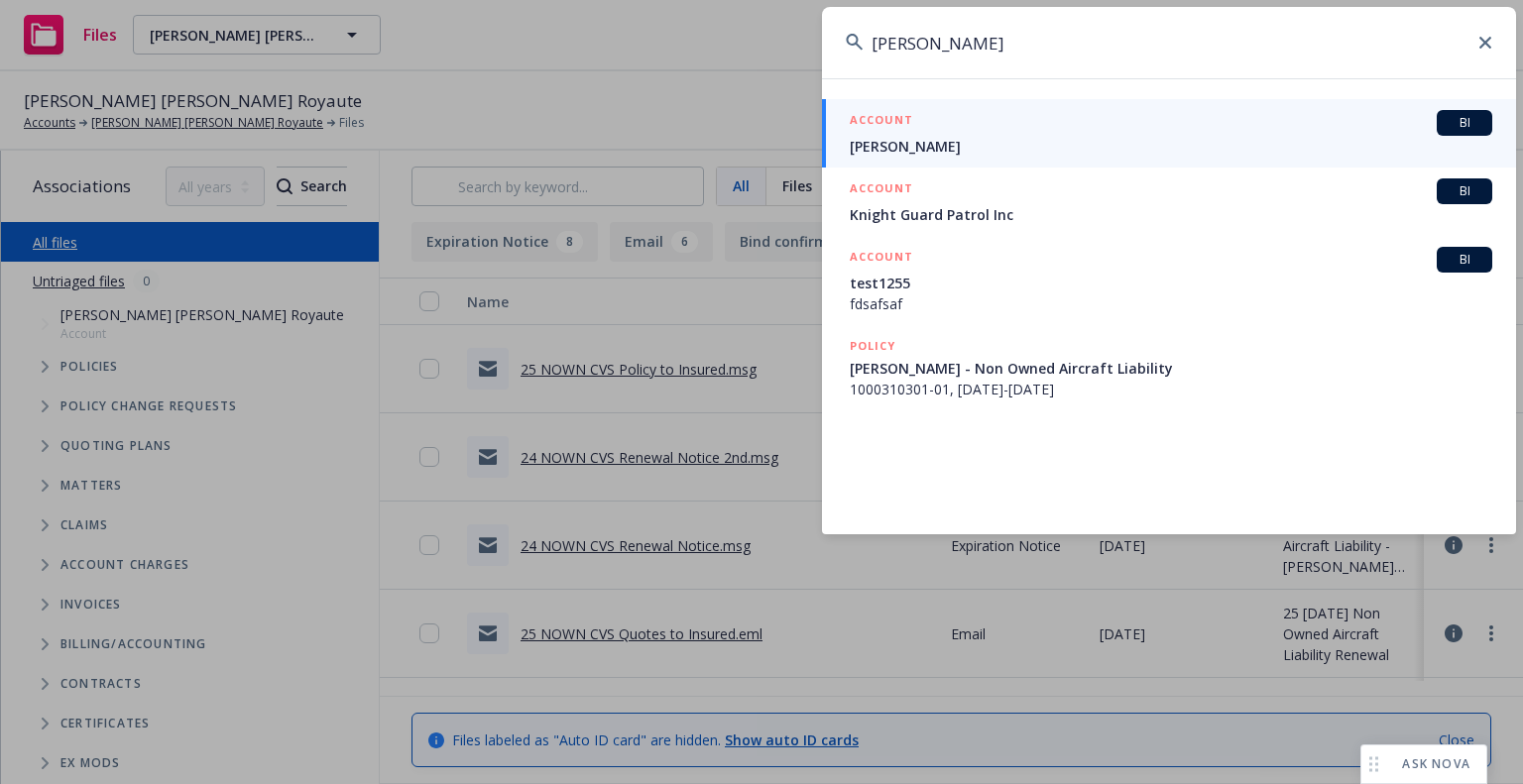 click on "Ryan Brantly" at bounding box center (1171, 146) 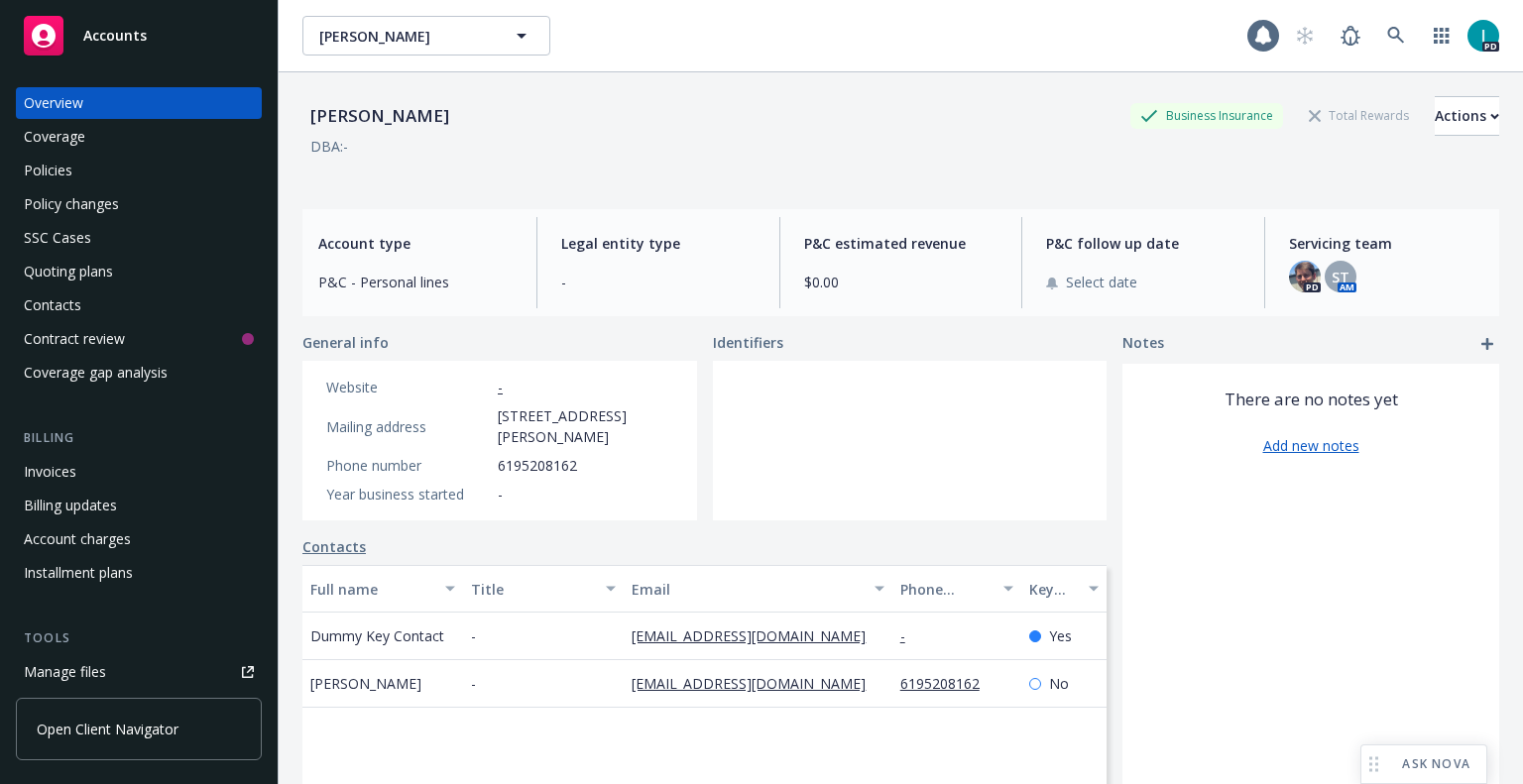 scroll, scrollTop: 0, scrollLeft: 0, axis: both 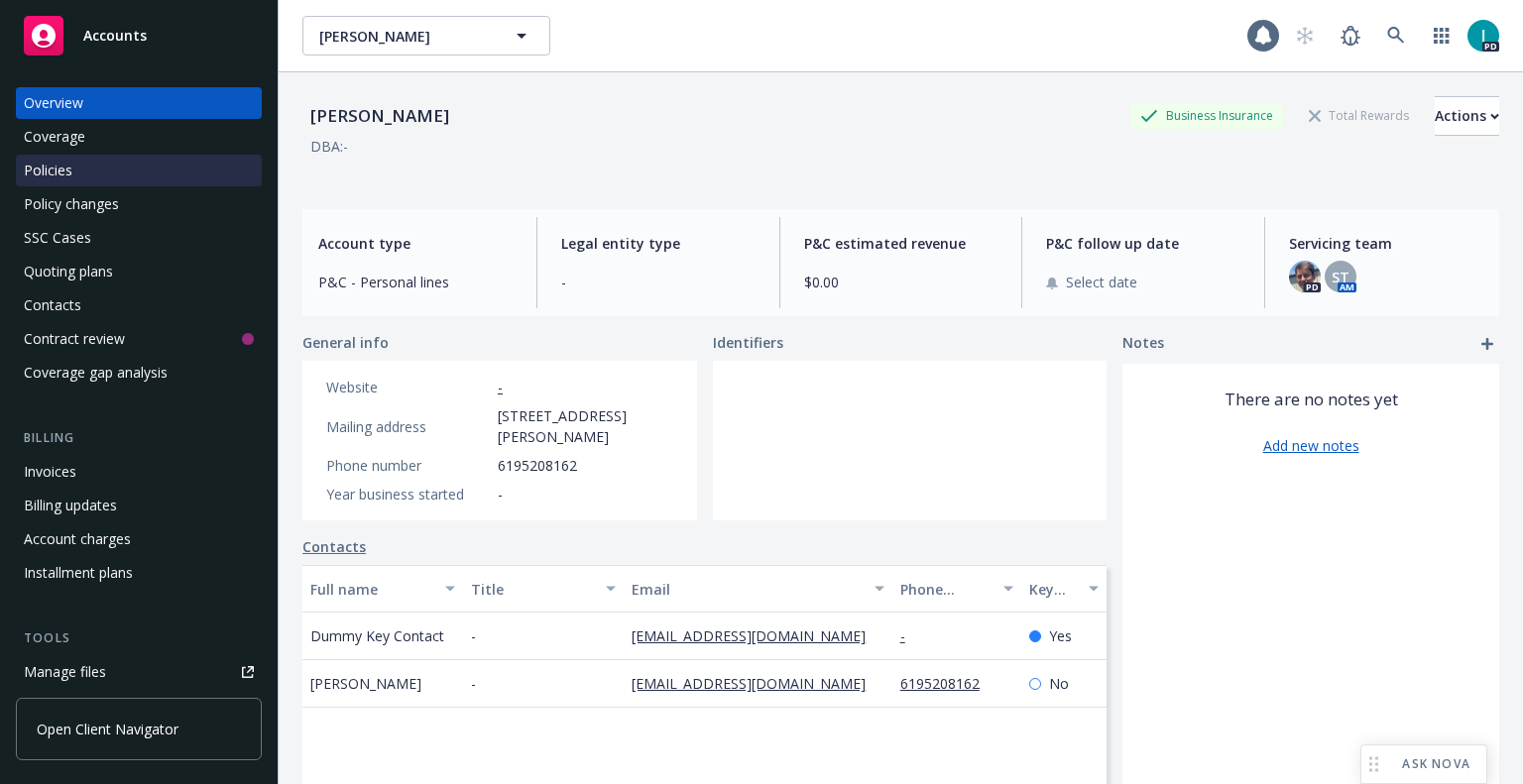 click on "Policies" at bounding box center [48, 170] 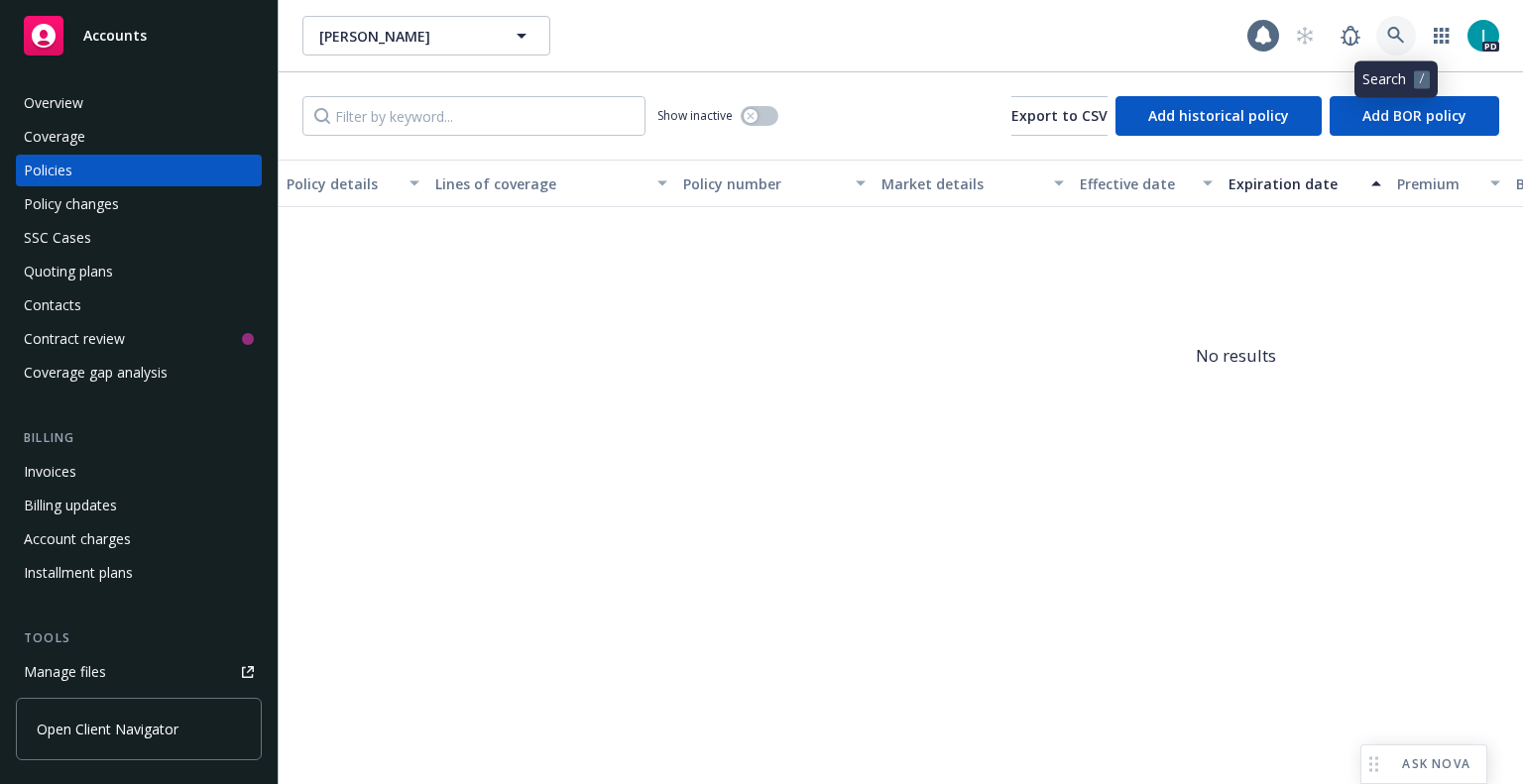 click at bounding box center [1396, 36] 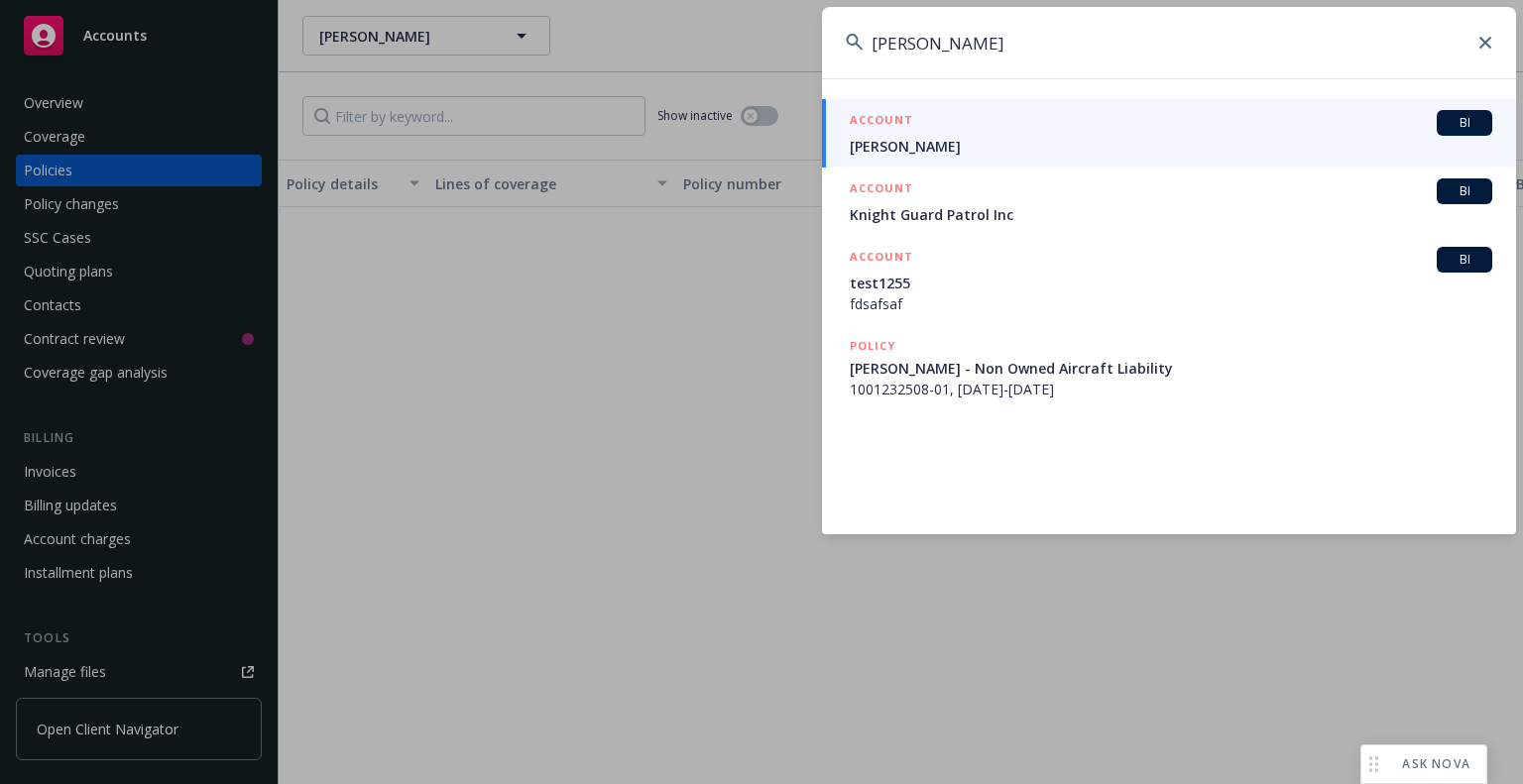 type on "[PERSON_NAME]" 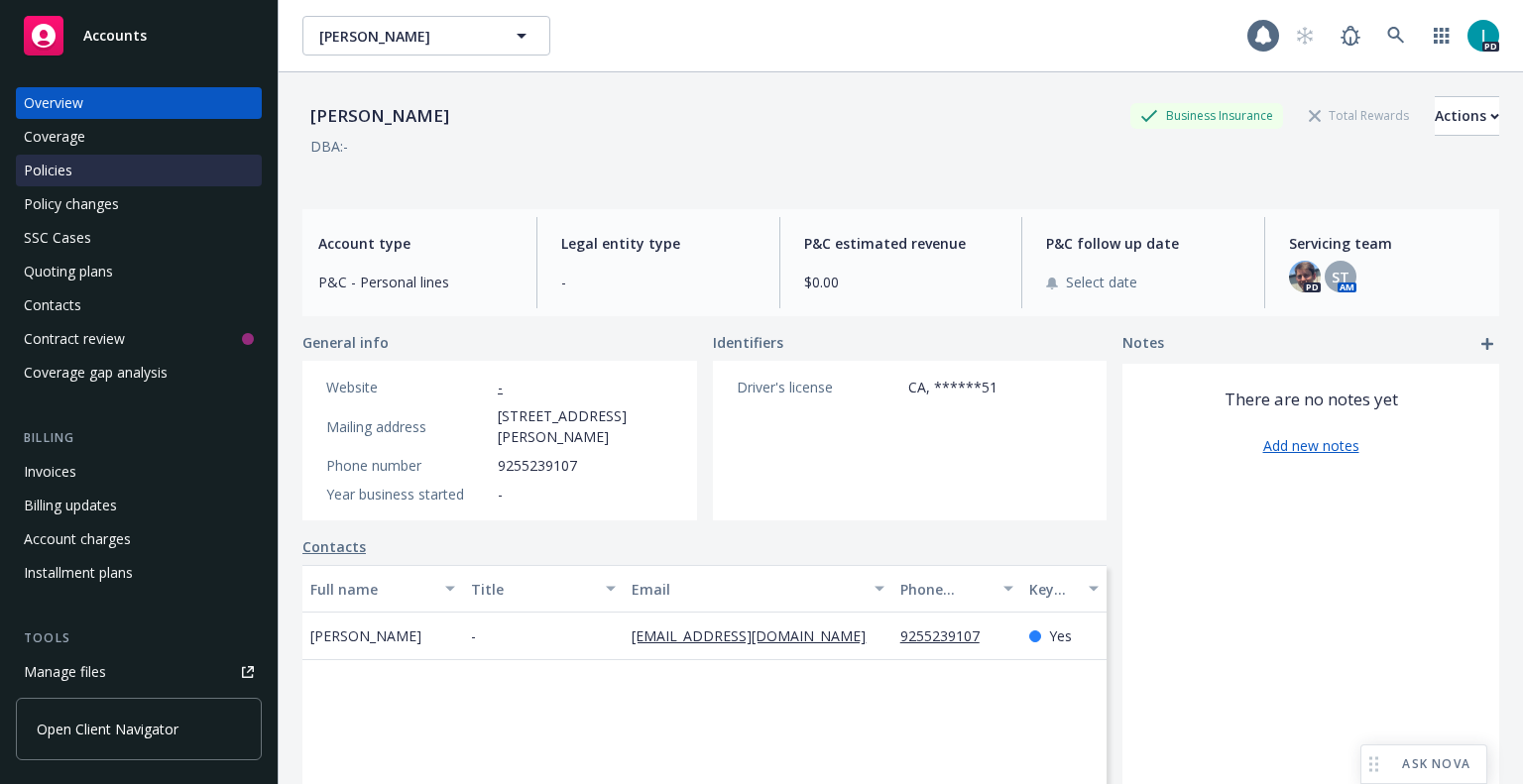 click on "Policies" at bounding box center (139, 170) 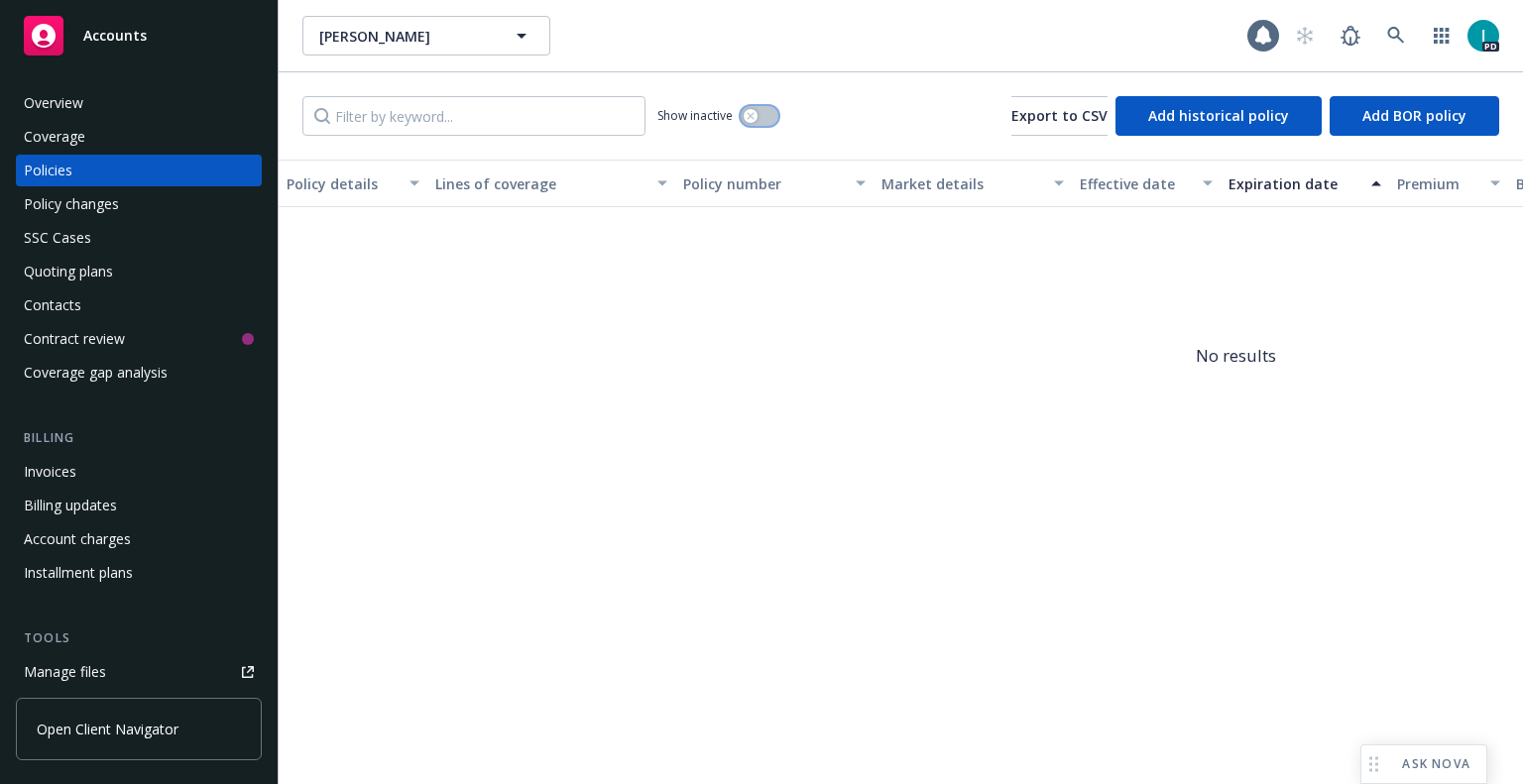 click at bounding box center (760, 116) 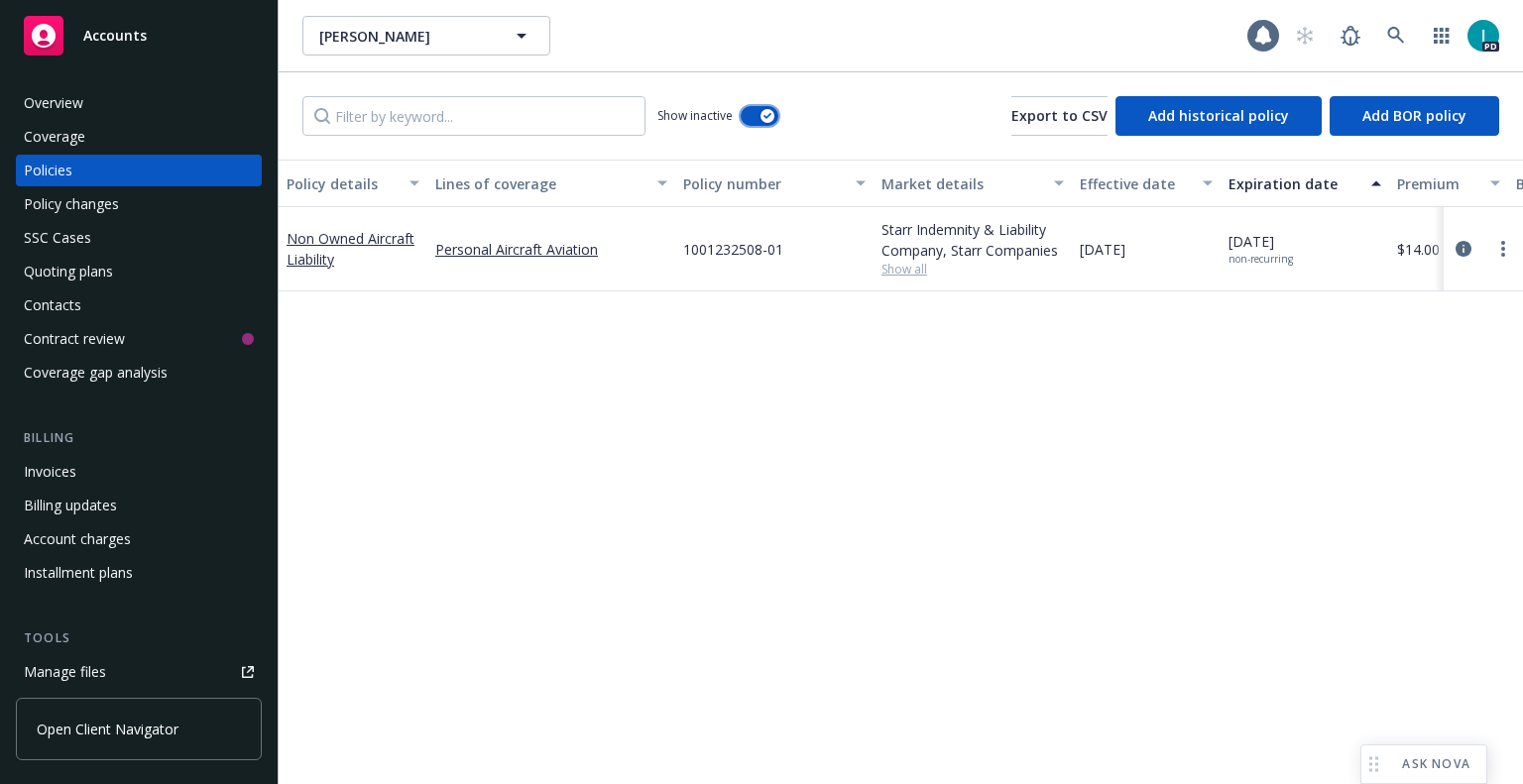 type 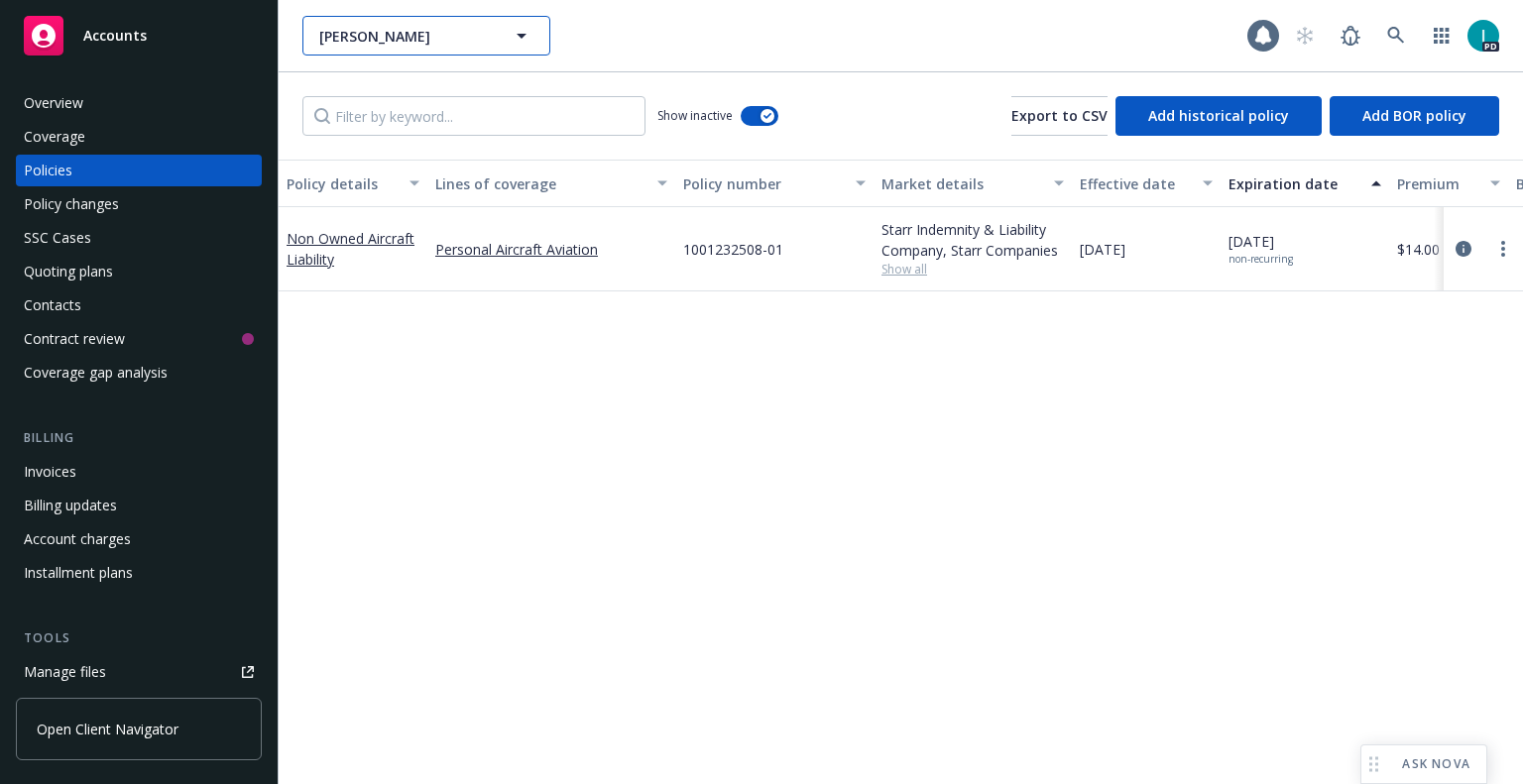 click on "[PERSON_NAME]" at bounding box center (426, 36) 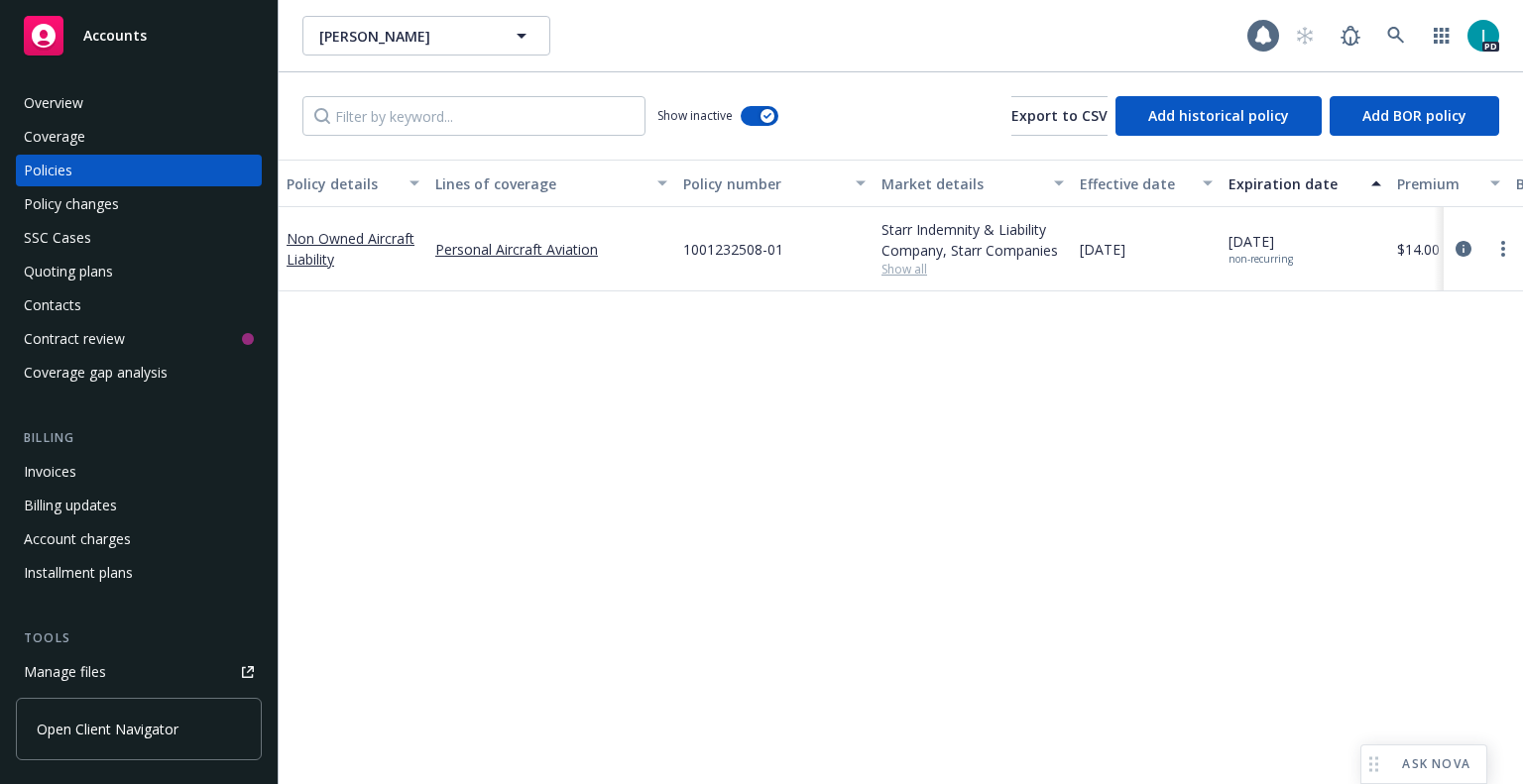 paste on "[PERSON_NAME]" 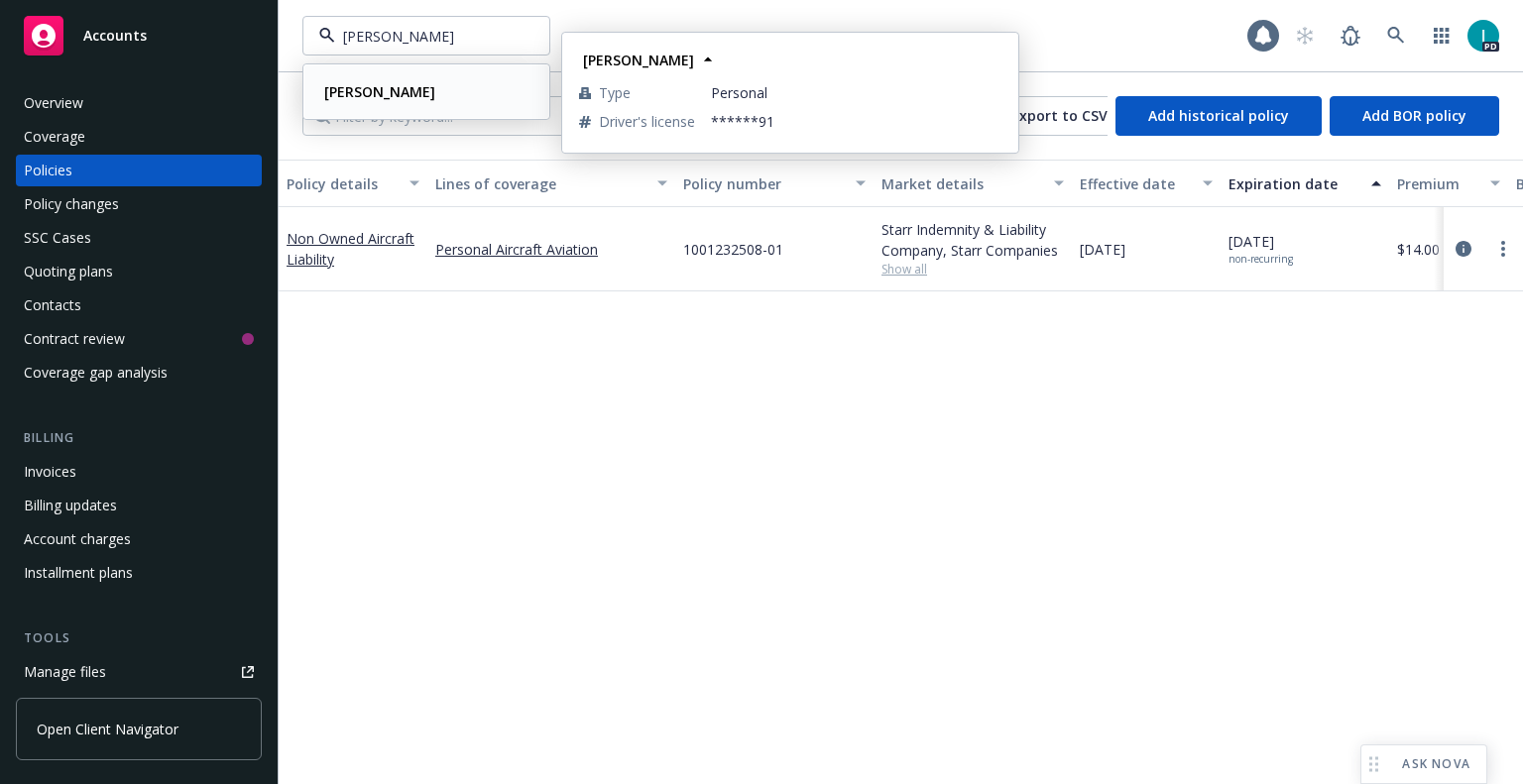 click on "[PERSON_NAME]" at bounding box center (380, 91) 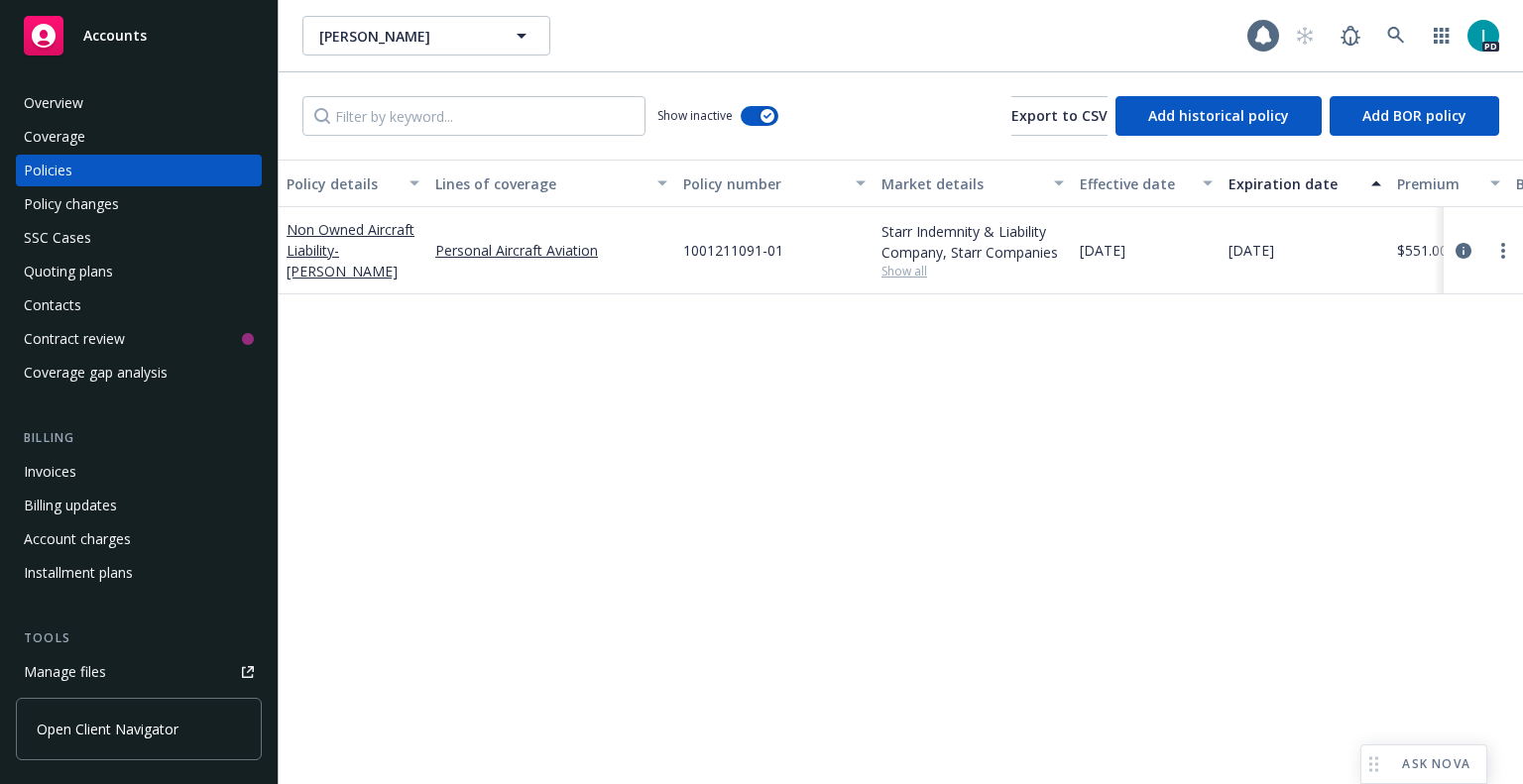 click on "Policy details Lines of coverage Policy number Market details Effective date Expiration date Premium Billing method Stage Status Service team leaders Non Owned Aircraft Liability  -  [PERSON_NAME] Personal Aircraft Aviation 1001211091-01 Starr Indemnity & Liability Company, Starr Companies Show all [DATE] [DATE] $551.00 Direct Renewal Expired [PERSON_NAME] AM [PERSON_NAME] PD" at bounding box center (900, 472) 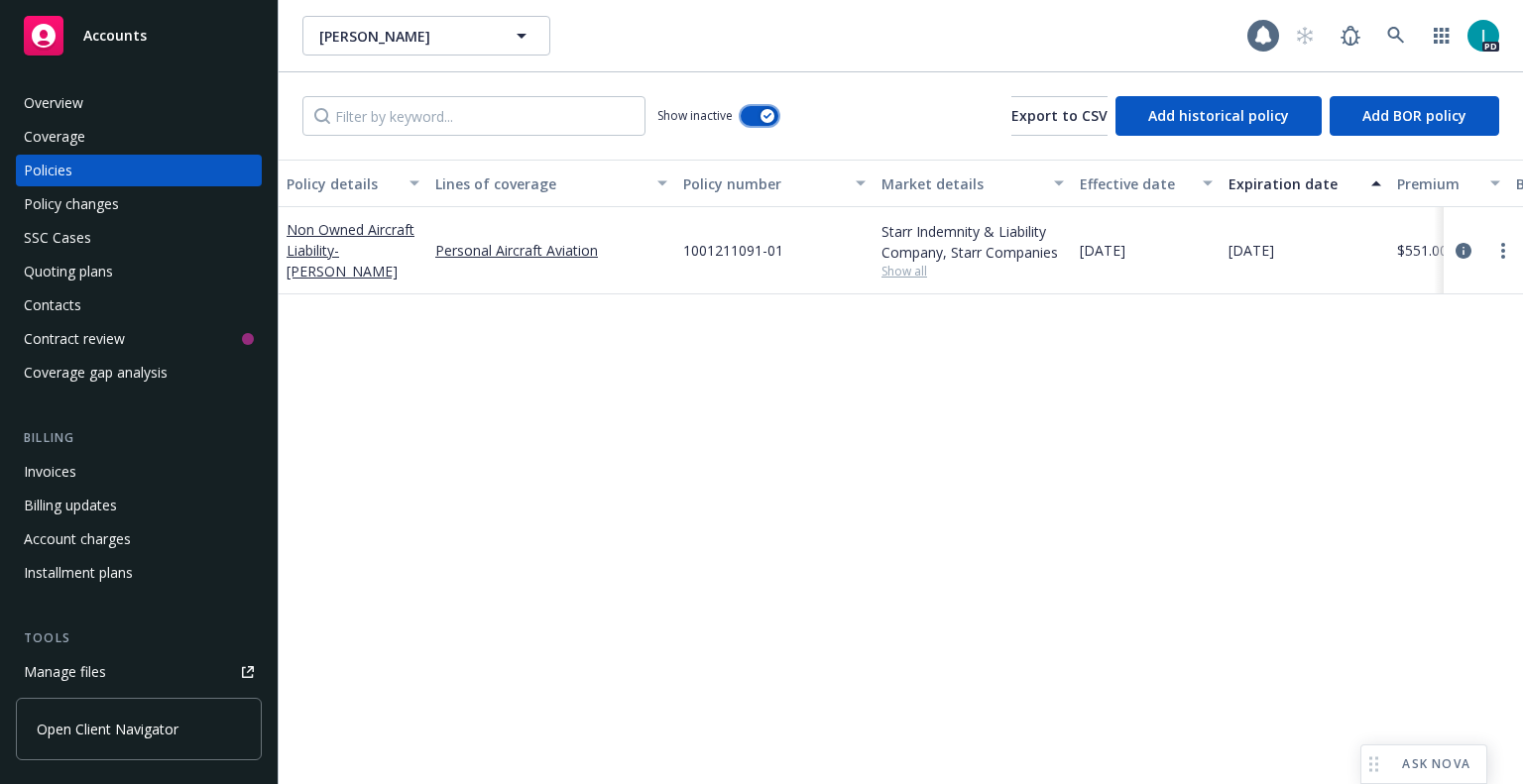 click at bounding box center (767, 116) 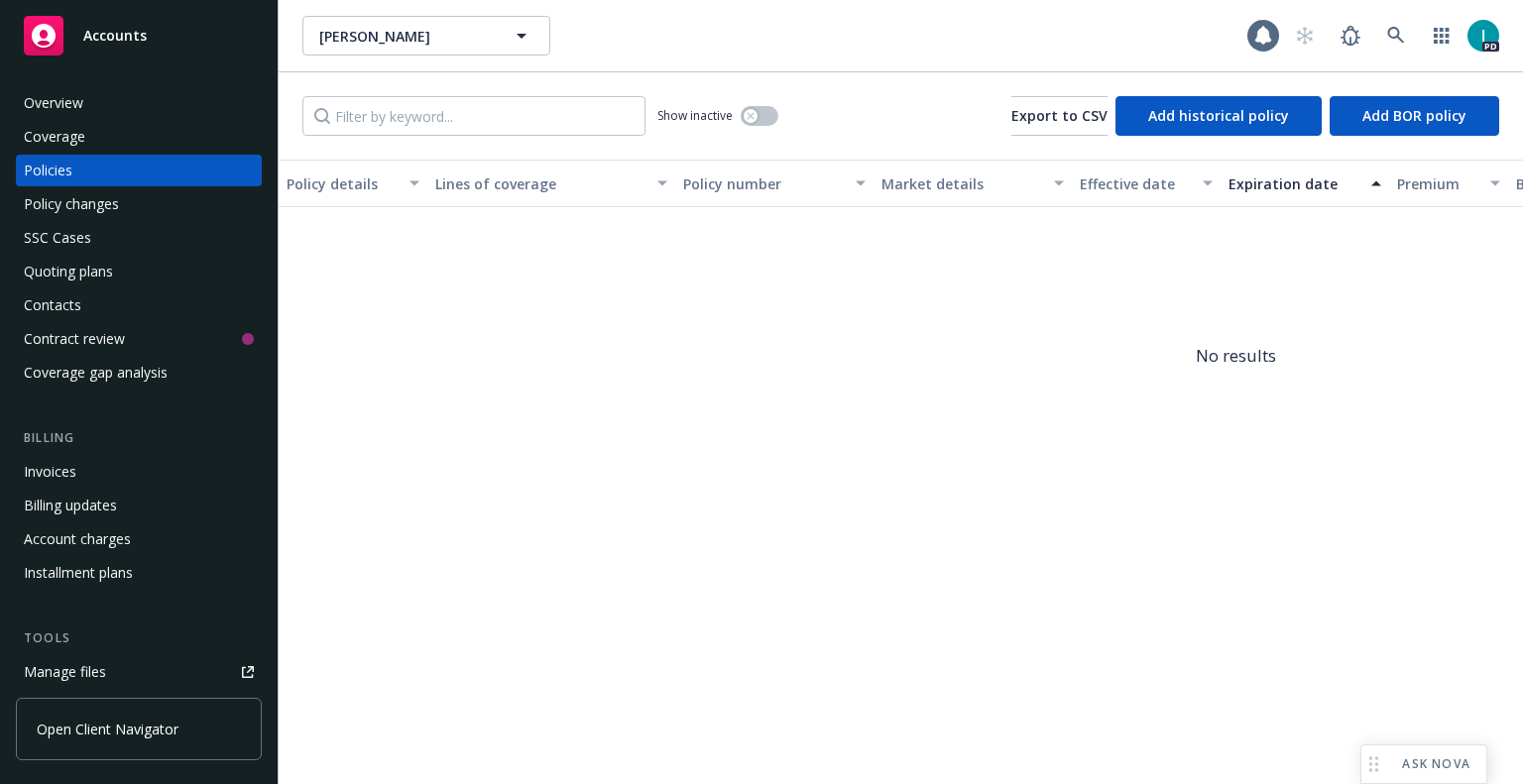 click on "Ankit Gohel Ankit Gohel" at bounding box center (774, 36) 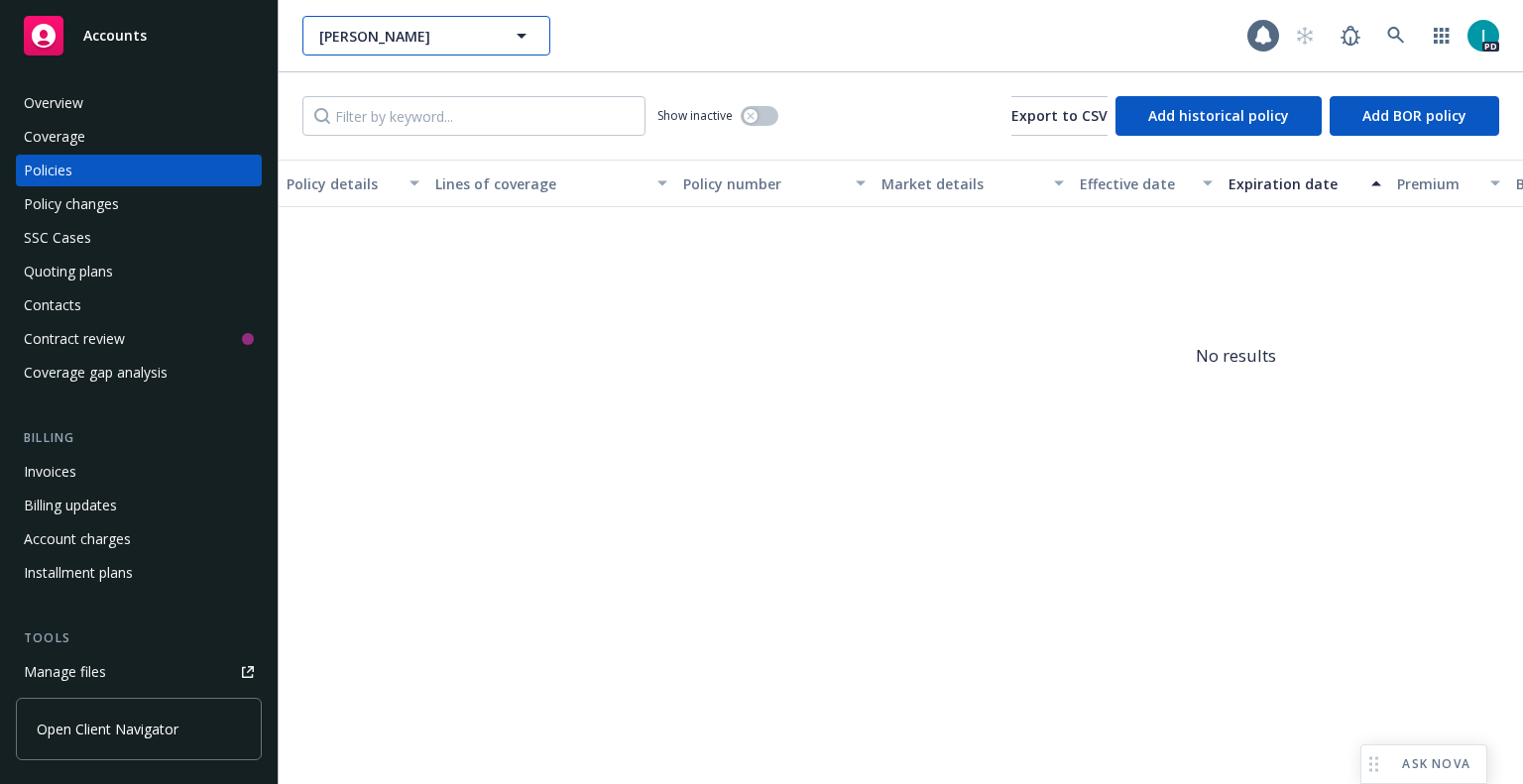 click on "Ankit Gohel" at bounding box center [405, 36] 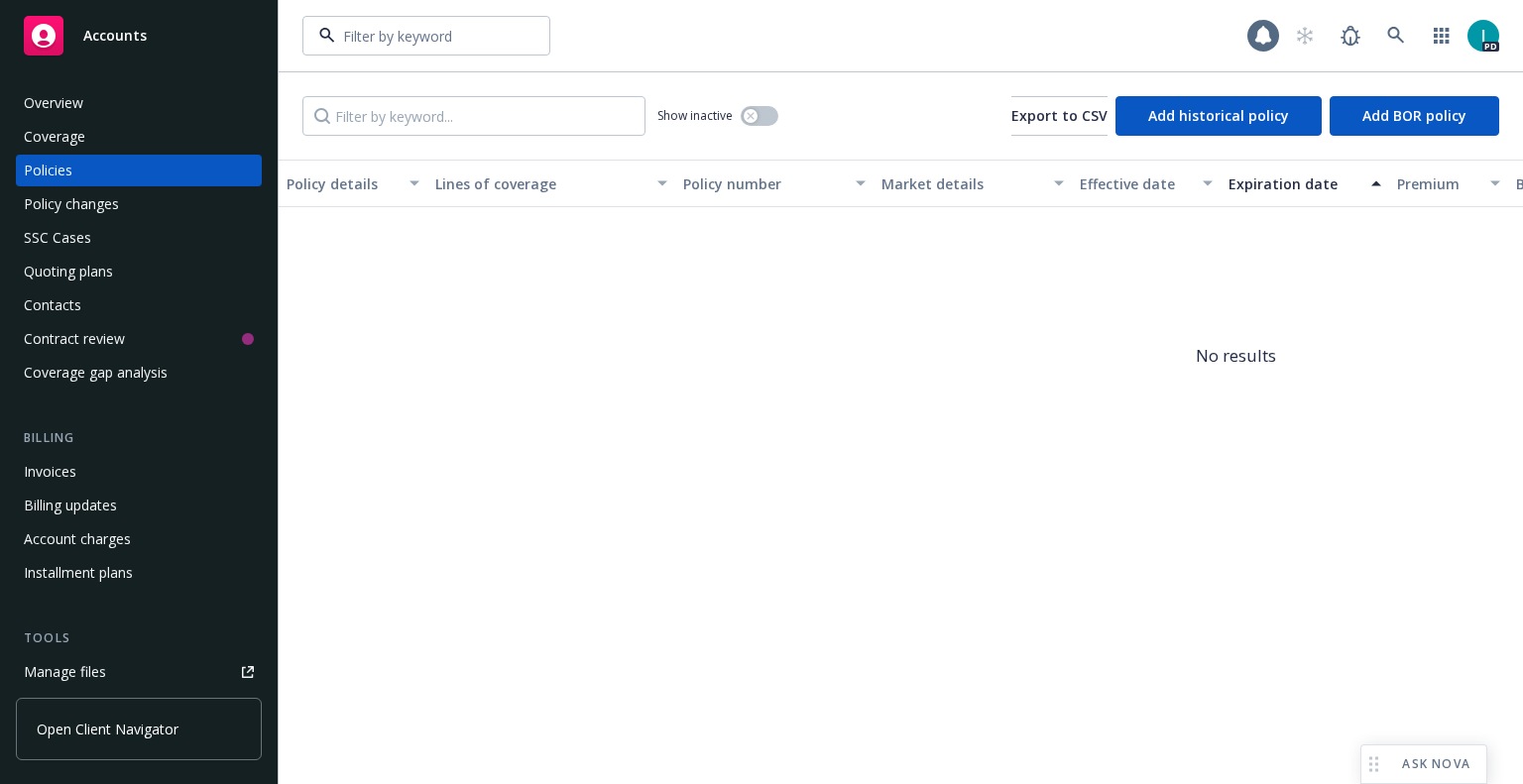 paste on "Yayoi West" 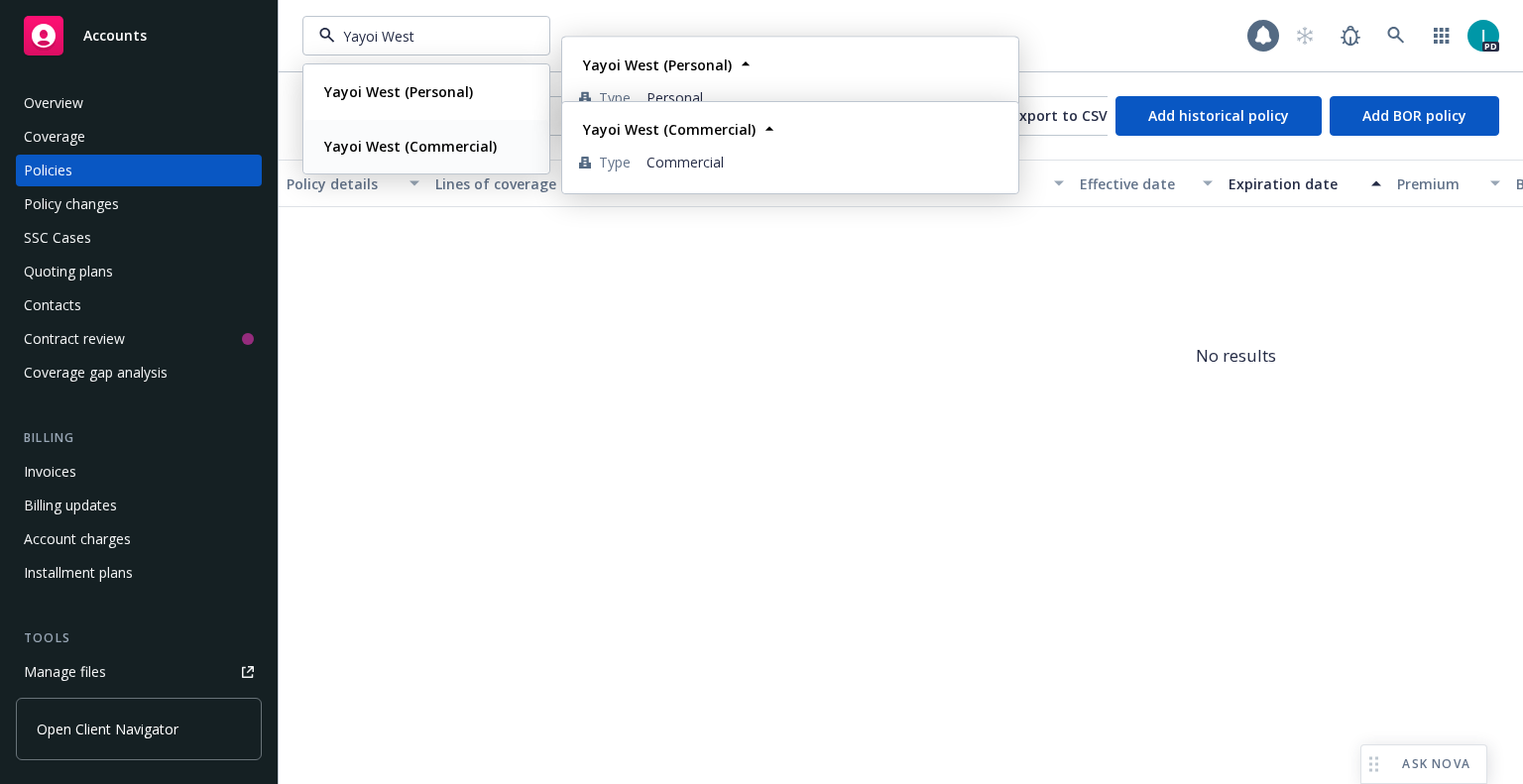 click on "Yayoi West (Commercial)" at bounding box center [410, 146] 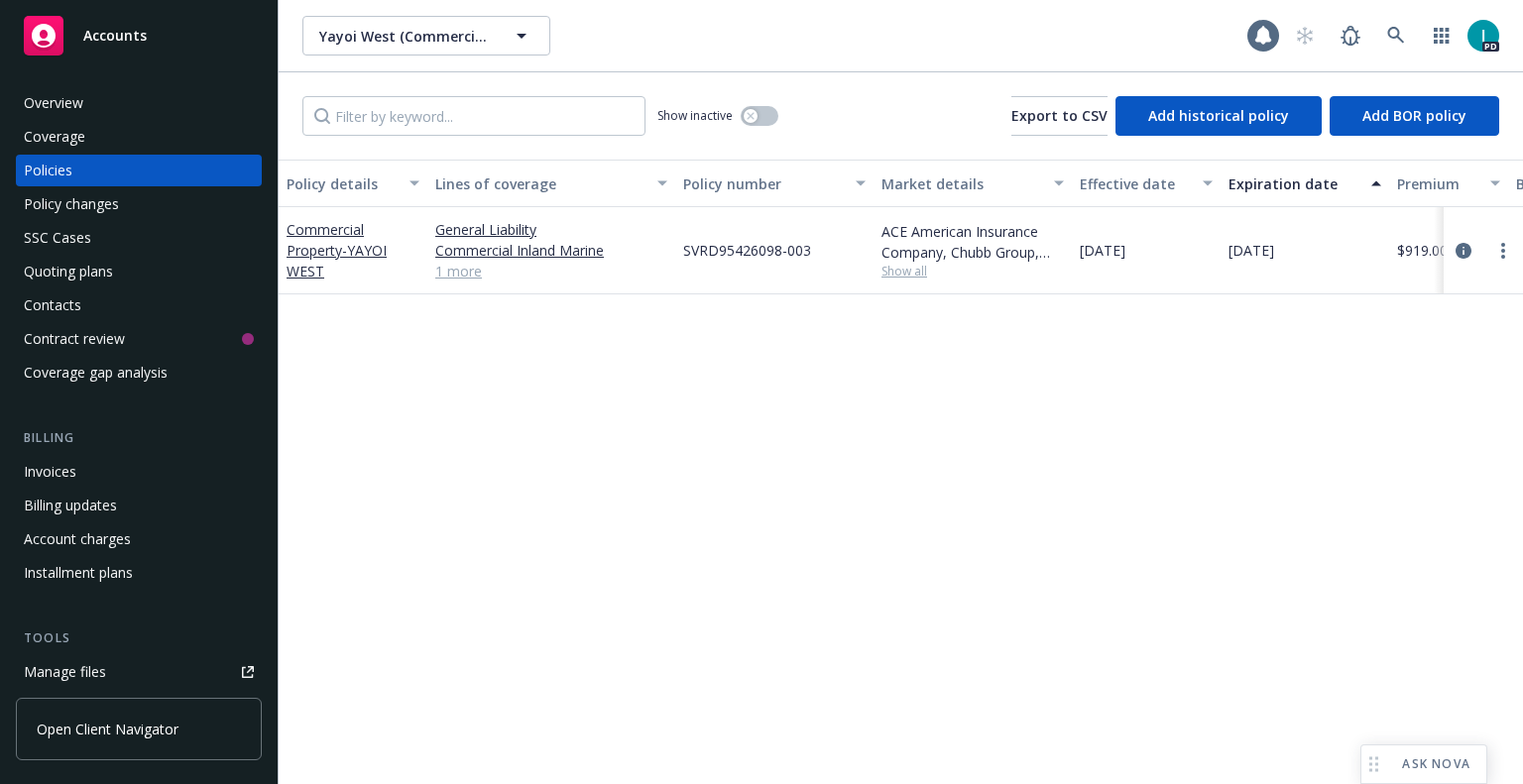 click on "Policy details Lines of coverage Policy number Market details Effective date Expiration date Premium Billing method Stage Status Service team leaders Commercial Property  -  YAYOI WEST General Liability Commercial Inland Marine Commercial Property 1 more SVRD95426098-003 ACE American Insurance Company, Chubb Group, The ABC Program Show all 08/09/2024 08/09/2025 $919.00 Agency - Pay in full Renewal Active Mary Hammer AM Scott Gault PD" at bounding box center [900, 472] 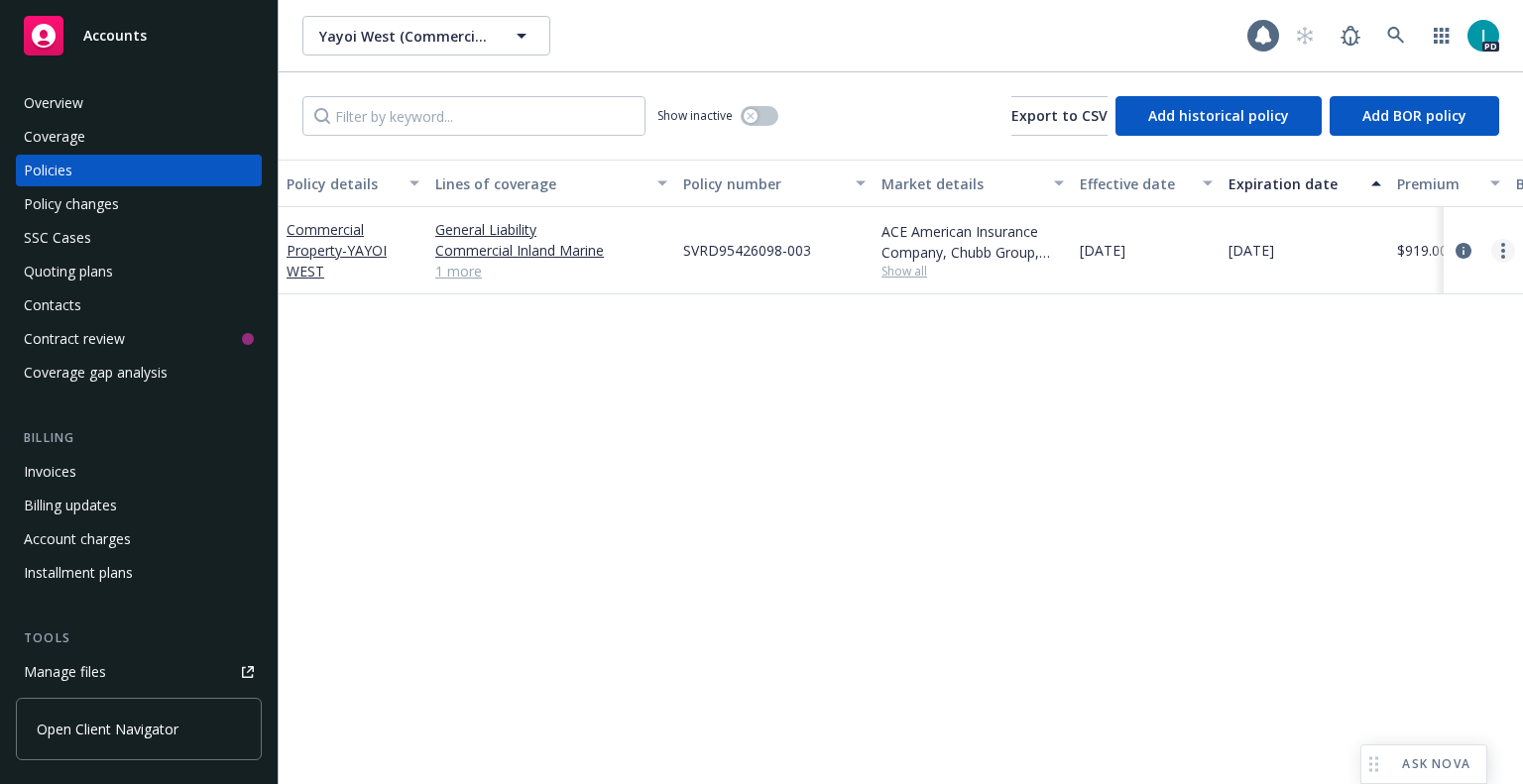 click at bounding box center (1503, 251) 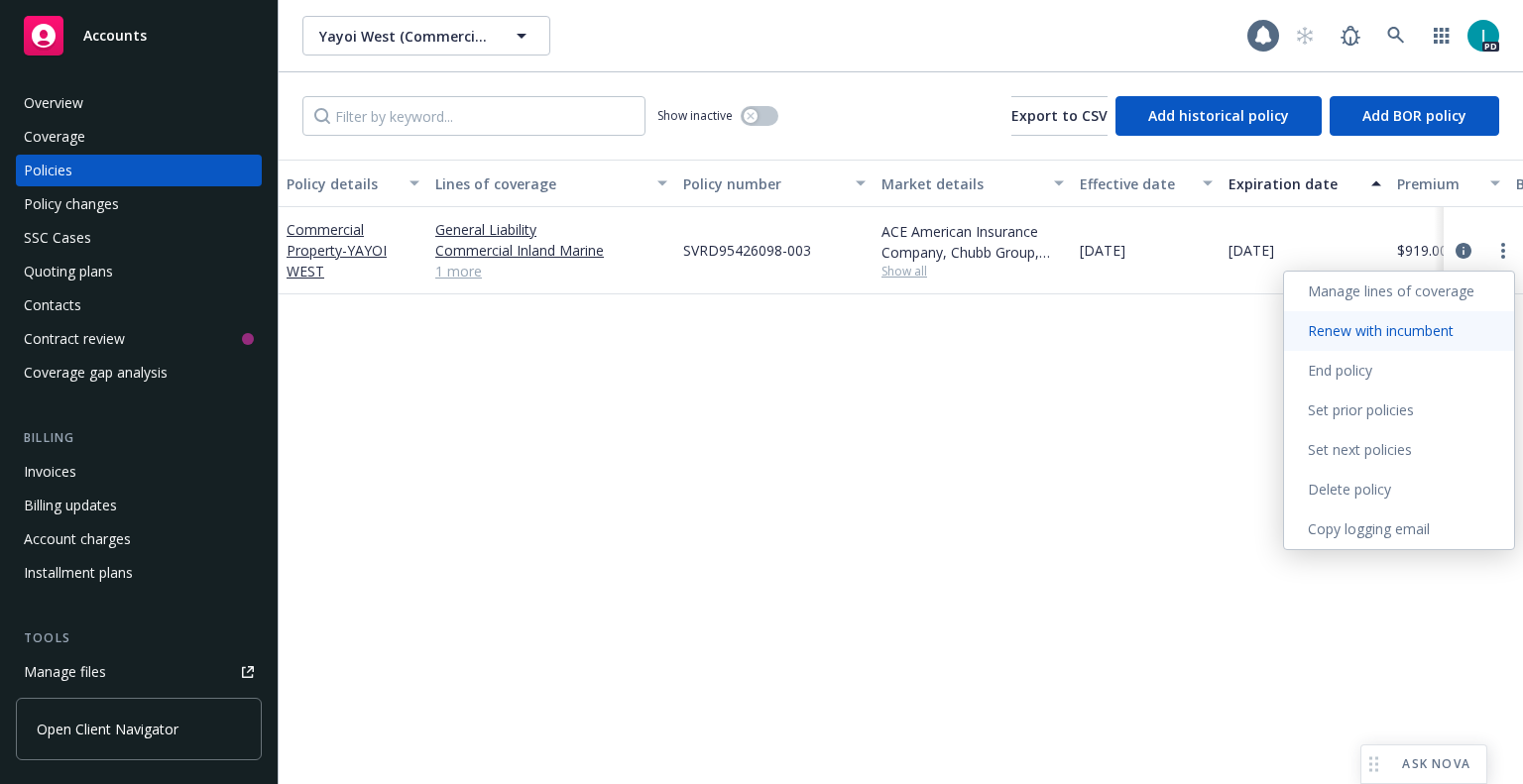 click on "Renew with incumbent" at bounding box center (1399, 331) 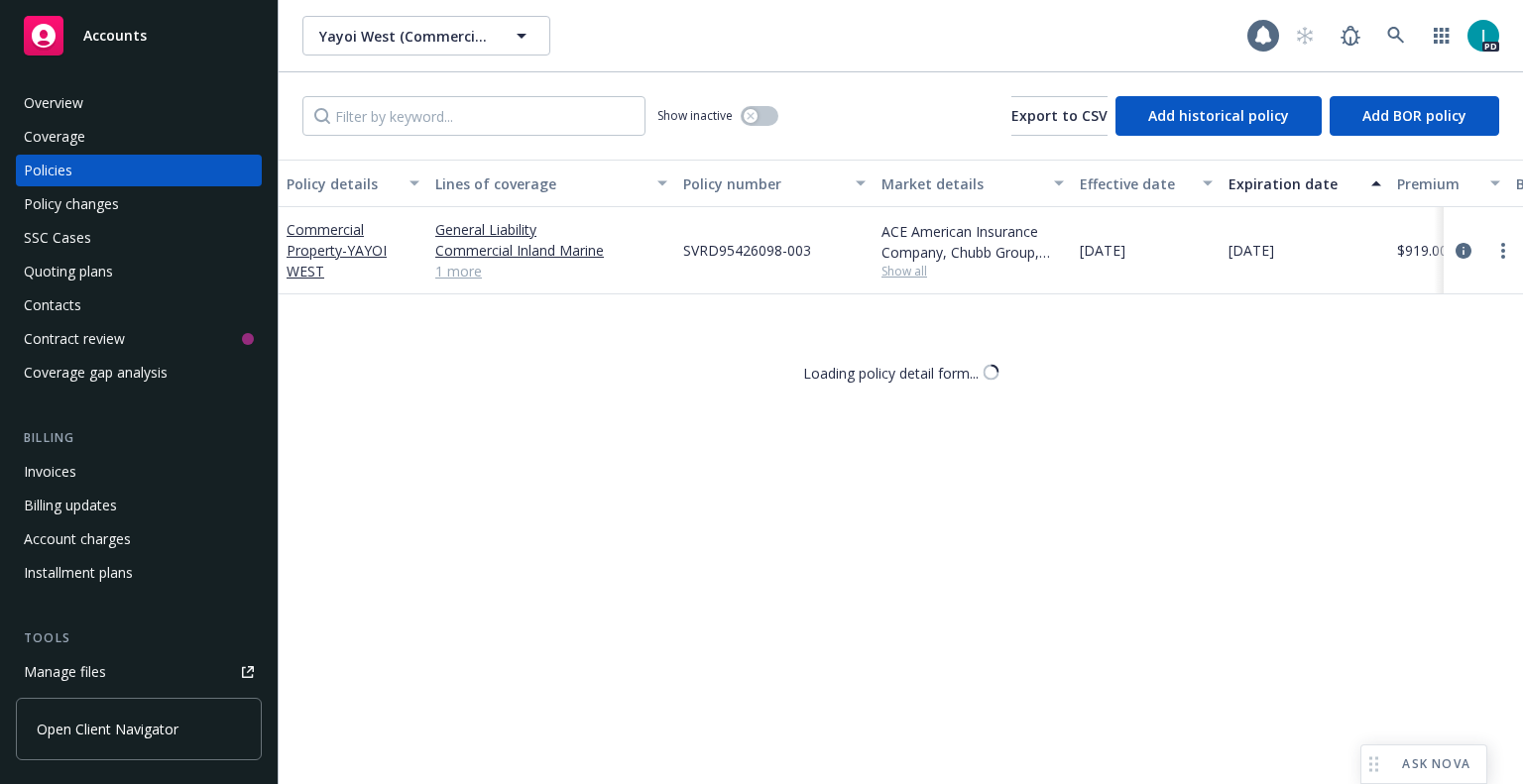 select on "12" 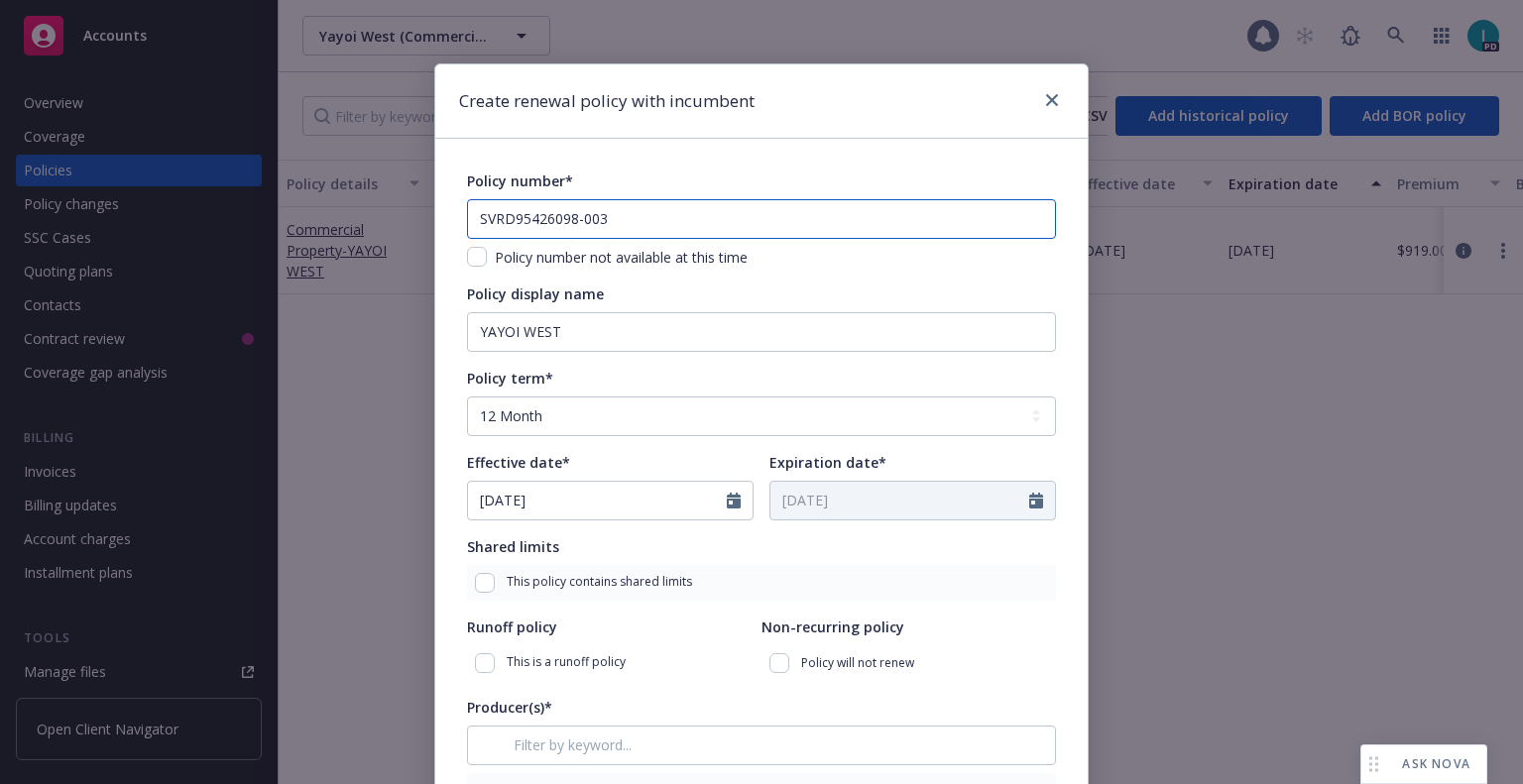click on "SVRD95426098-003" at bounding box center (762, 219) 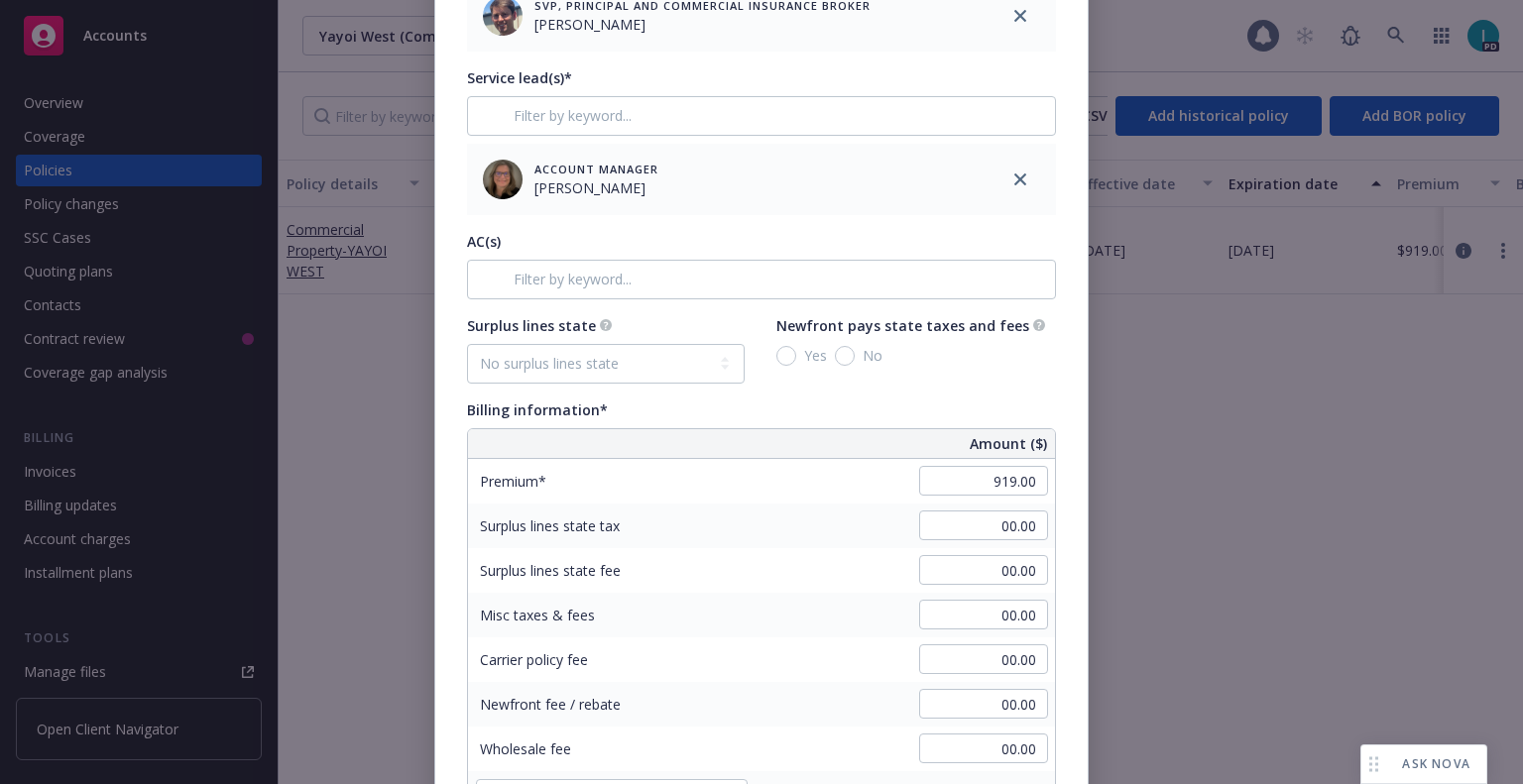scroll, scrollTop: 1288, scrollLeft: 0, axis: vertical 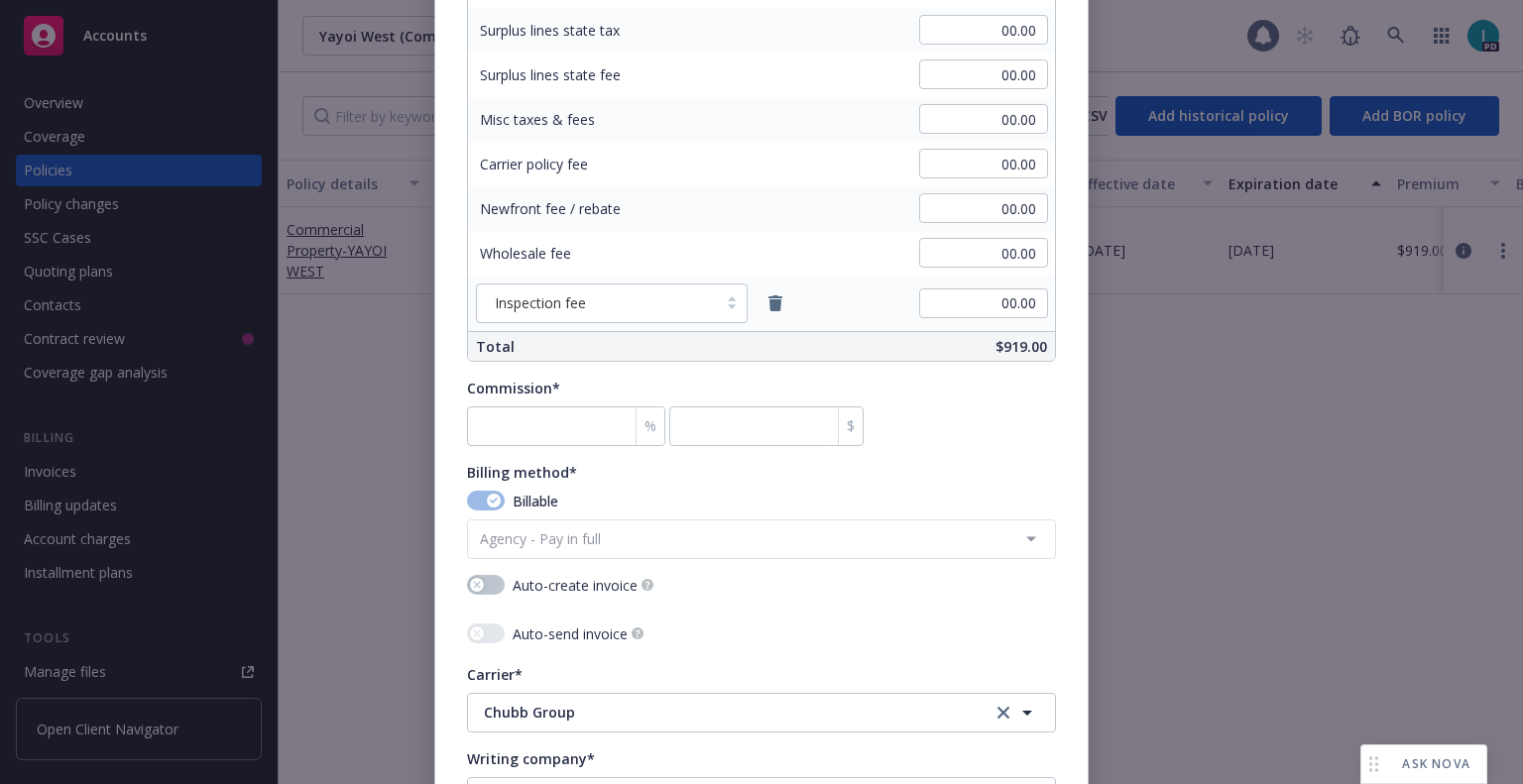 type on "SVRD95426098-004" 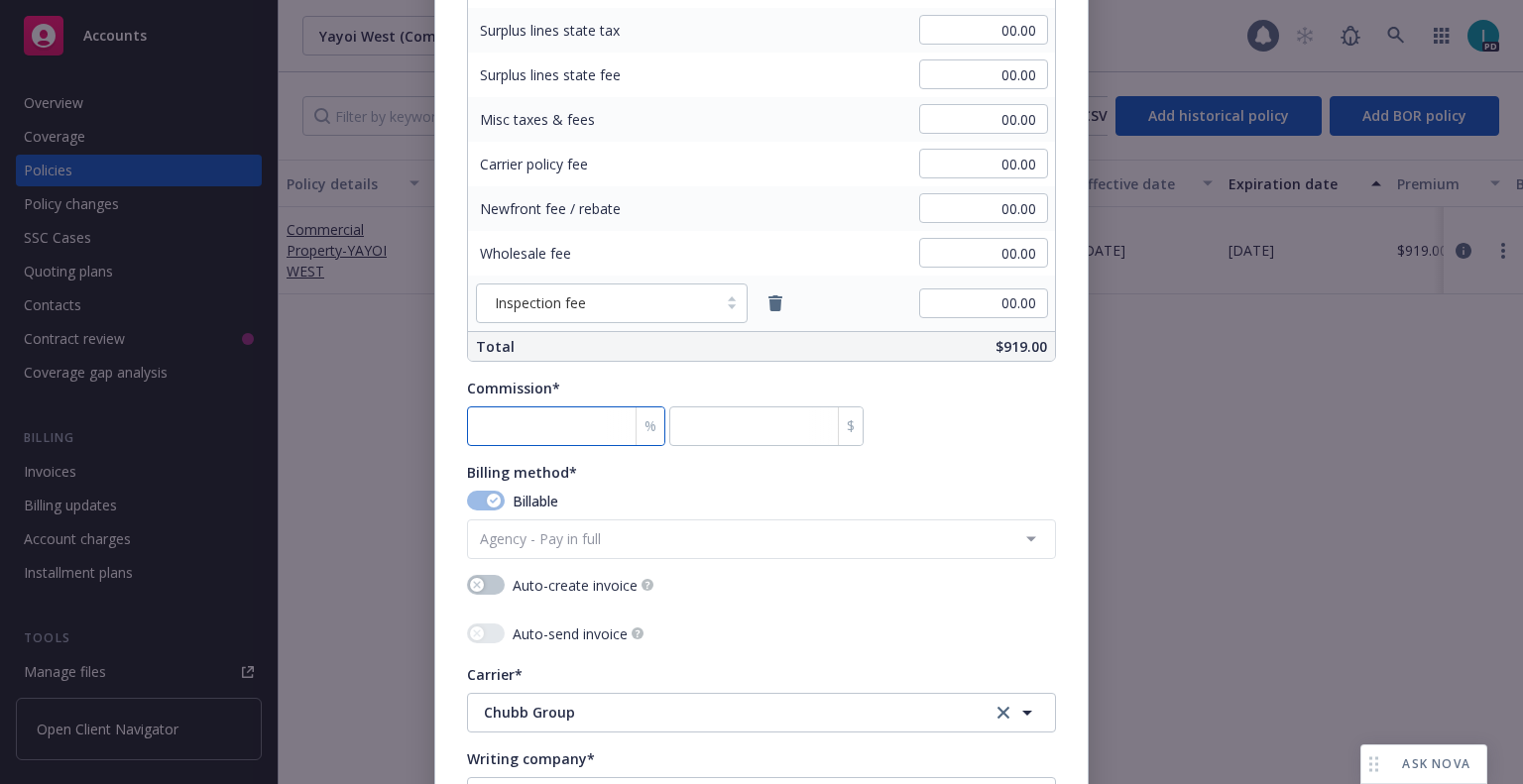 click at bounding box center [566, 426] 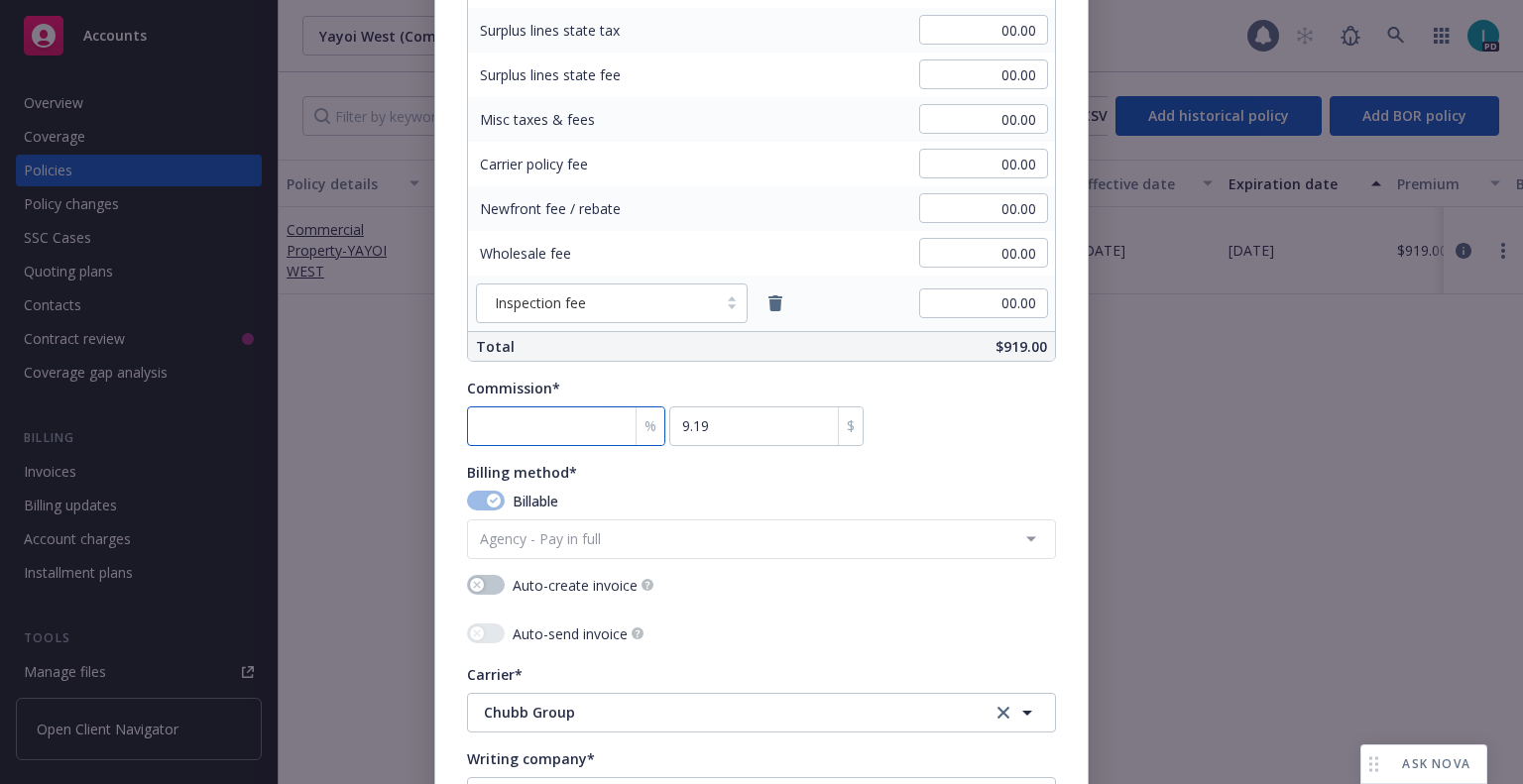 type on "1" 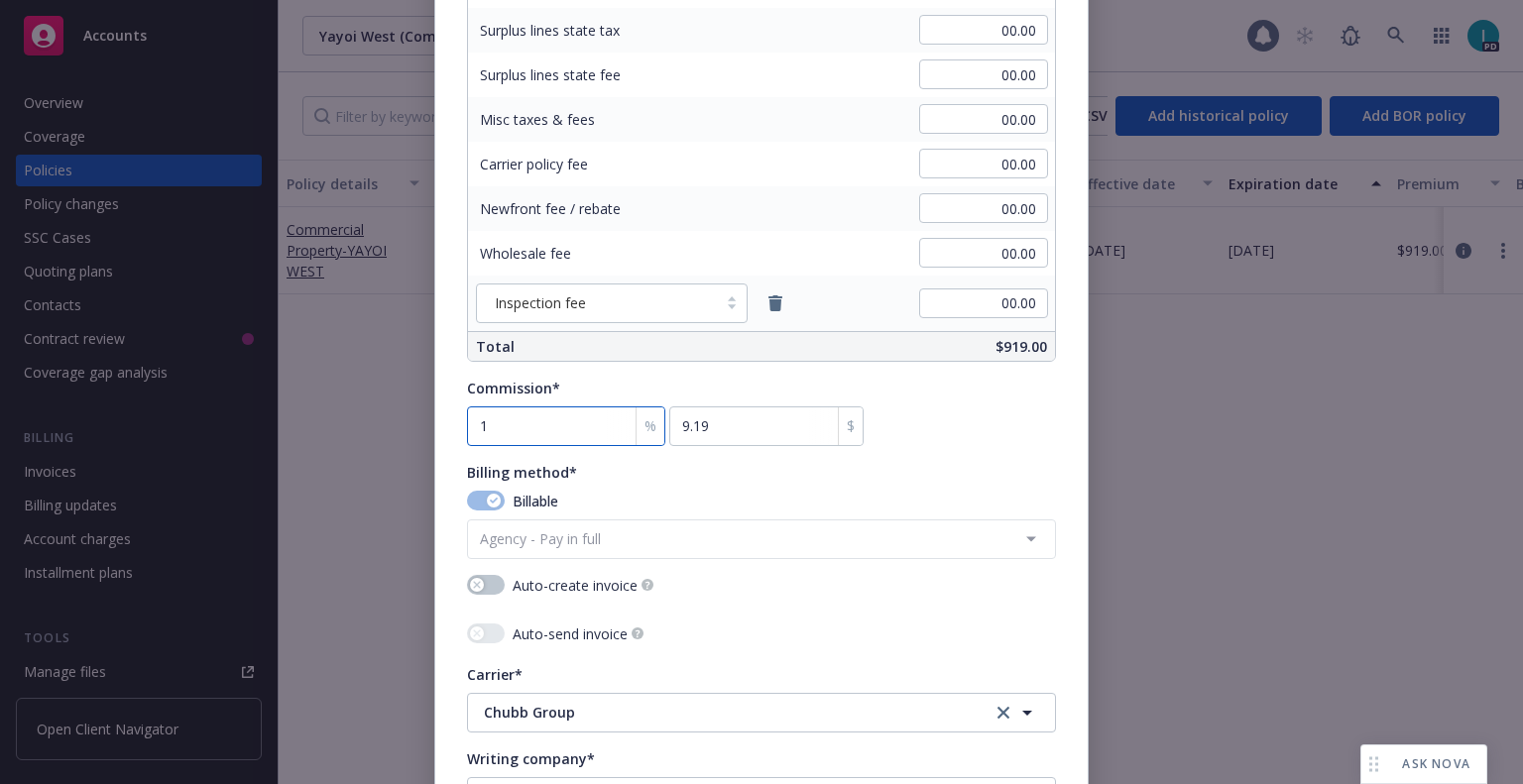 type on "13" 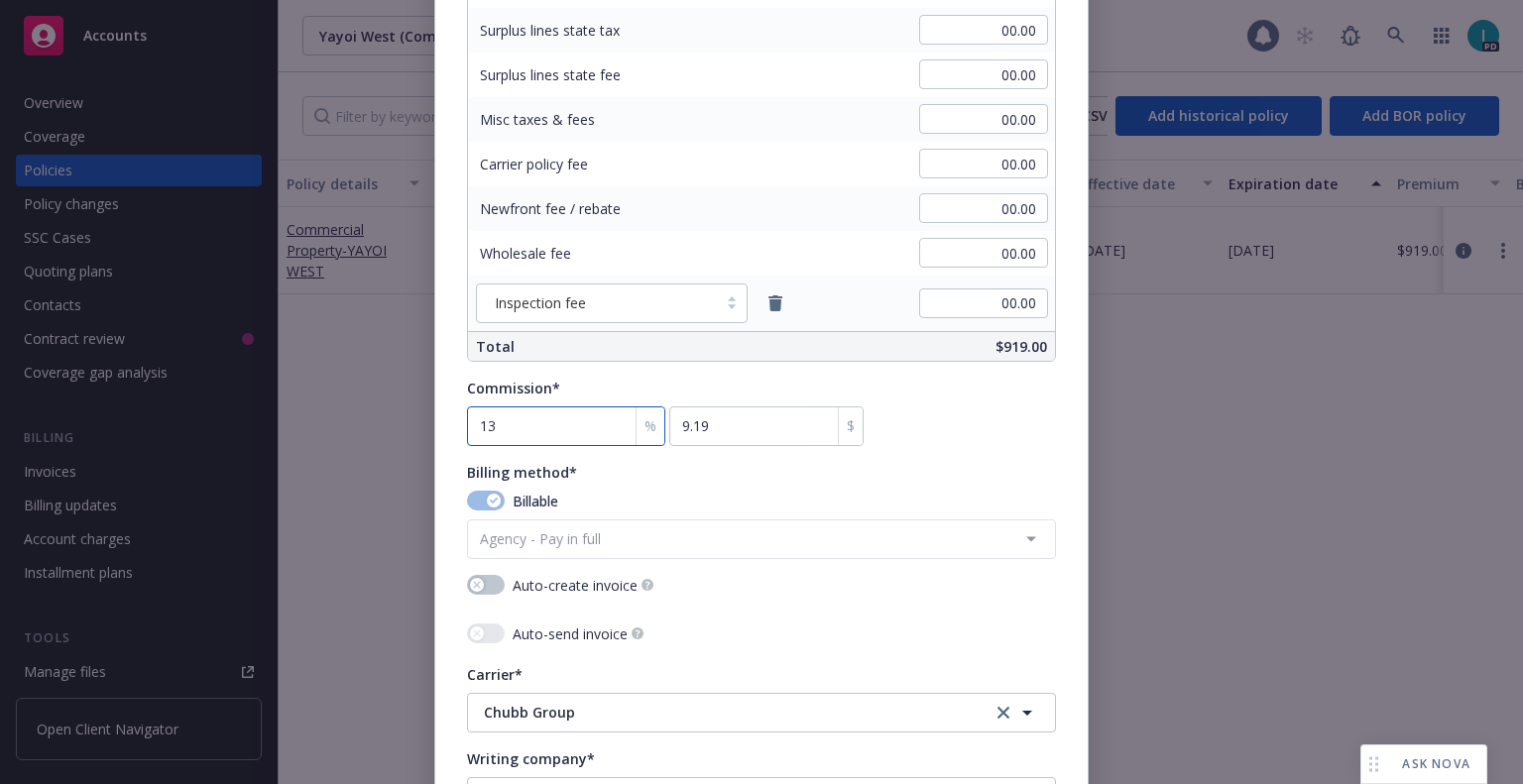 type on "119.47" 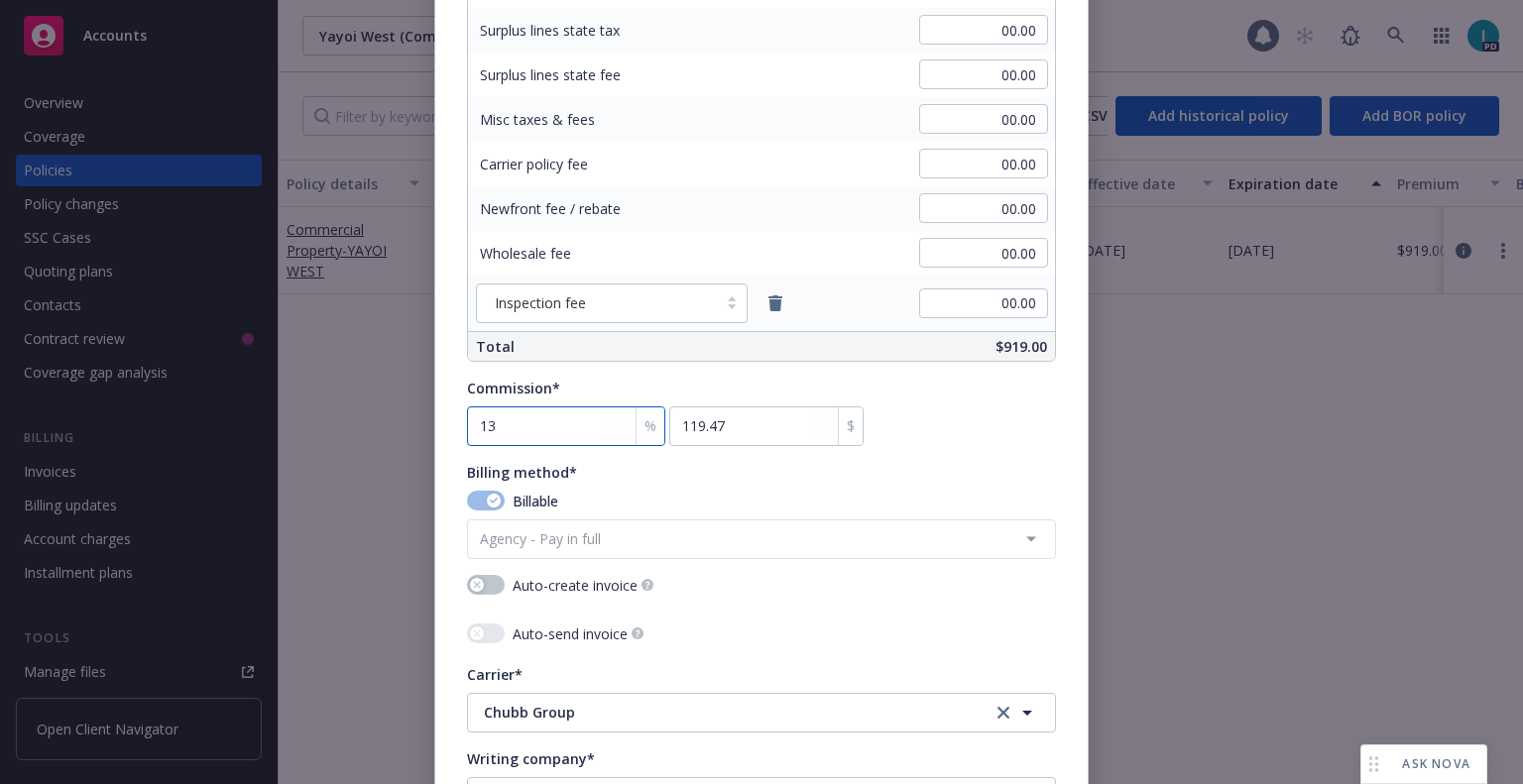 click on "Save" at bounding box center [1004, 1418] 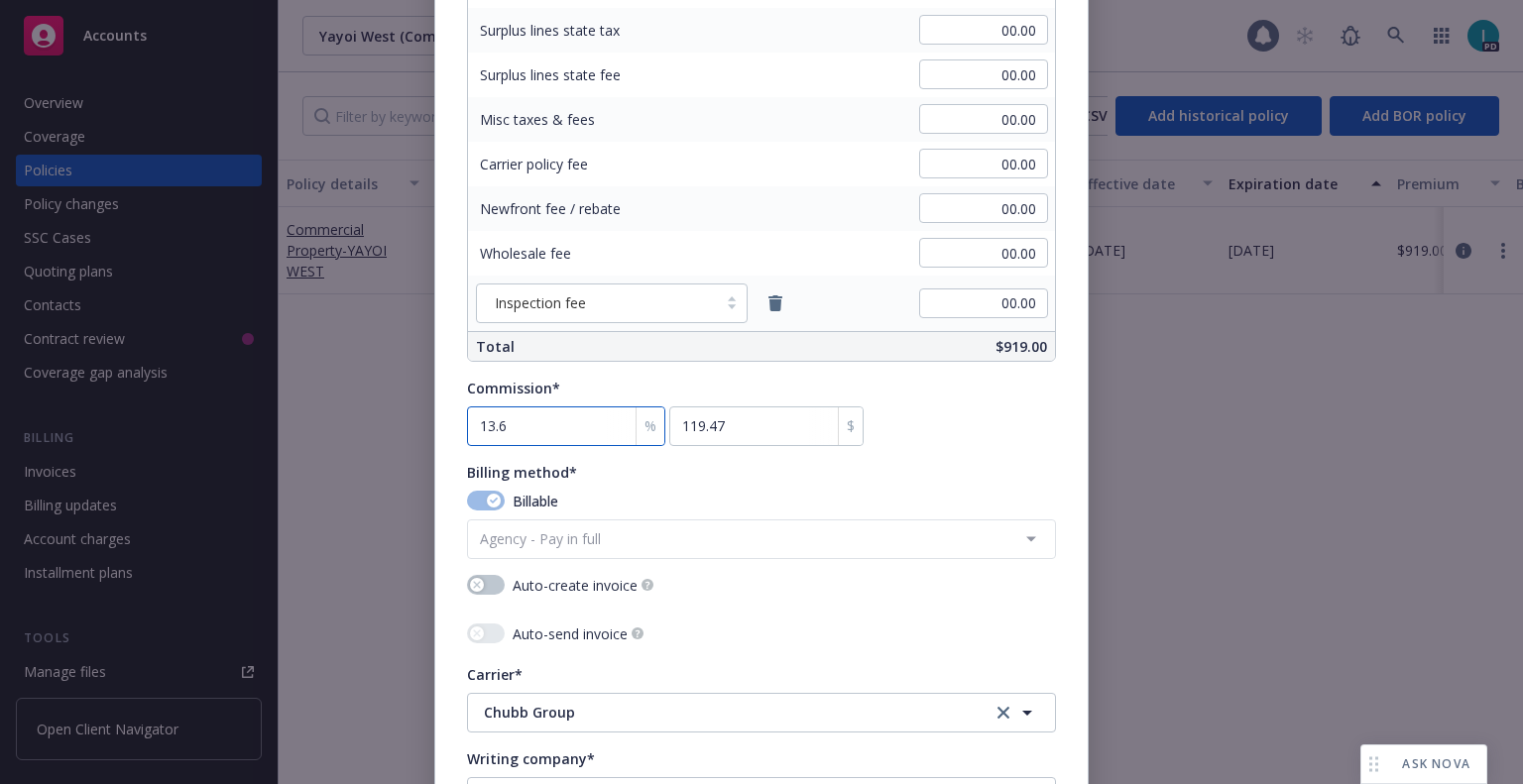 type on "13.65" 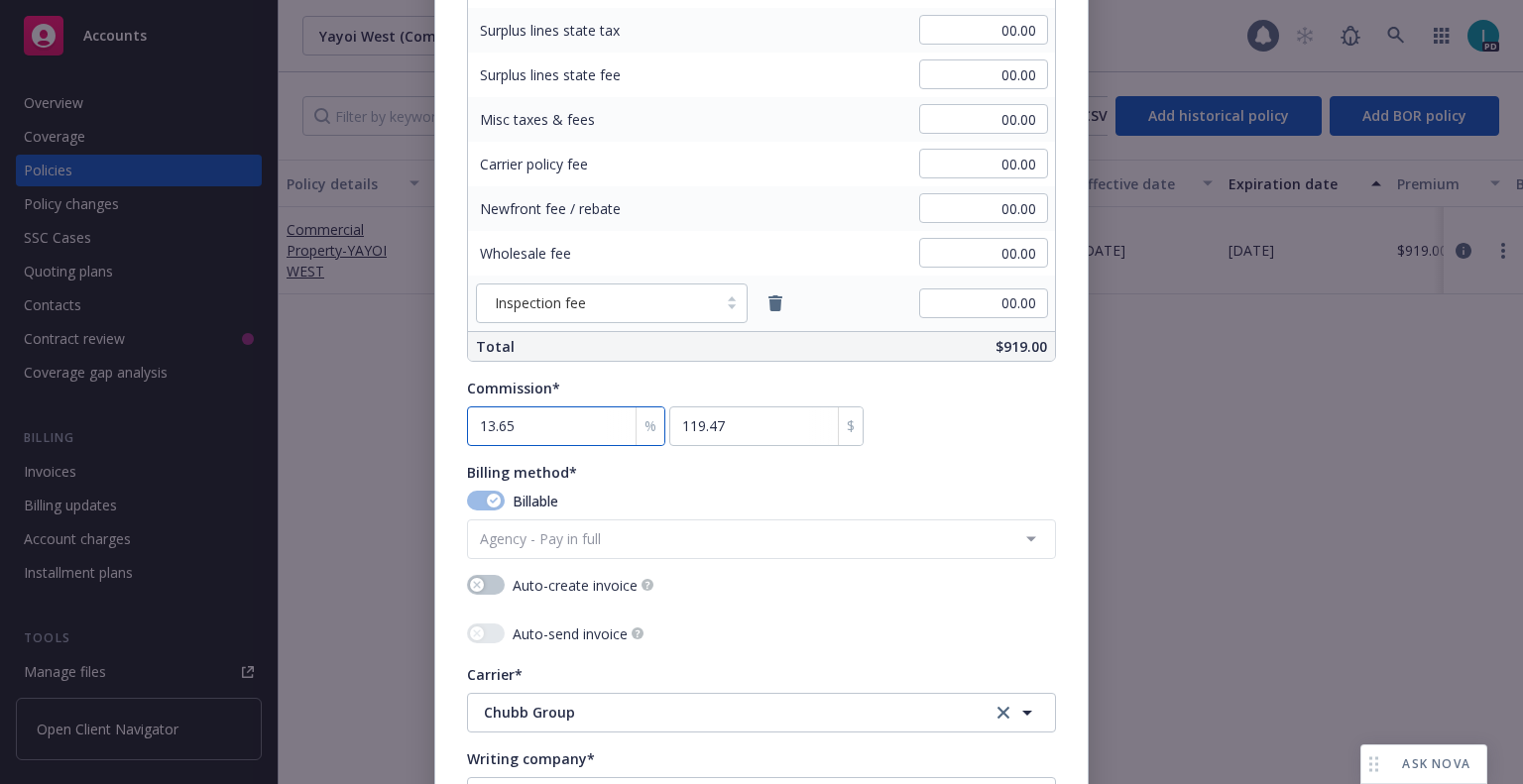 type on "125.44" 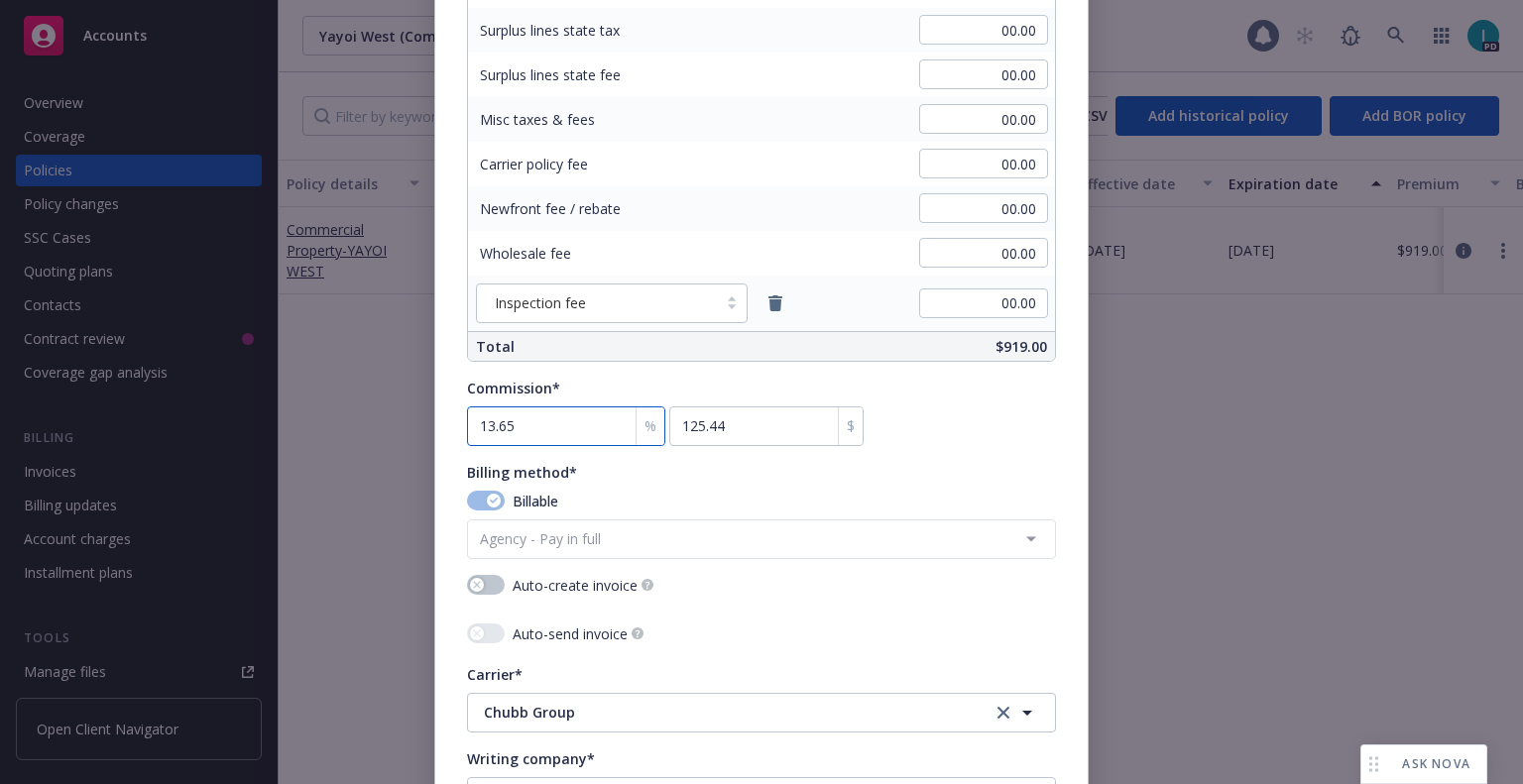 type on "13.6" 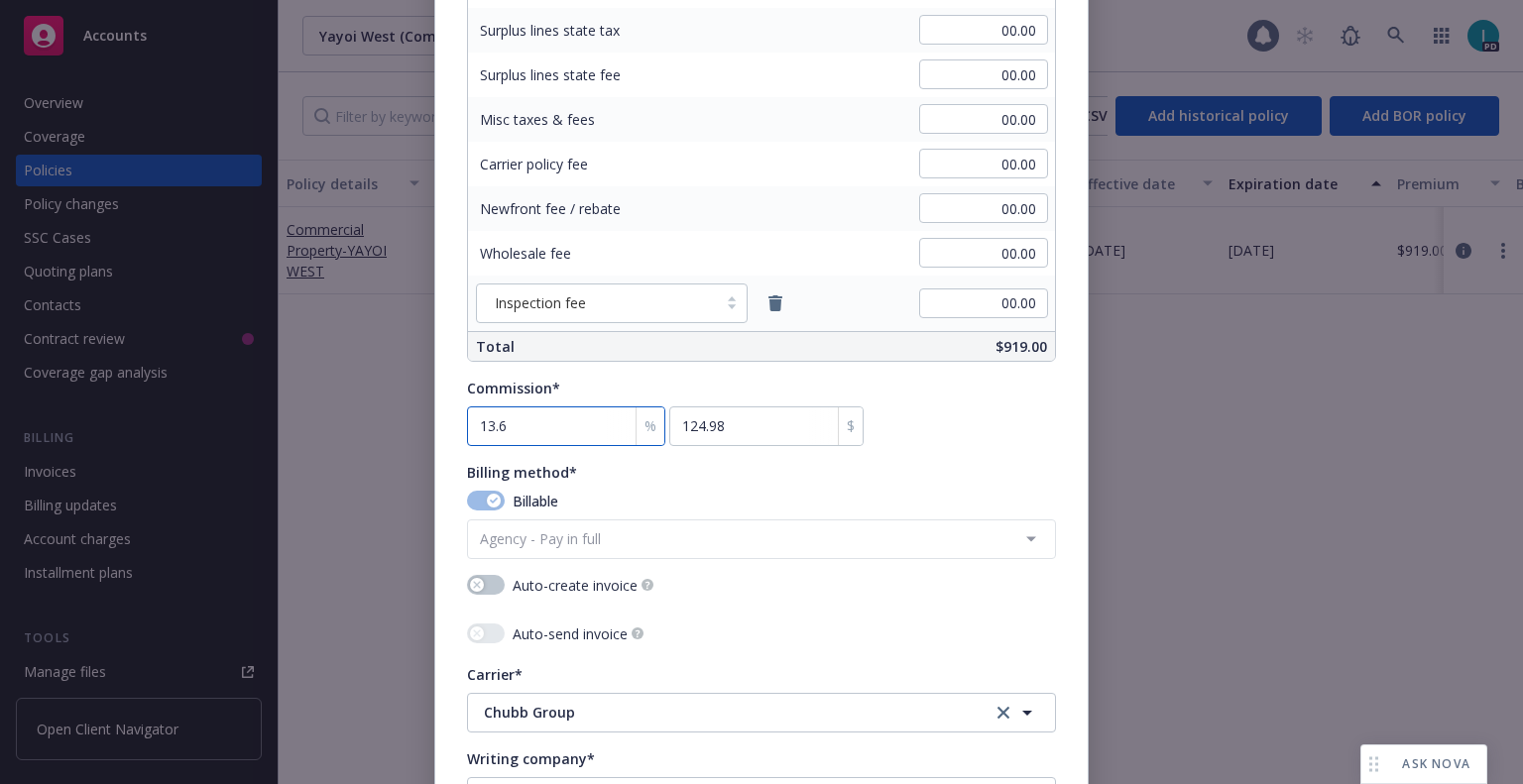type on "13" 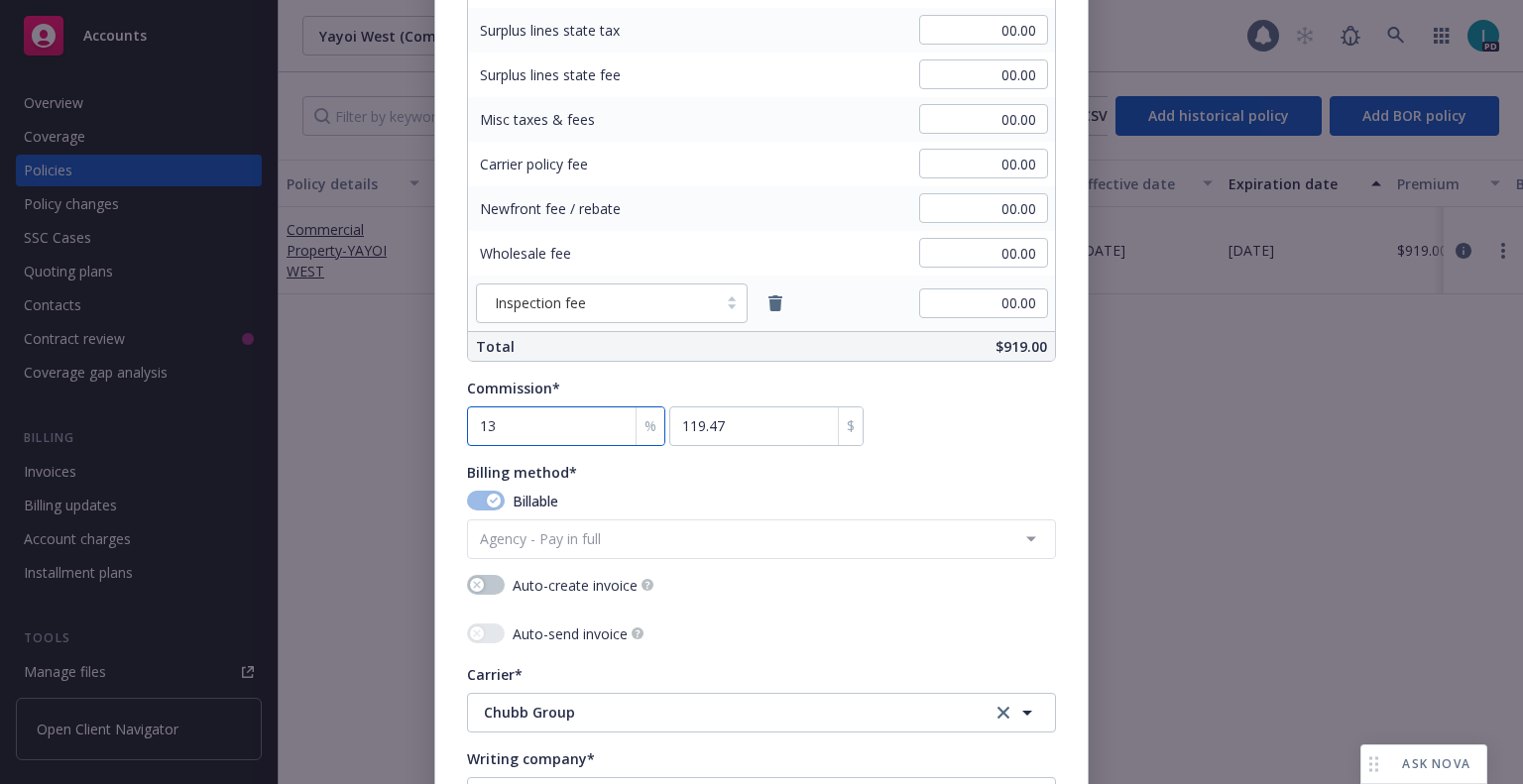 type on "13.5" 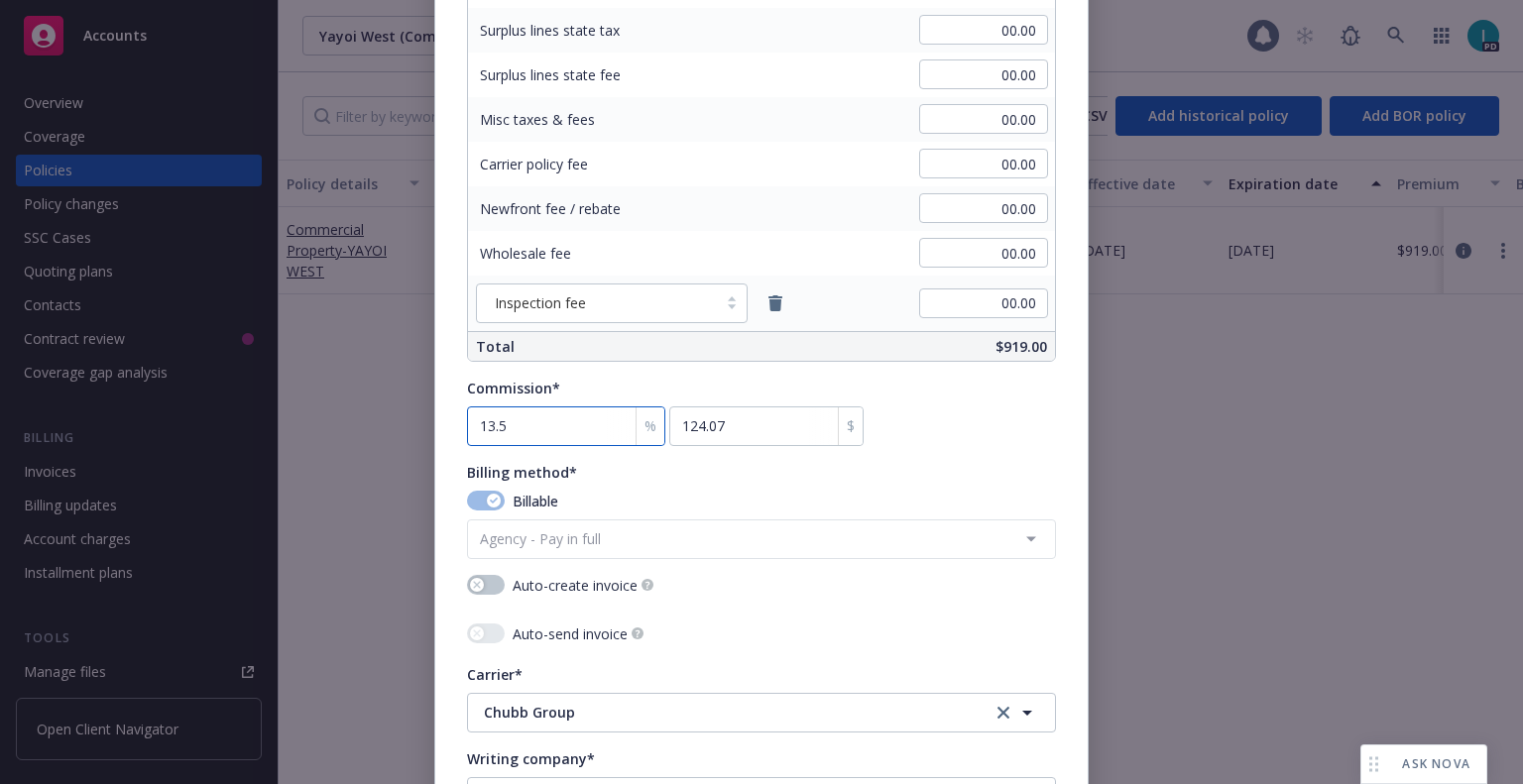 type on "13.5" 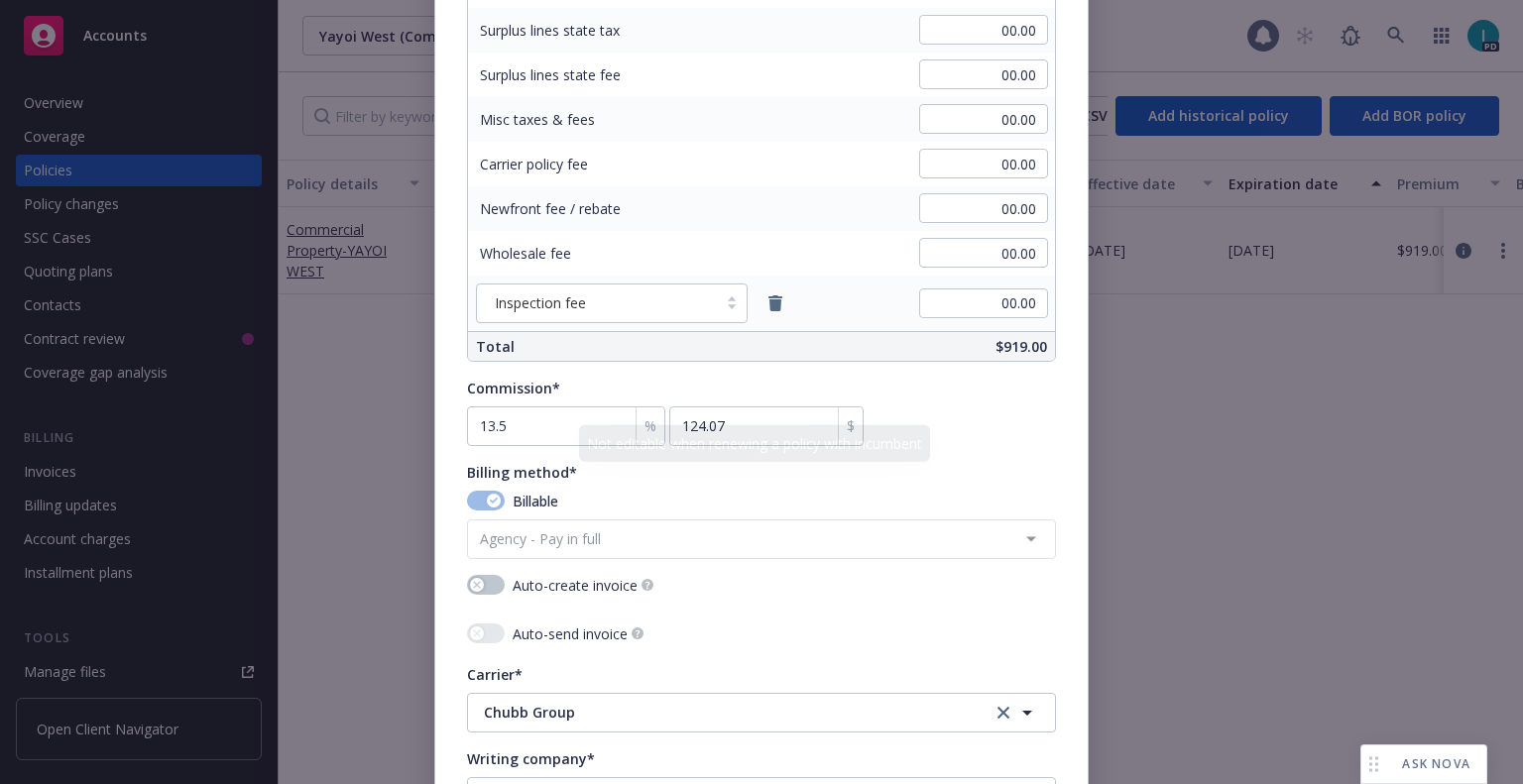 click on "Policy number* SVRD95426098-004 Policy number not available at this time Policy display name YAYOI WEST Policy term* Select policy term 12 Month 6 Month 4 Month 3 Month 2 Month 1 Month 36 Month (3 yr) 72 Month (6 yr) 120 Month (10 yr) 180 Month (15 yr) 240 Month (20 yr) 300 Month (25 yr) 360 Month (30 yr) Other Effective date* 08/09/2025 Expiration date* 08/09/2026 Shared limits This policy contains shared limits Runoff policy This is a runoff policy Non-recurring policy Policy will not renew Producer(s)* SVP, Principal and Commercial Insurance Broker Scott Gault Service lead(s)* Account Manager Mary Hammer AC(s) Surplus lines state No surplus lines state Alaska Alabama Arkansas Arizona California Colorado Connecticut District Of Columbia Delaware Florida Georgia Hawaii Iowa Idaho Illinois Indiana Kansas Kentucky Louisiana Massachusetts Maryland Maine Michigan Minnesota Missouri Mississippi Montana North Carolina North Dakota Nebraska New Hampshire New Jersey New Mexico Nevada New York Ohio Oklahoma Oregon No" at bounding box center [762, 138] 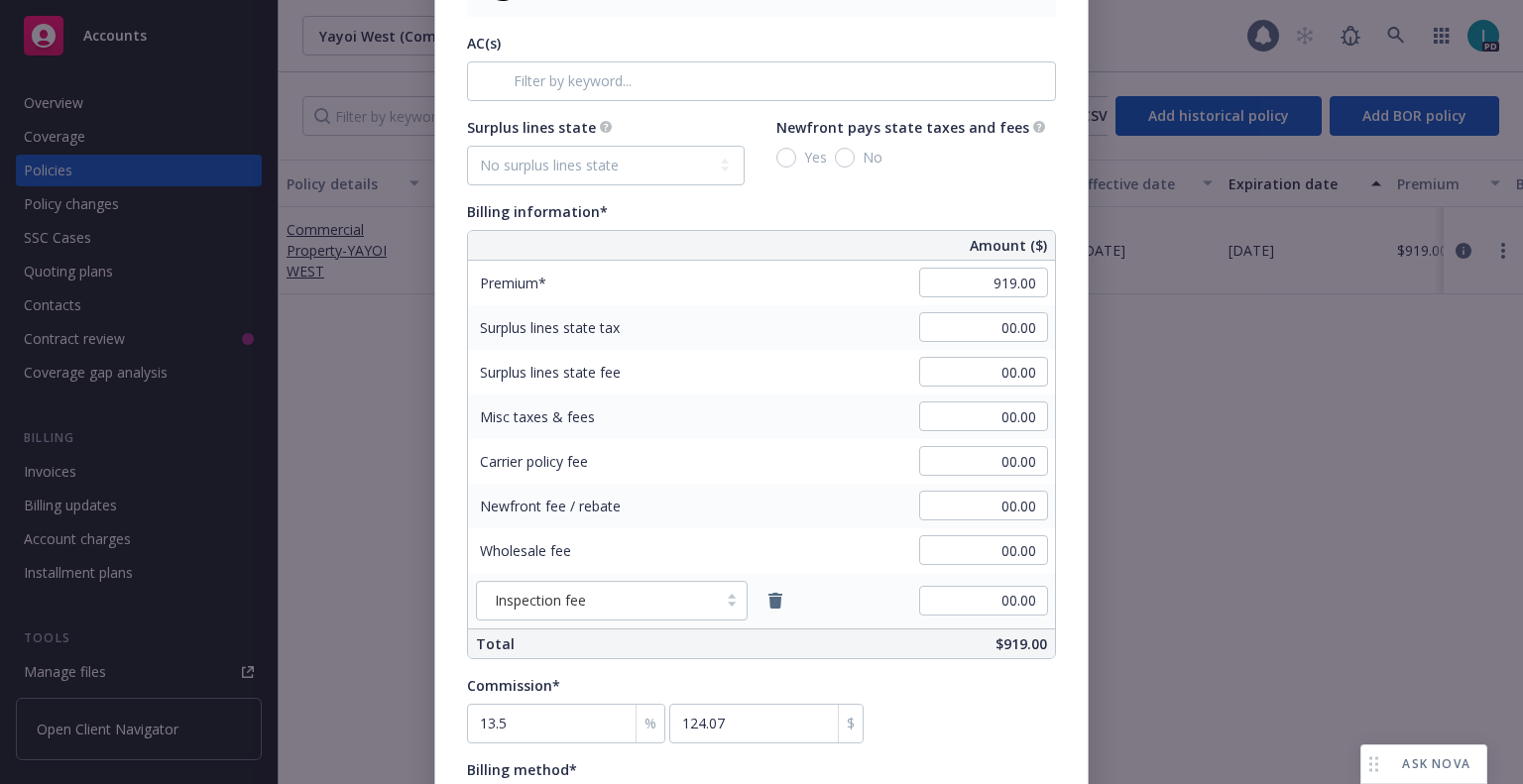 scroll, scrollTop: 694, scrollLeft: 0, axis: vertical 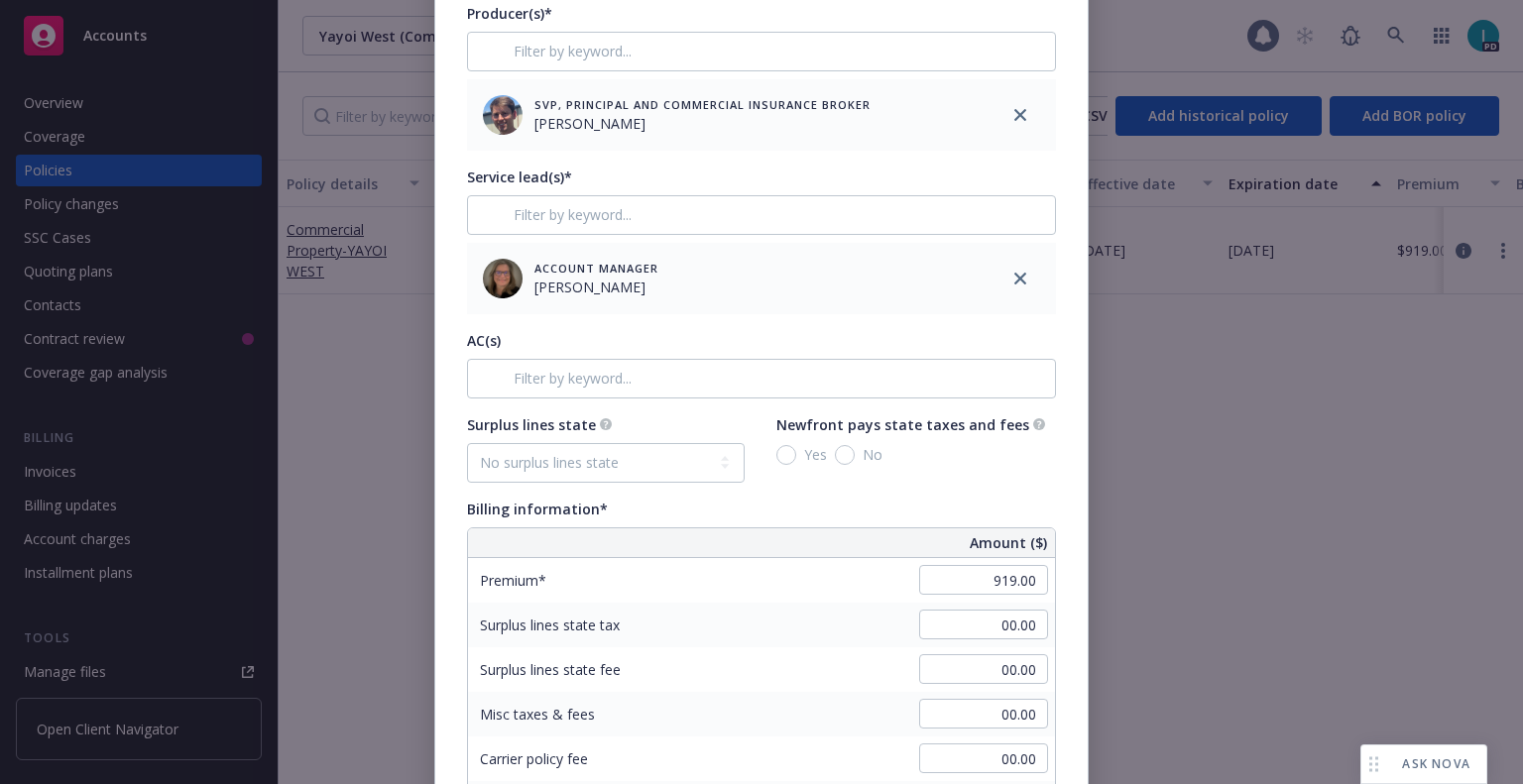 click on "Policy number* SVRD95426098-004 Policy number not available at this time Policy display name YAYOI WEST Policy term* Select policy term 12 Month 6 Month 4 Month 3 Month 2 Month 1 Month 36 Month (3 yr) 72 Month (6 yr) 120 Month (10 yr) 180 Month (15 yr) 240 Month (20 yr) 300 Month (25 yr) 360 Month (30 yr) Other Effective date* 08/09/2025 Expiration date* 08/09/2026 Shared limits This policy contains shared limits Runoff policy This is a runoff policy Non-recurring policy Policy will not renew Producer(s)* SVP, Principal and Commercial Insurance Broker Scott Gault Service lead(s)* Account Manager Mary Hammer AC(s) Surplus lines state No surplus lines state Alaska Alabama Arkansas Arizona California Colorado Connecticut District Of Columbia Delaware Florida Georgia Hawaii Iowa Idaho Illinois Indiana Kansas Kentucky Louisiana Massachusetts Maryland Maine Michigan Minnesota Missouri Mississippi Montana North Carolina North Dakota Nebraska New Hampshire New Jersey New Mexico Nevada New York Ohio Oklahoma Oregon No" at bounding box center [762, 732] 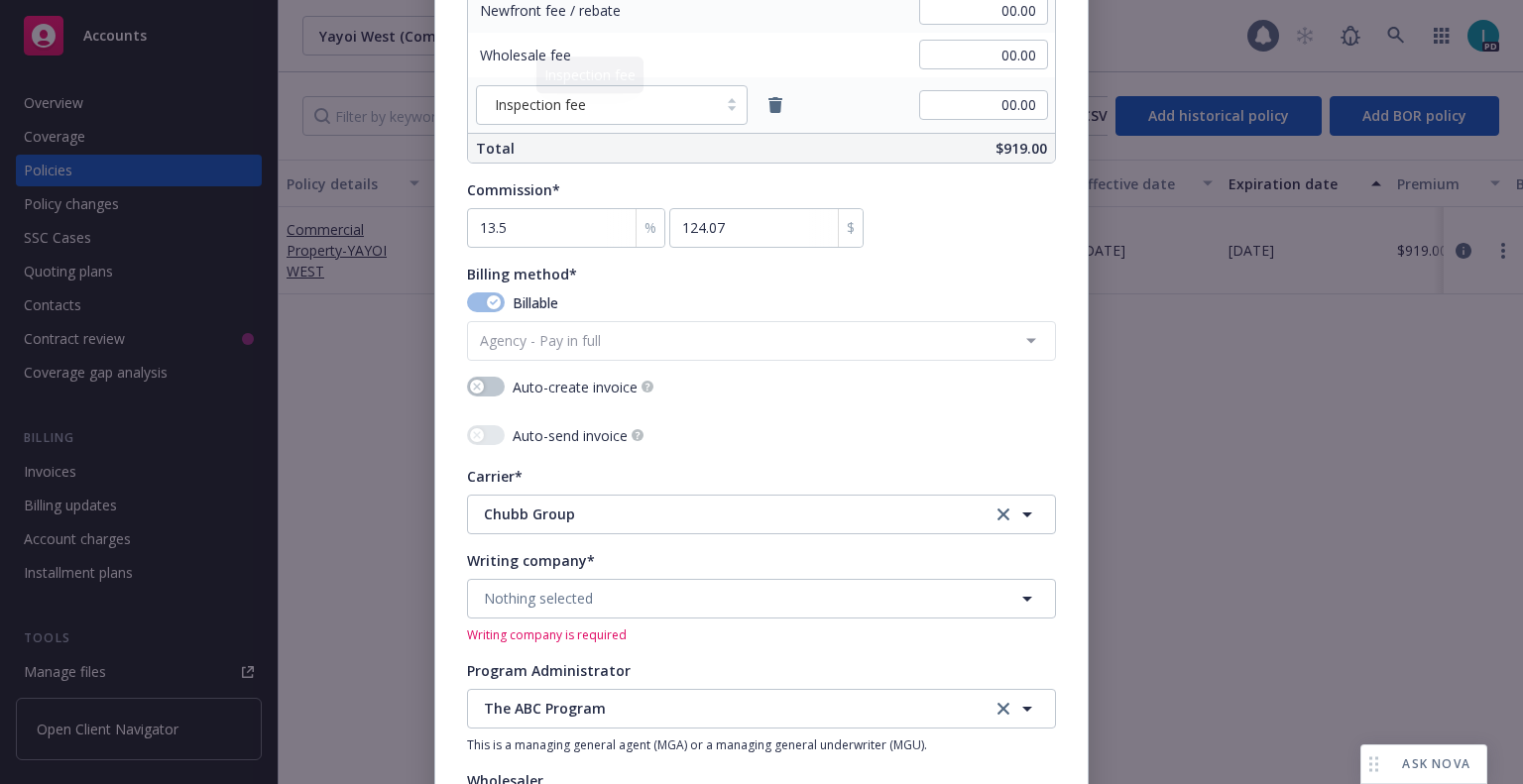scroll, scrollTop: 1784, scrollLeft: 0, axis: vertical 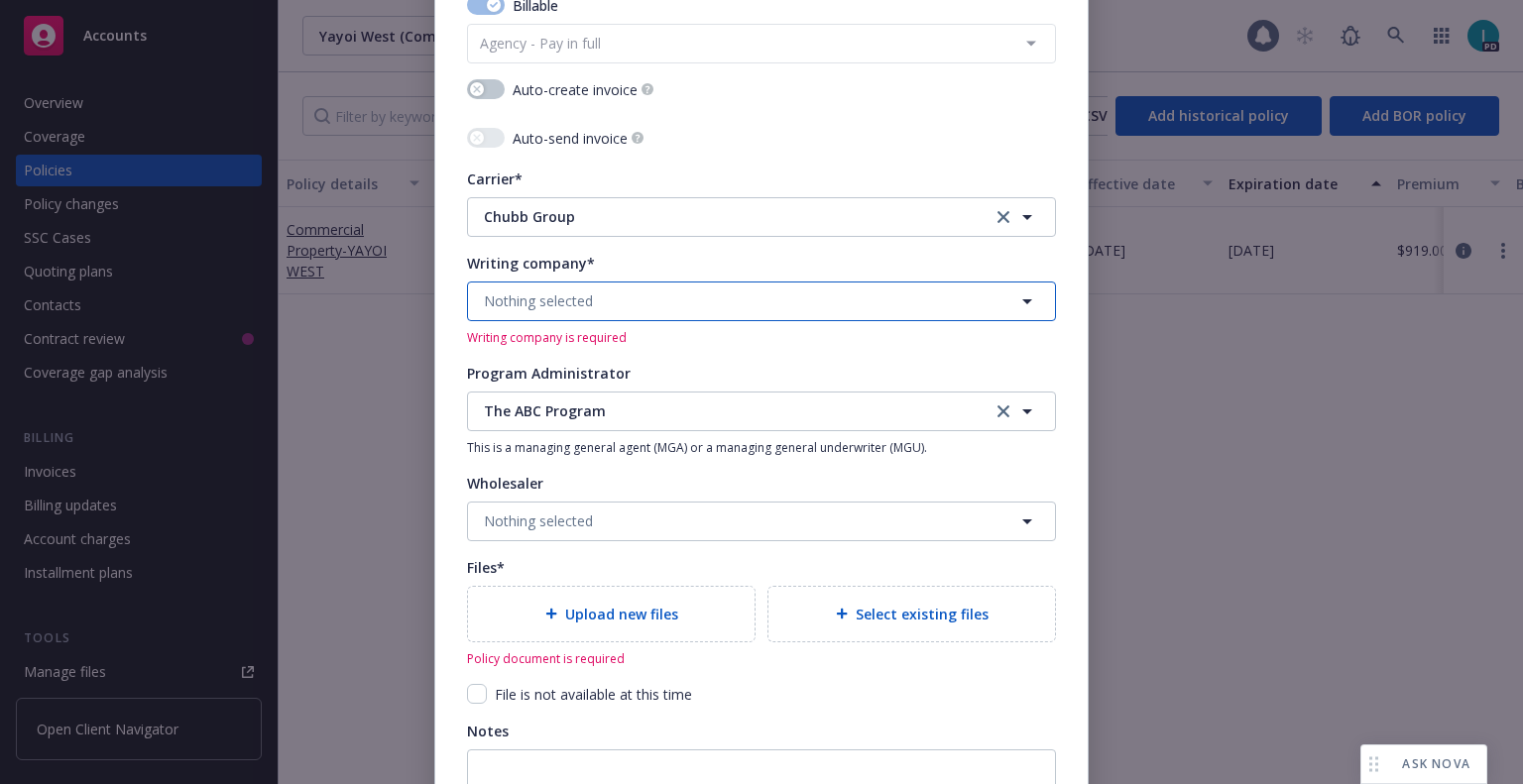 click on "Nothing selected" at bounding box center [538, 300] 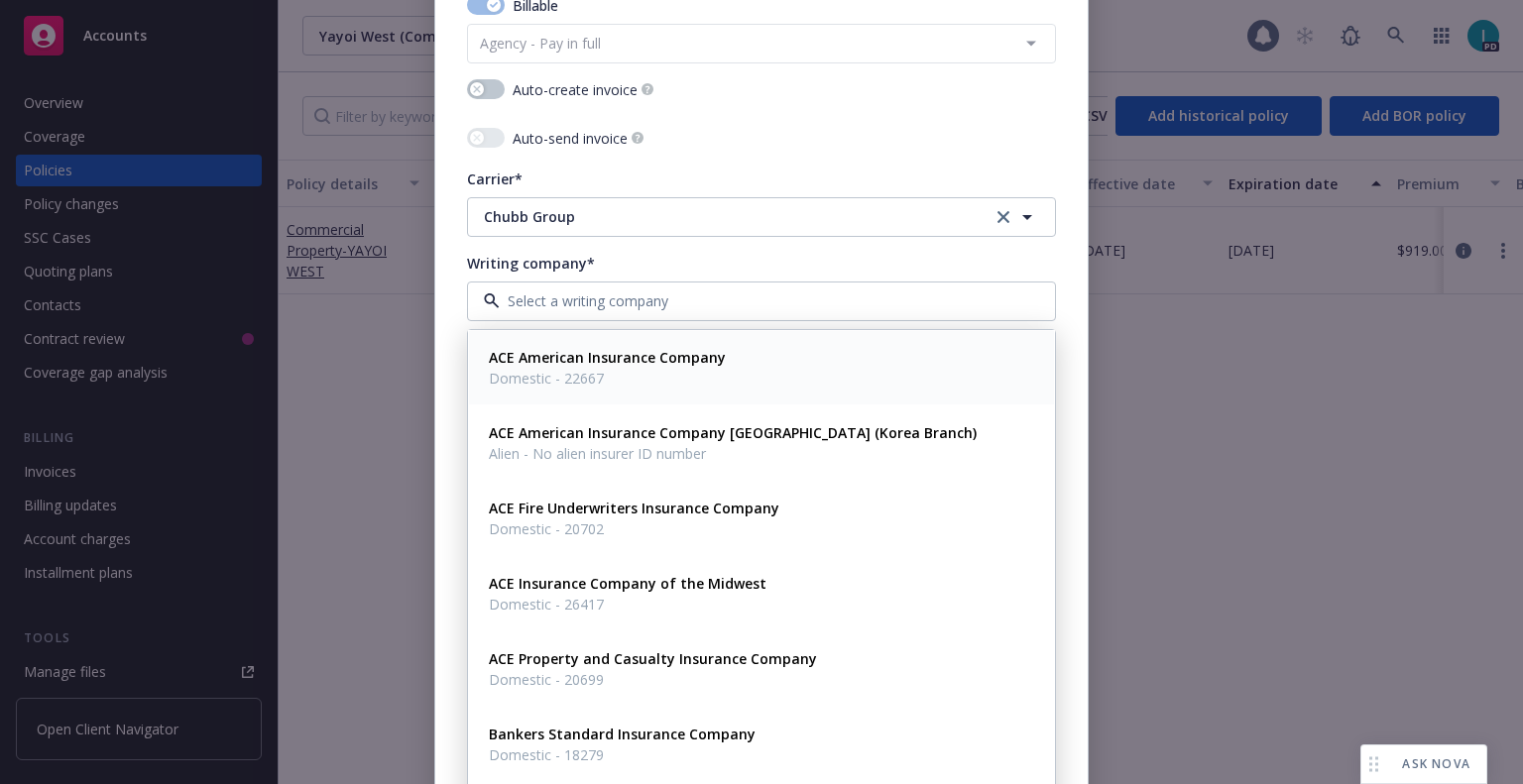 click on "Domestic - 22667" at bounding box center (607, 378) 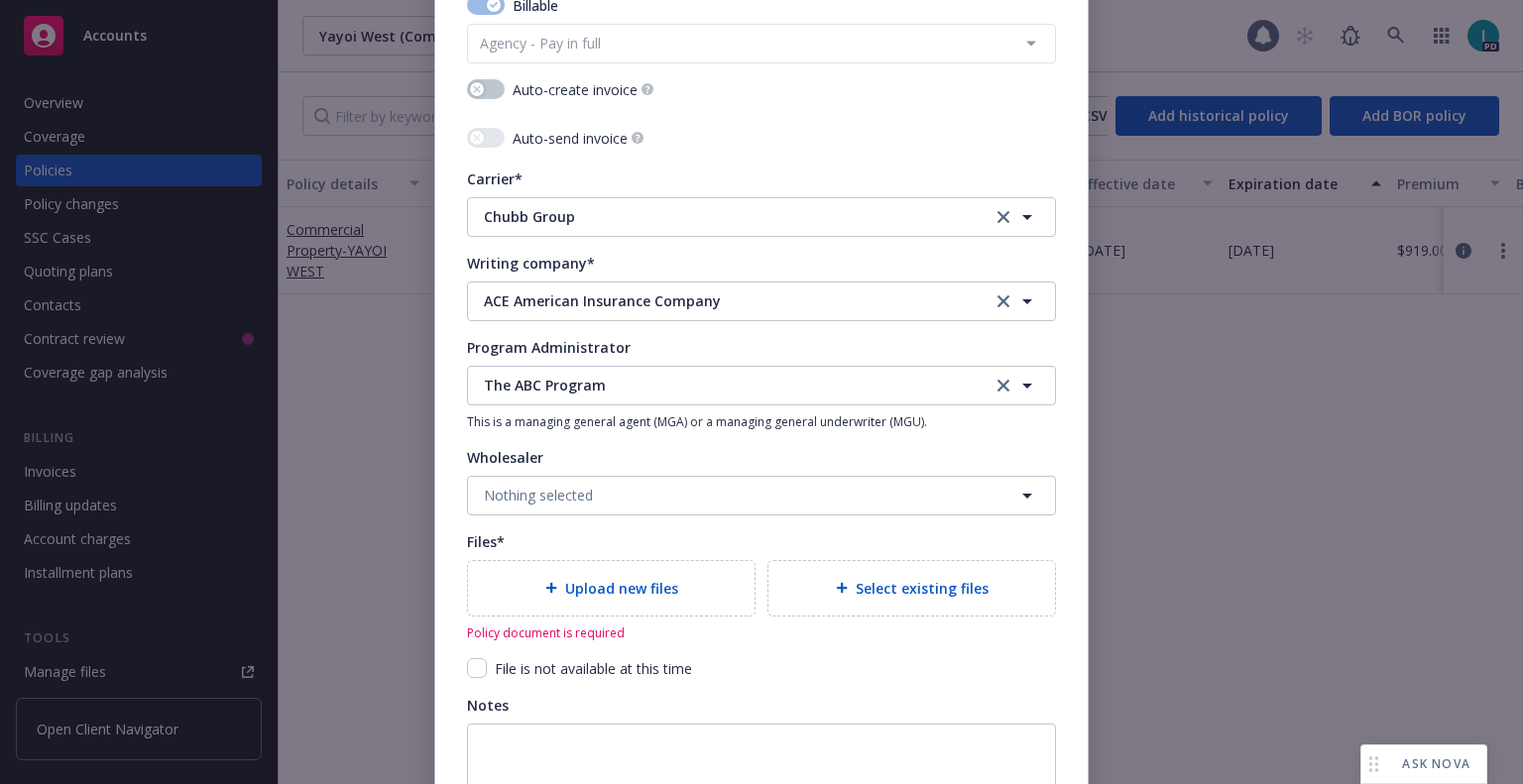 scroll, scrollTop: 2057, scrollLeft: 0, axis: vertical 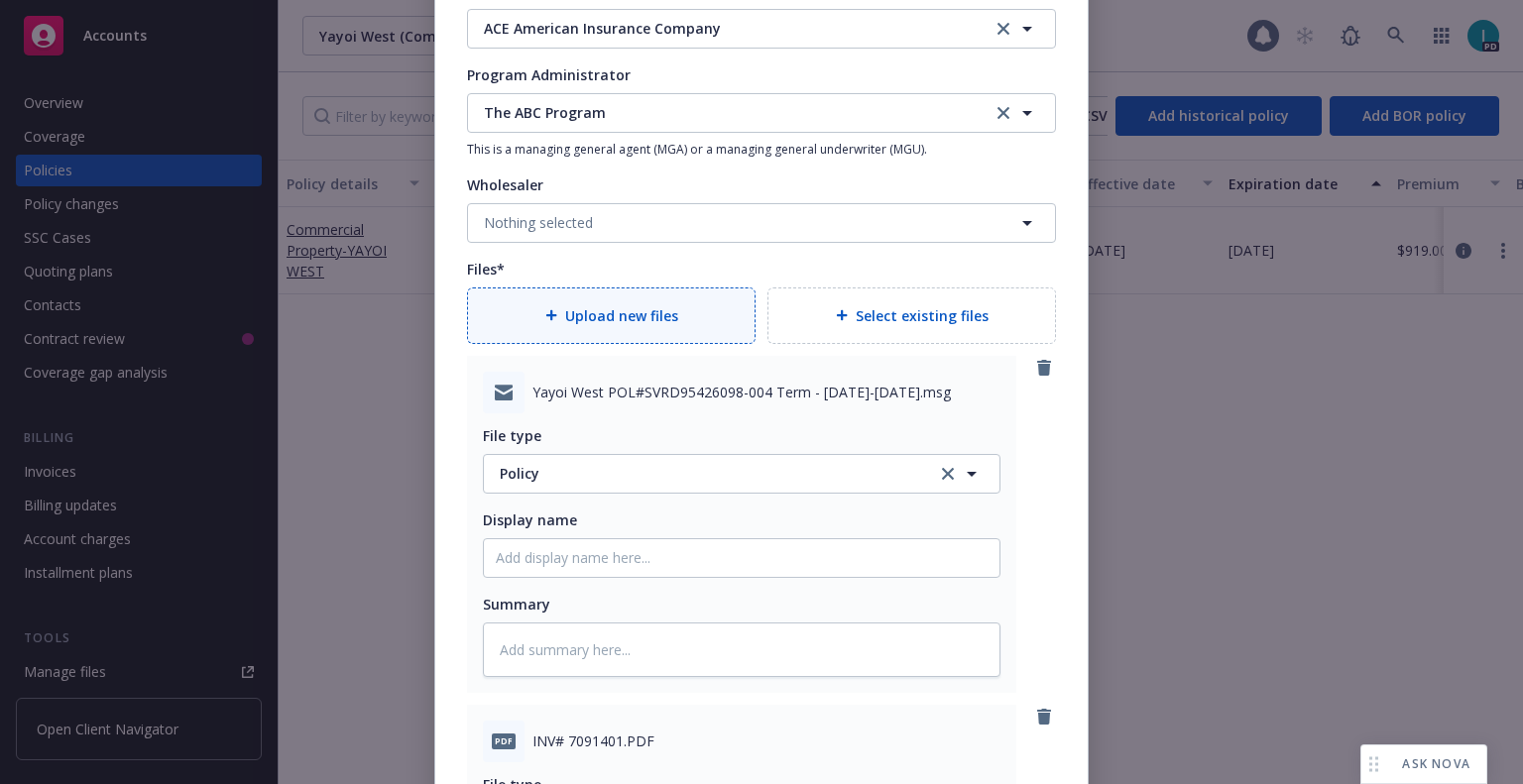 type on "x" 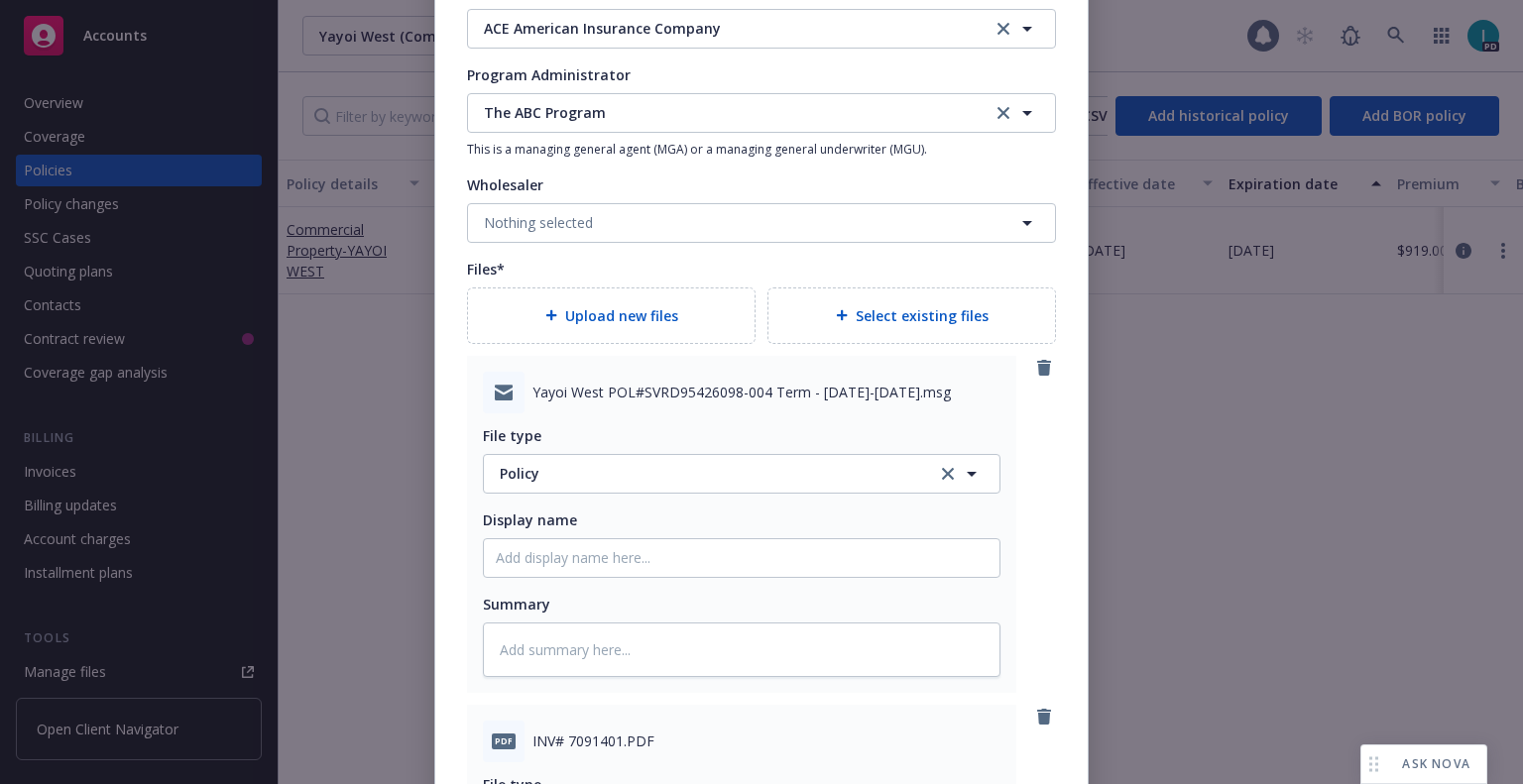 scroll, scrollTop: 2354, scrollLeft: 0, axis: vertical 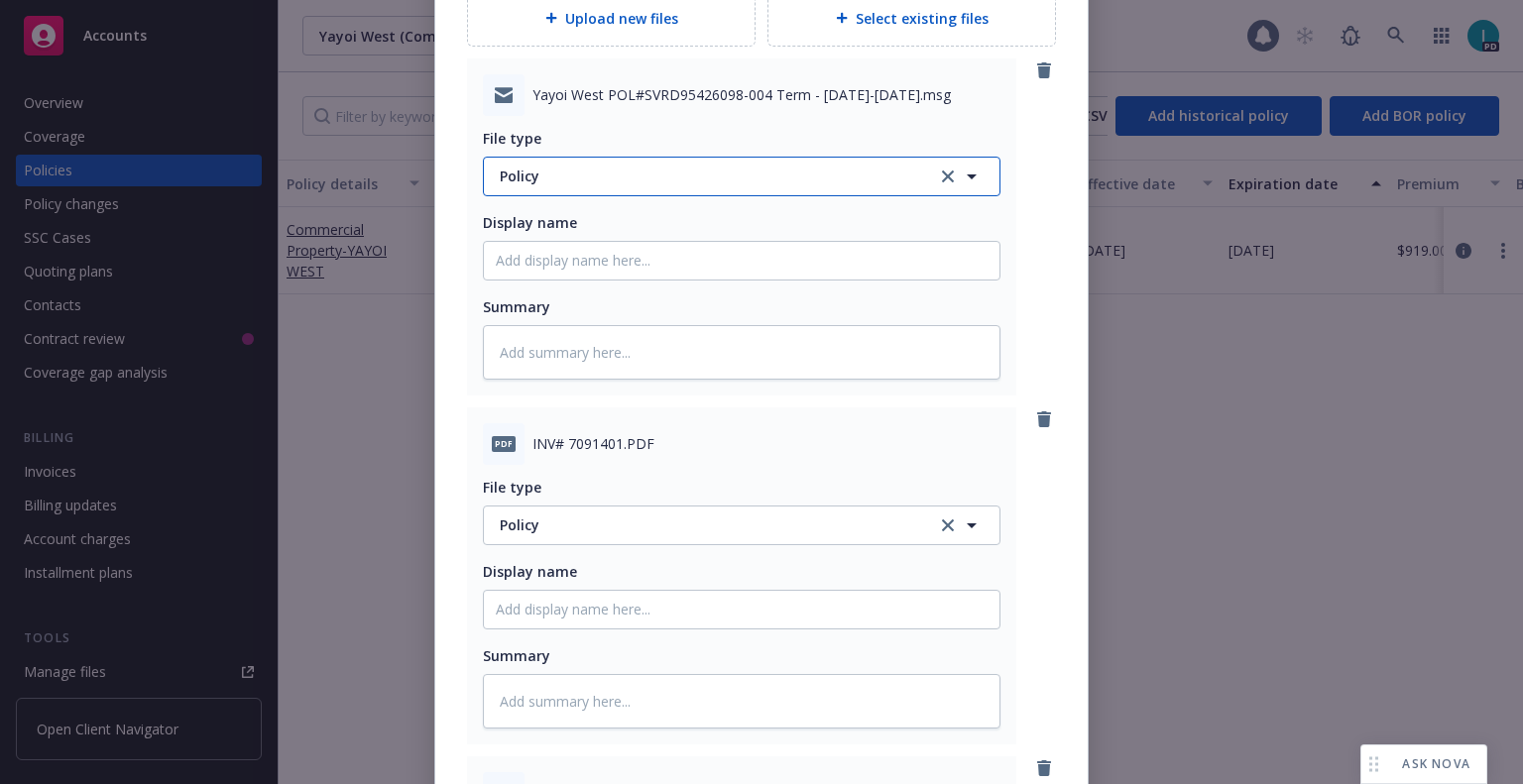 click on "Policy" at bounding box center [707, 175] 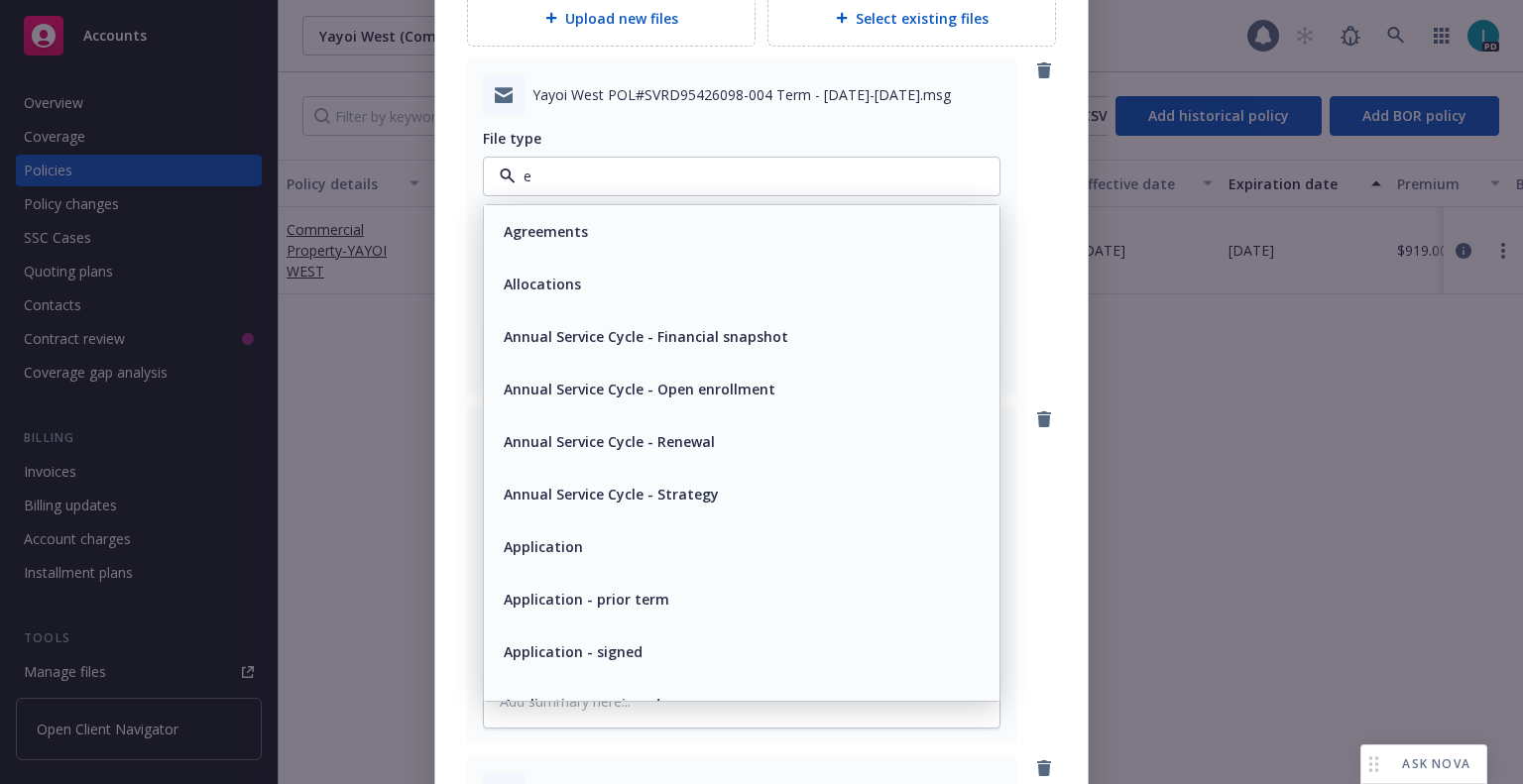 type on "em" 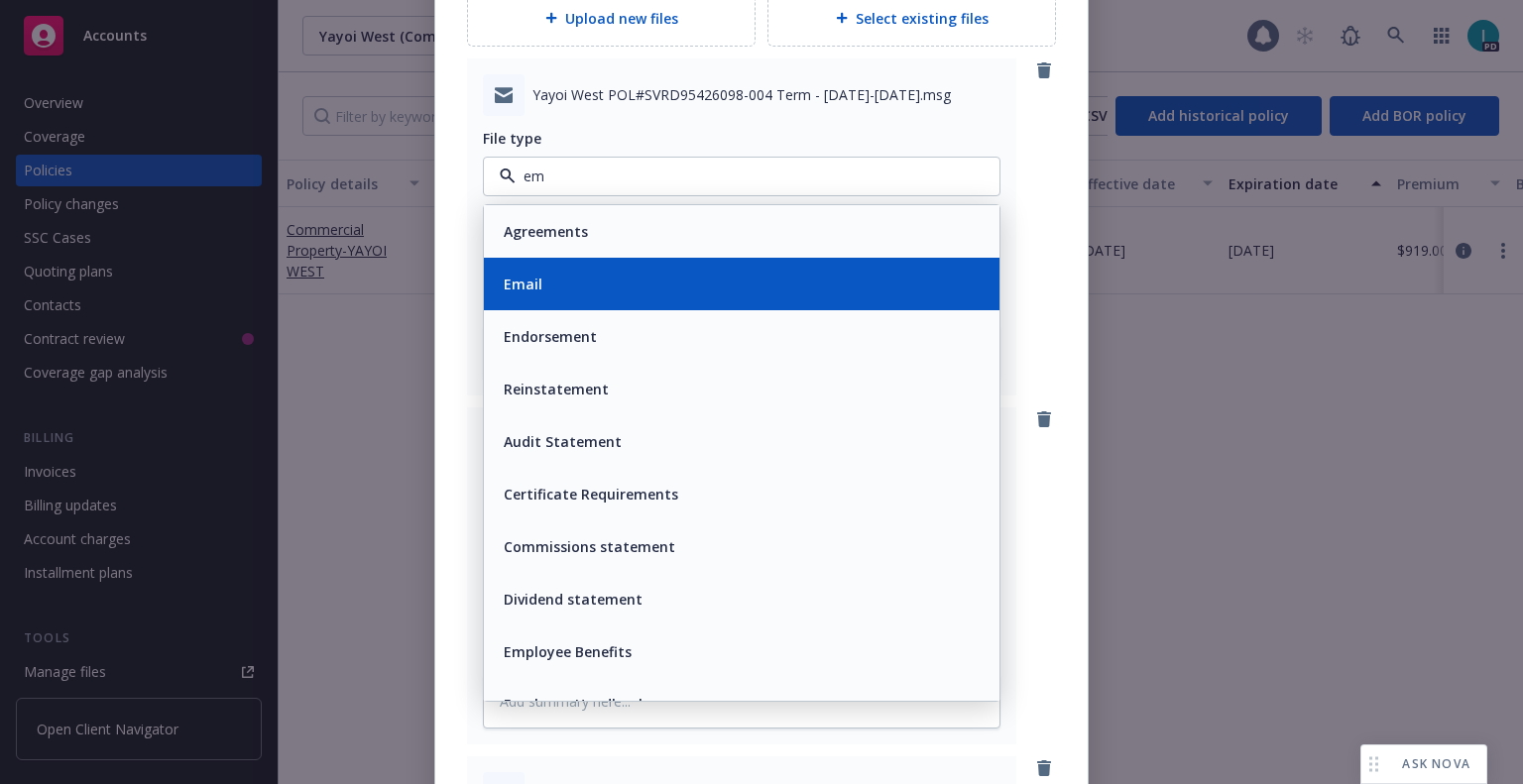click on "Email" at bounding box center [742, 283] 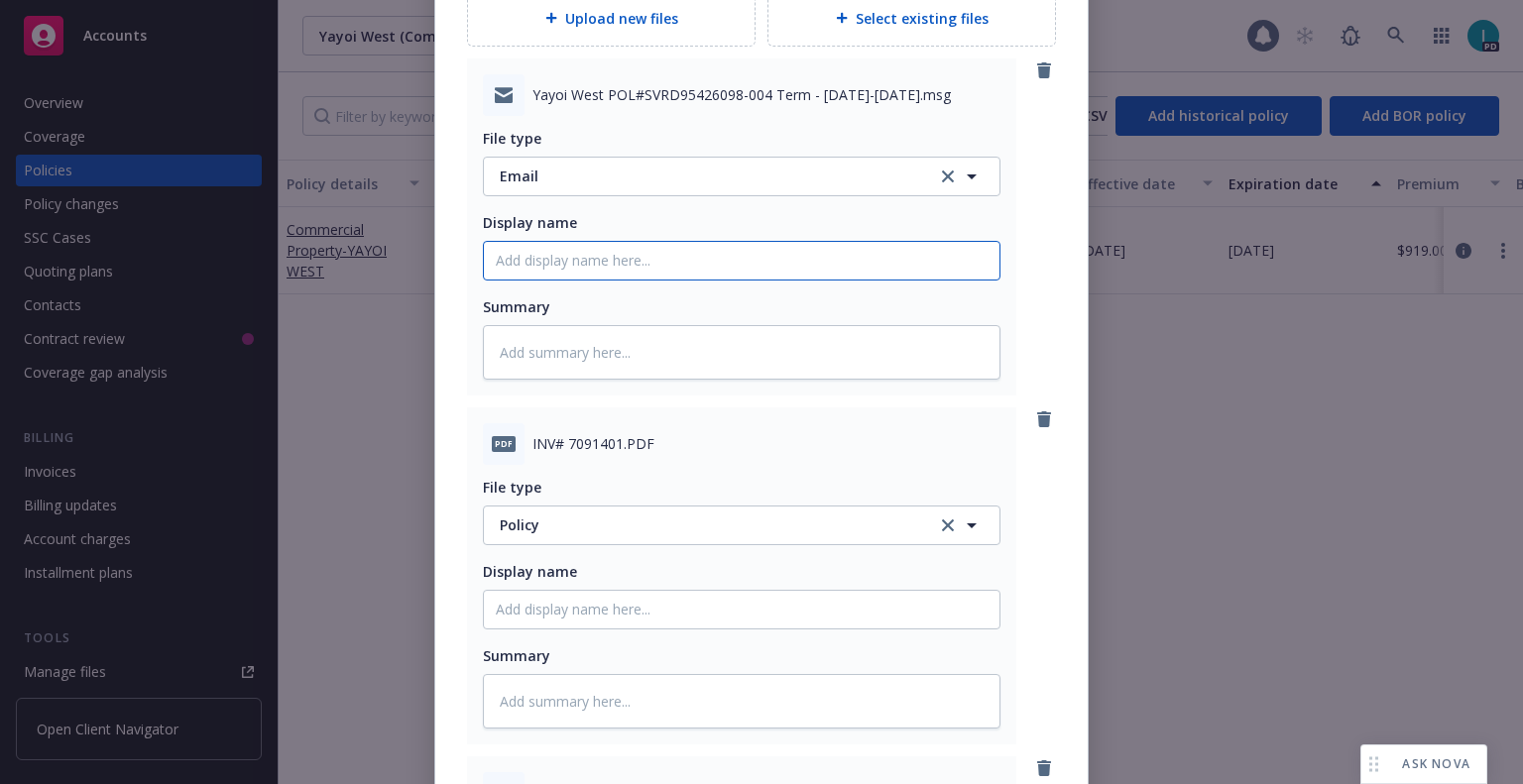 click on "Policy display name" at bounding box center [742, 261] 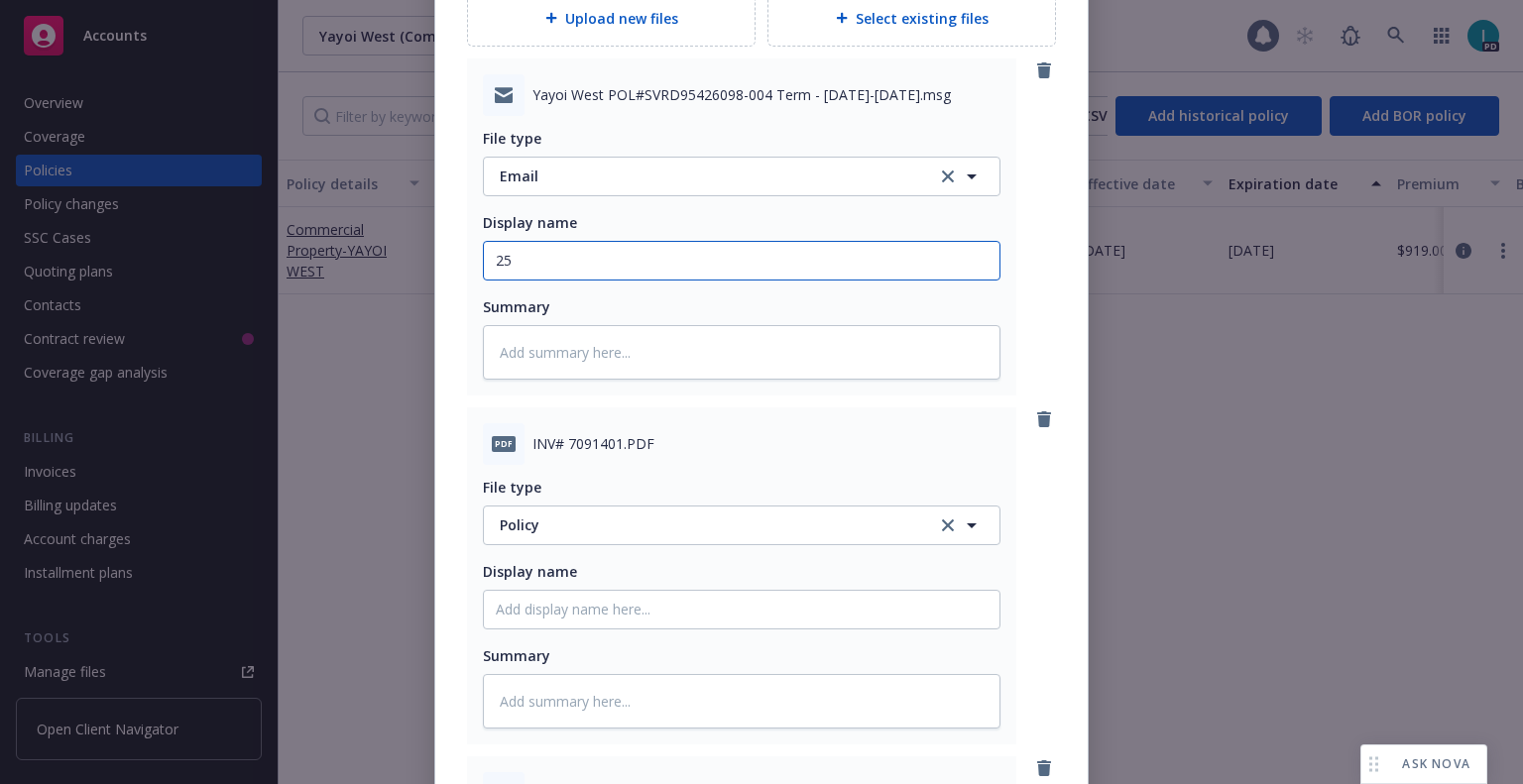 type on "25" 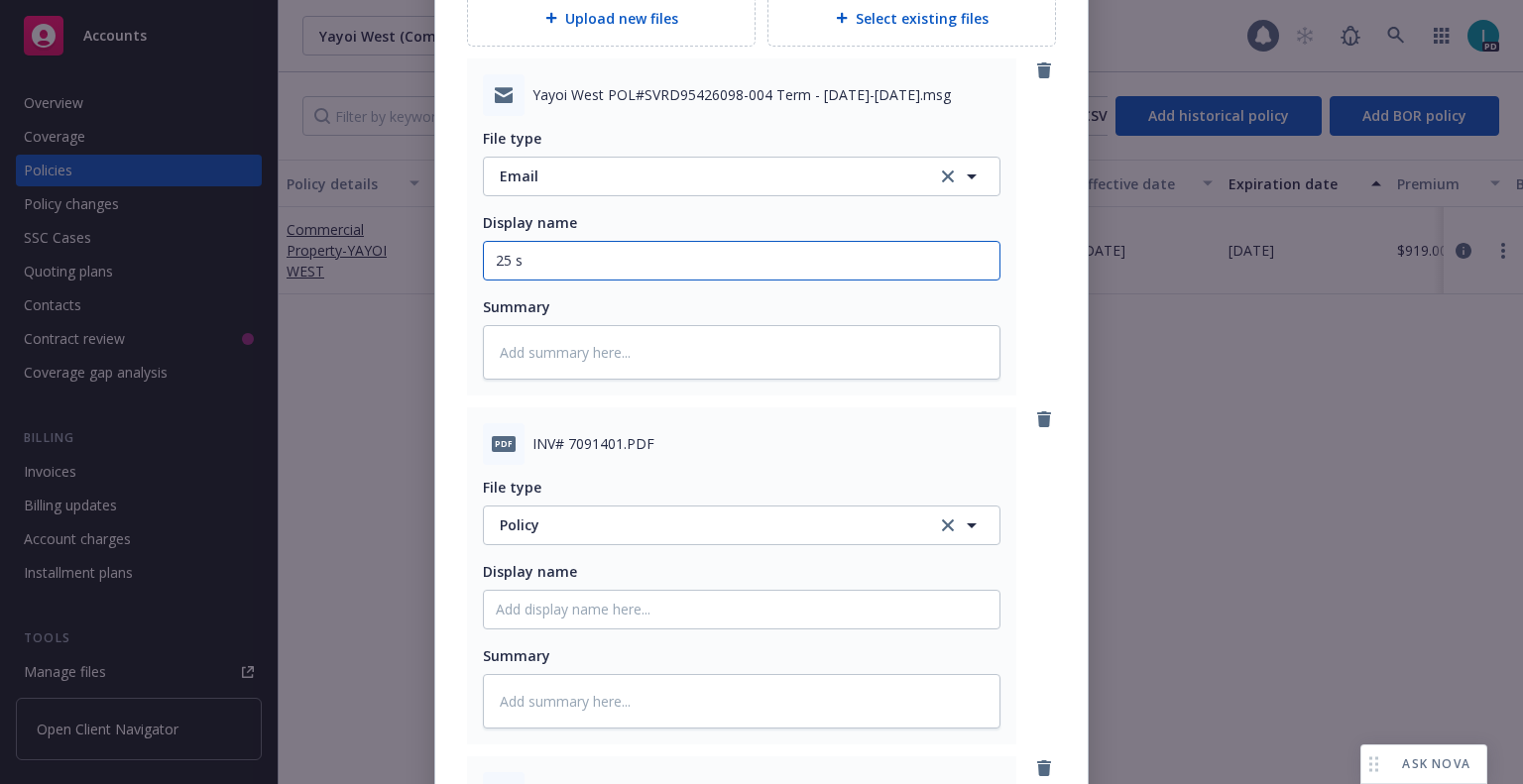 type on "25 SMP ABC Renewal Package" 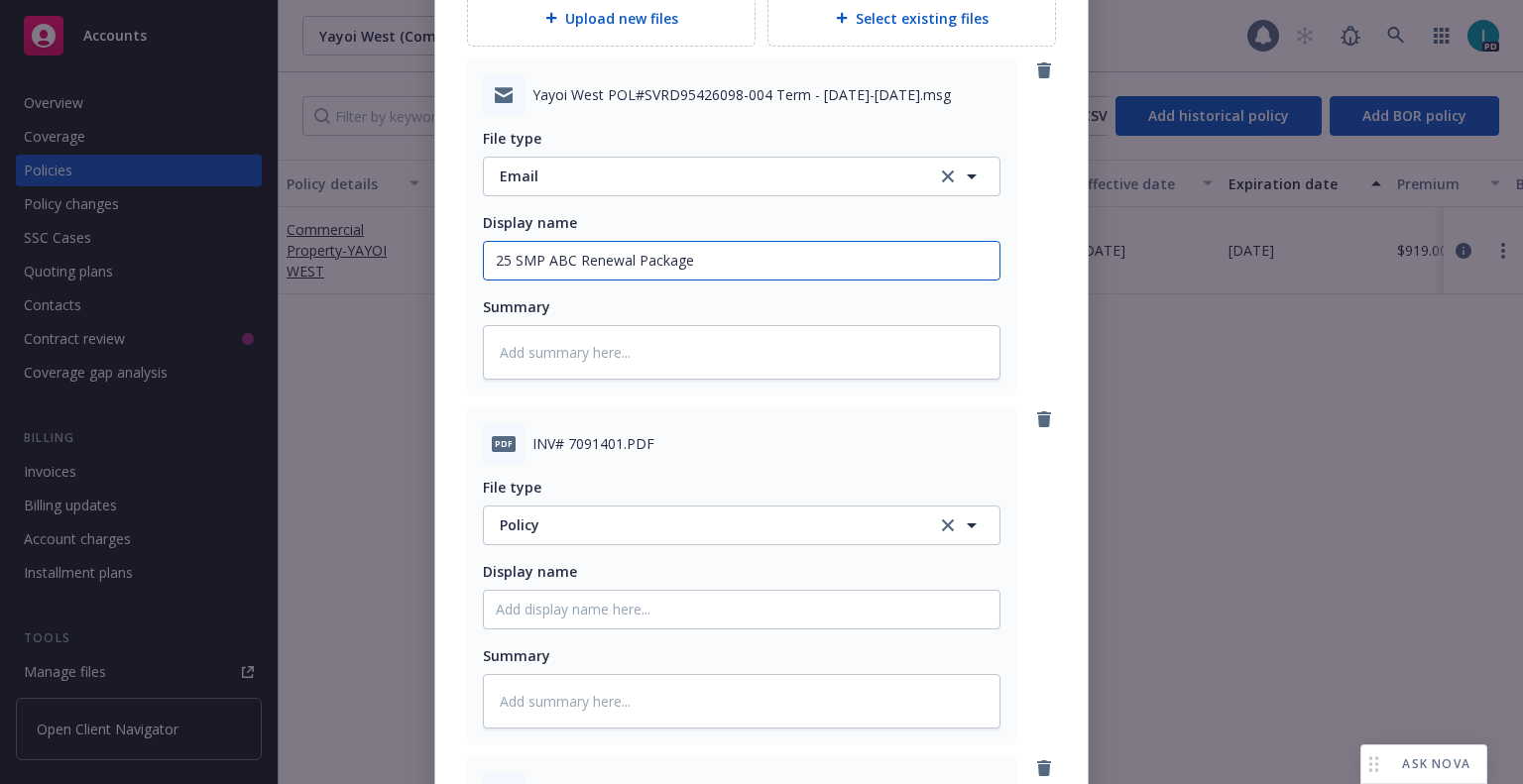 type on "x" 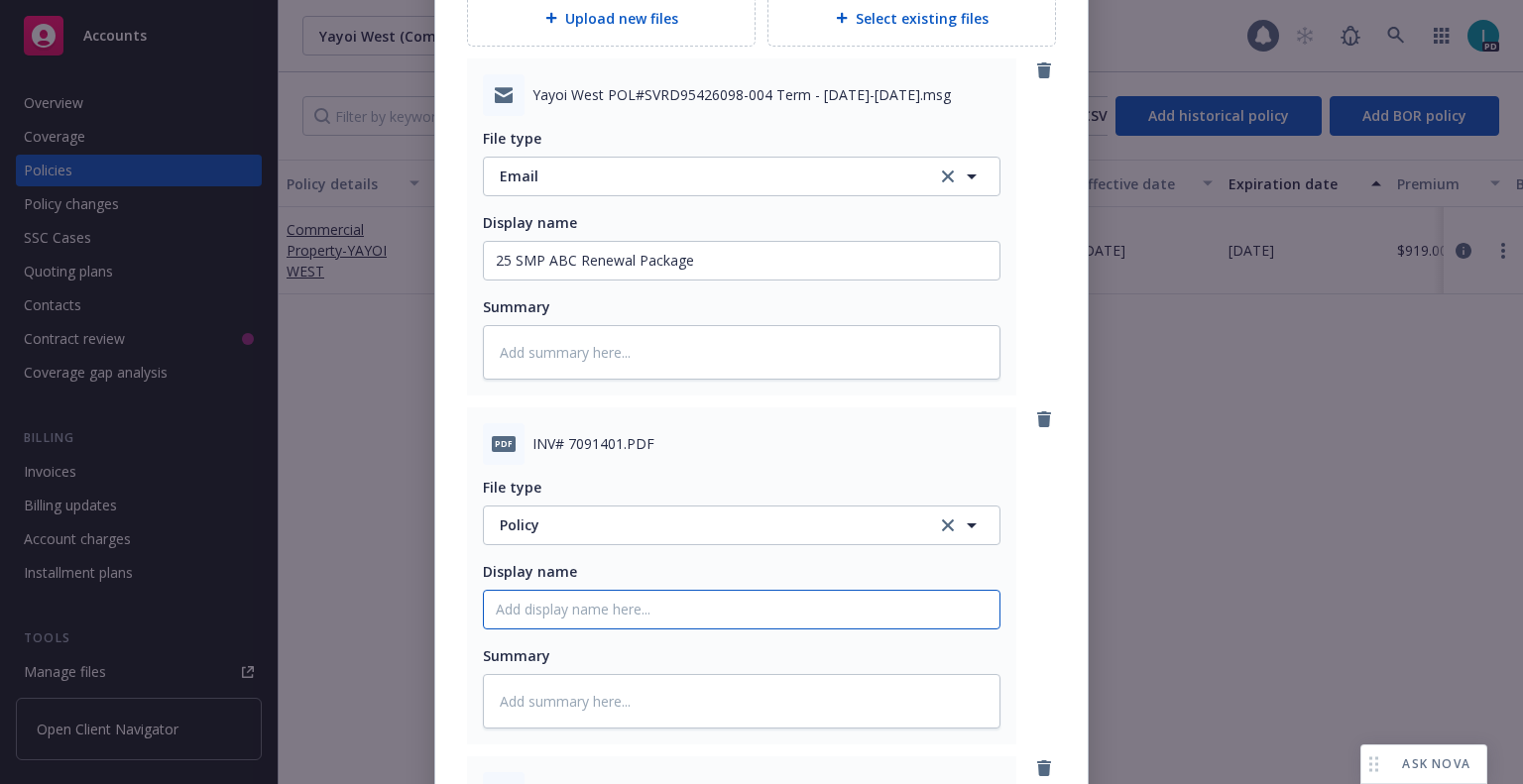 click on "Policy display name" at bounding box center (742, 261) 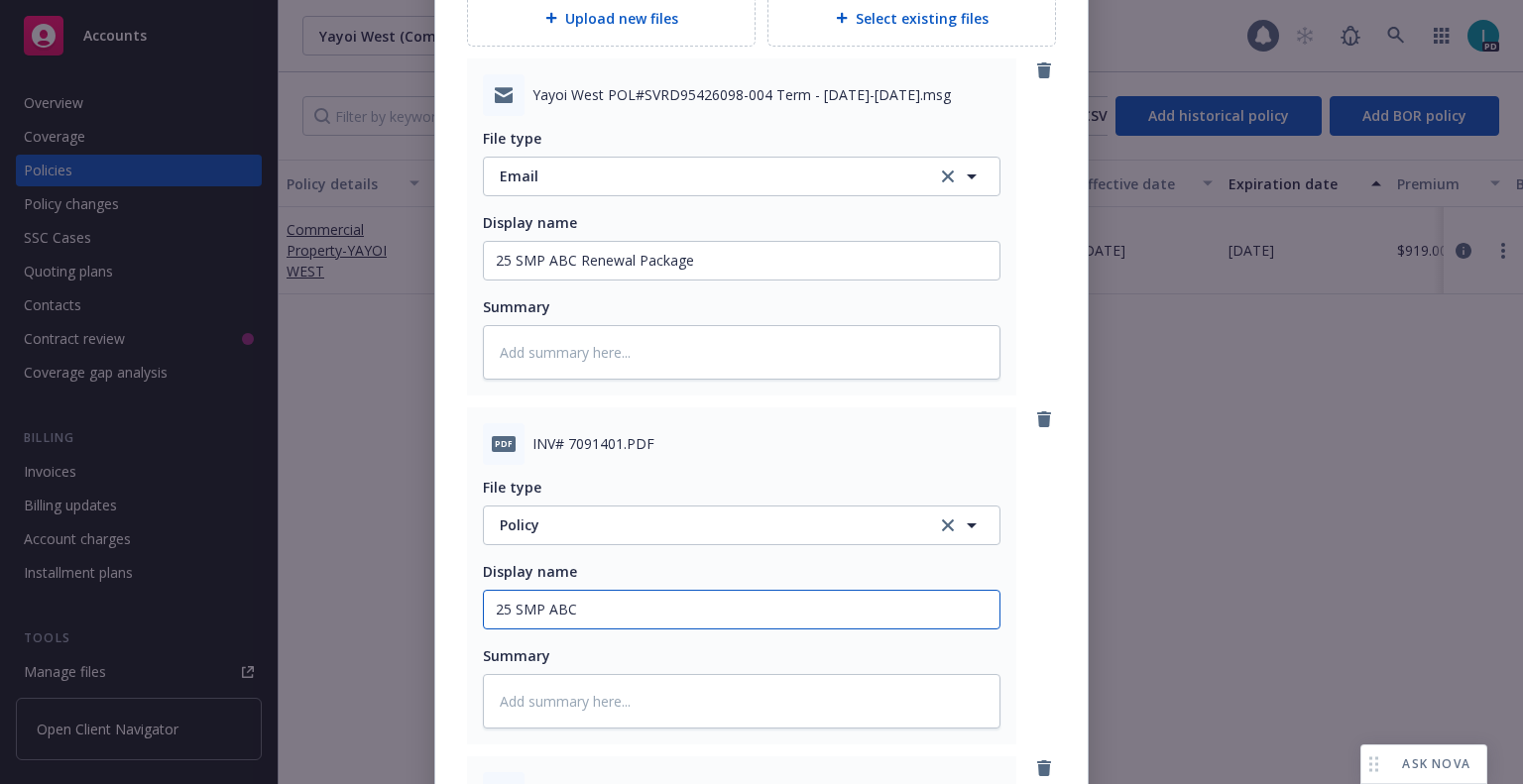 type on "x" 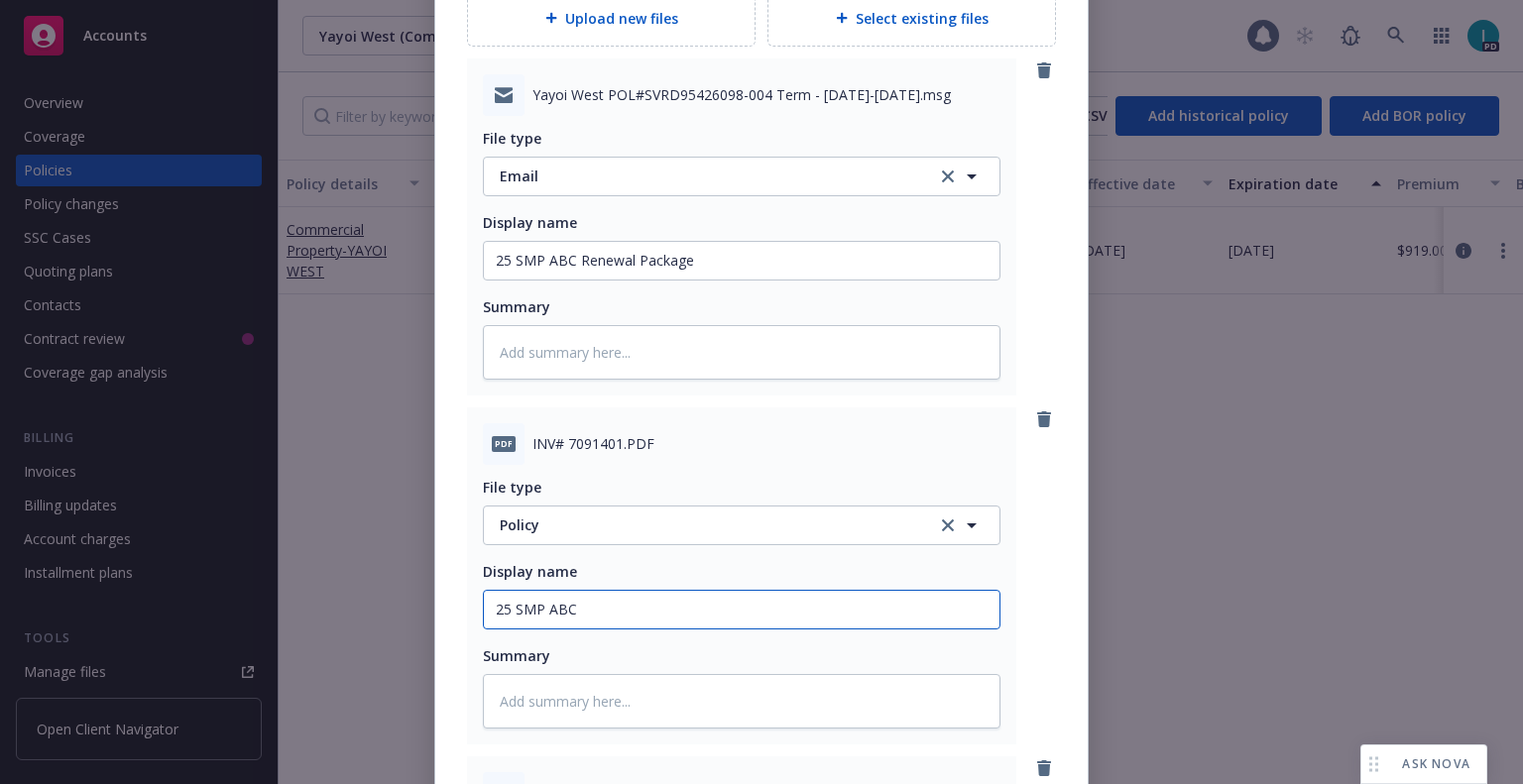 type on "25 SMP ABC Policy" 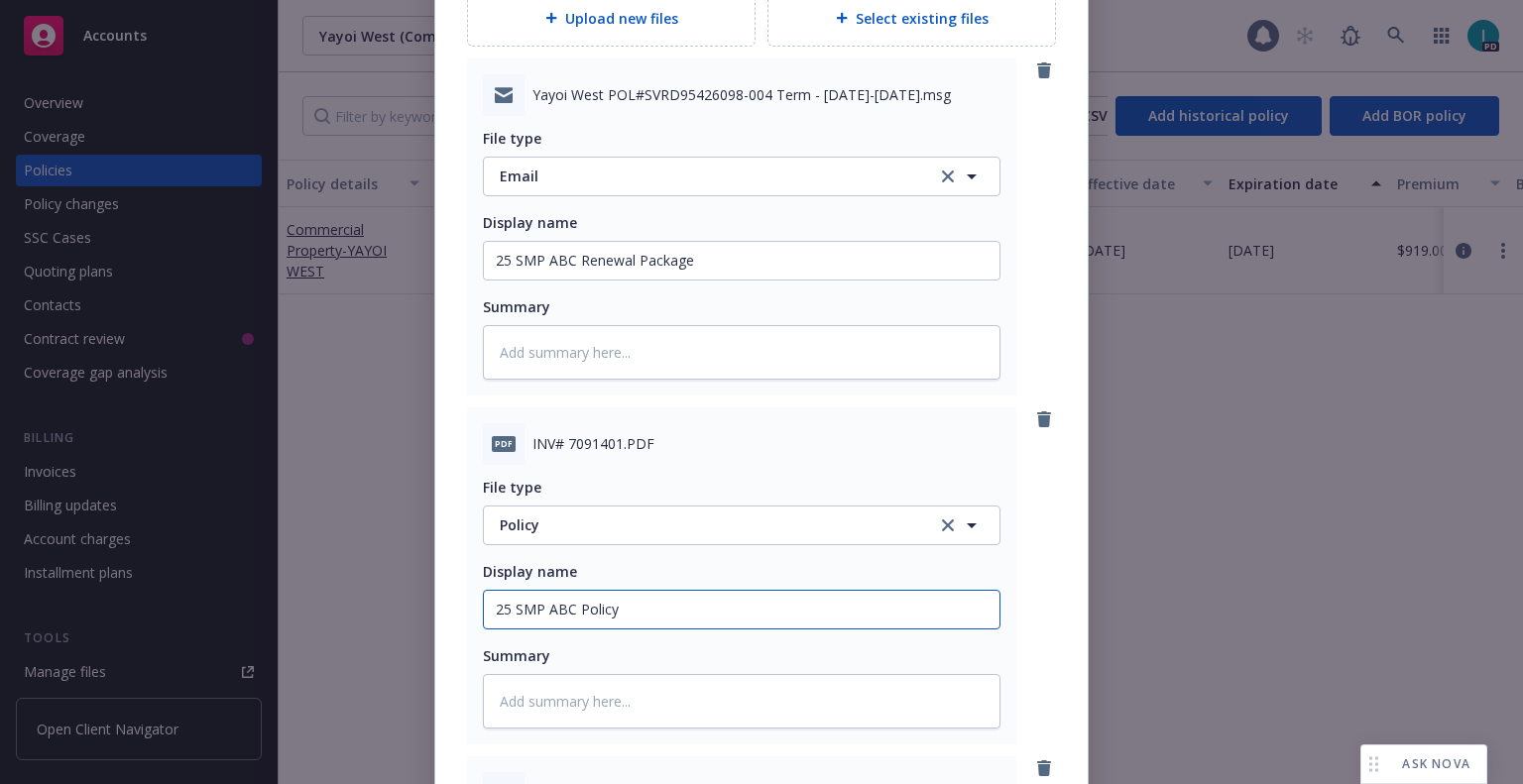 type on "x" 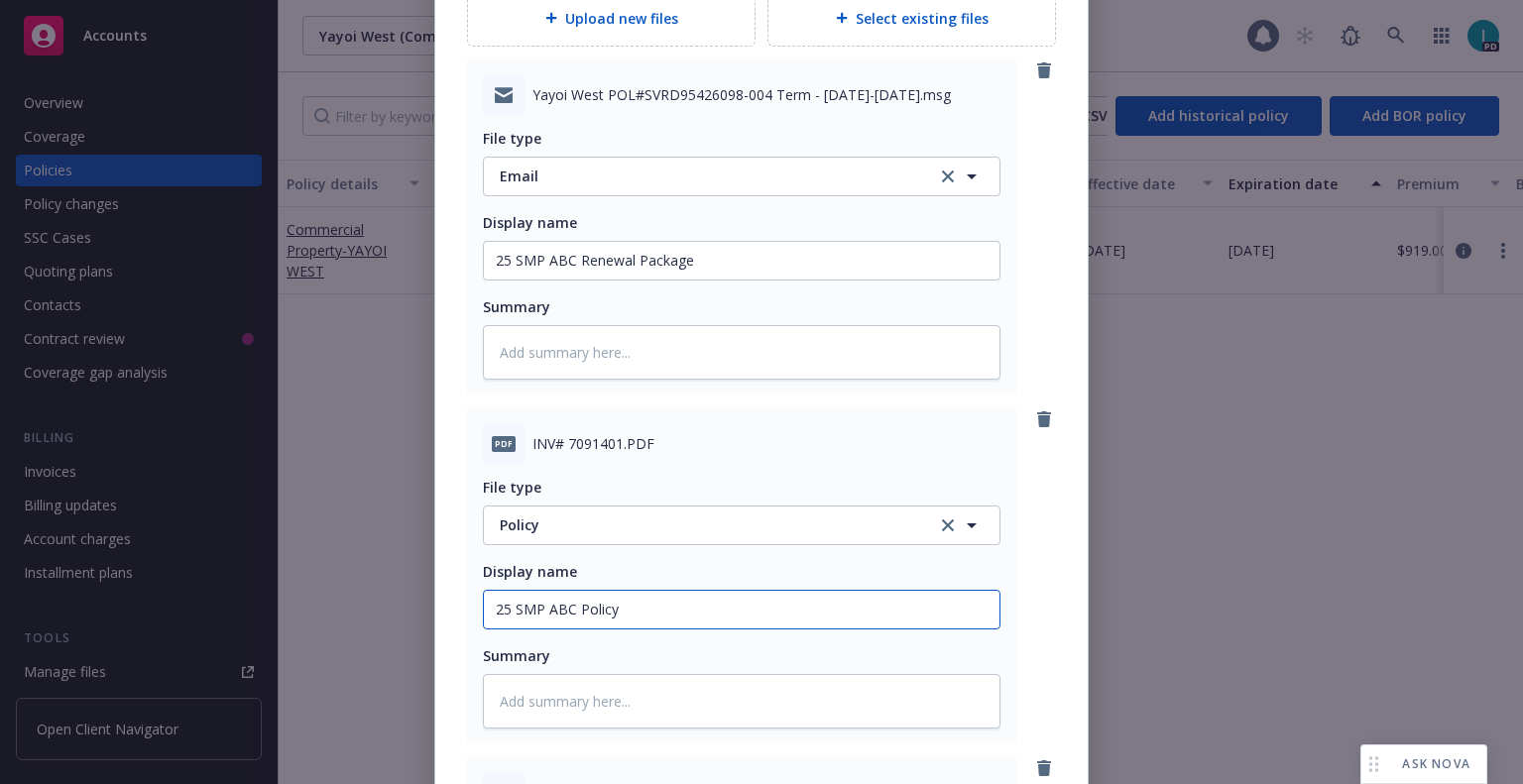 paste 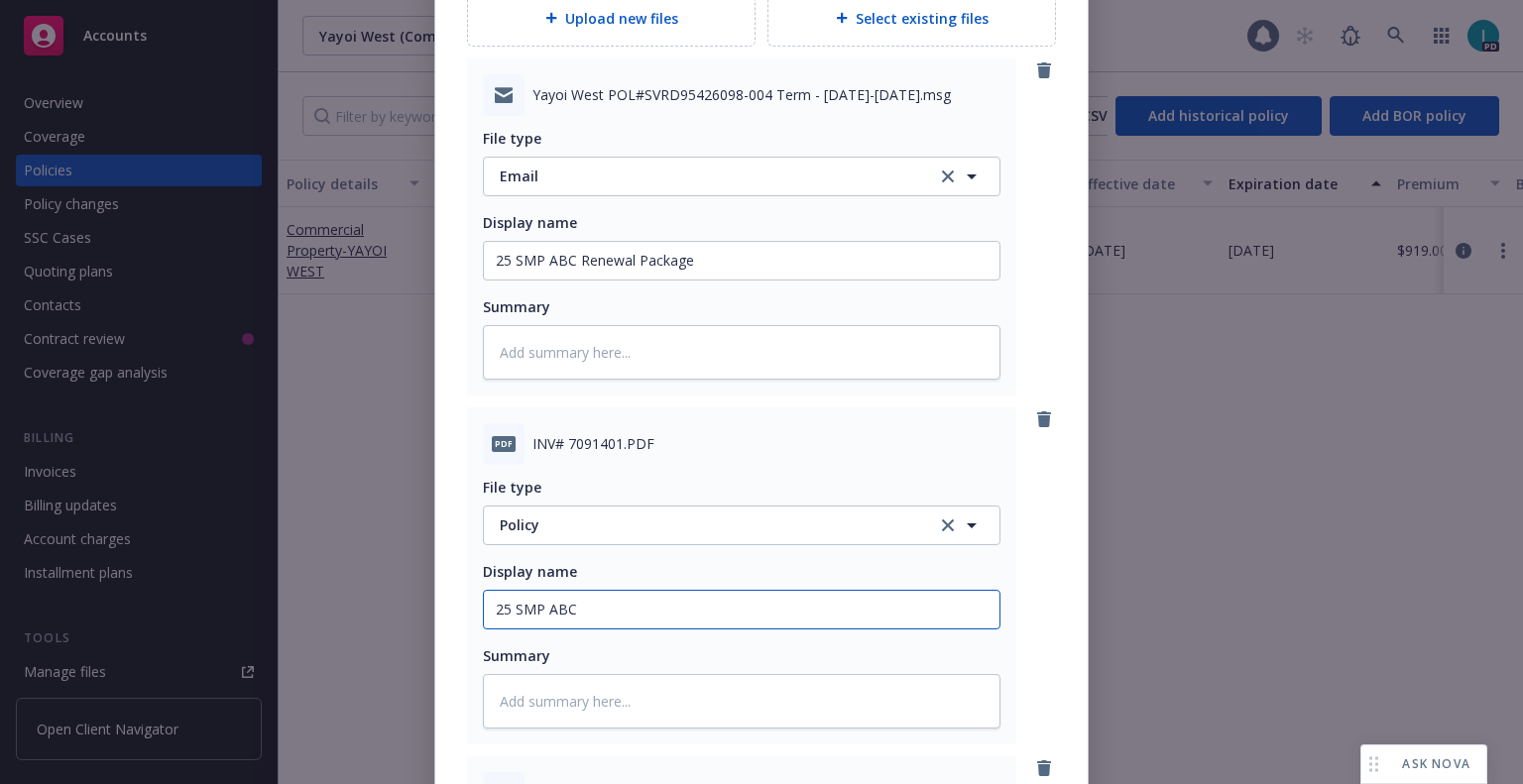 type on "x" 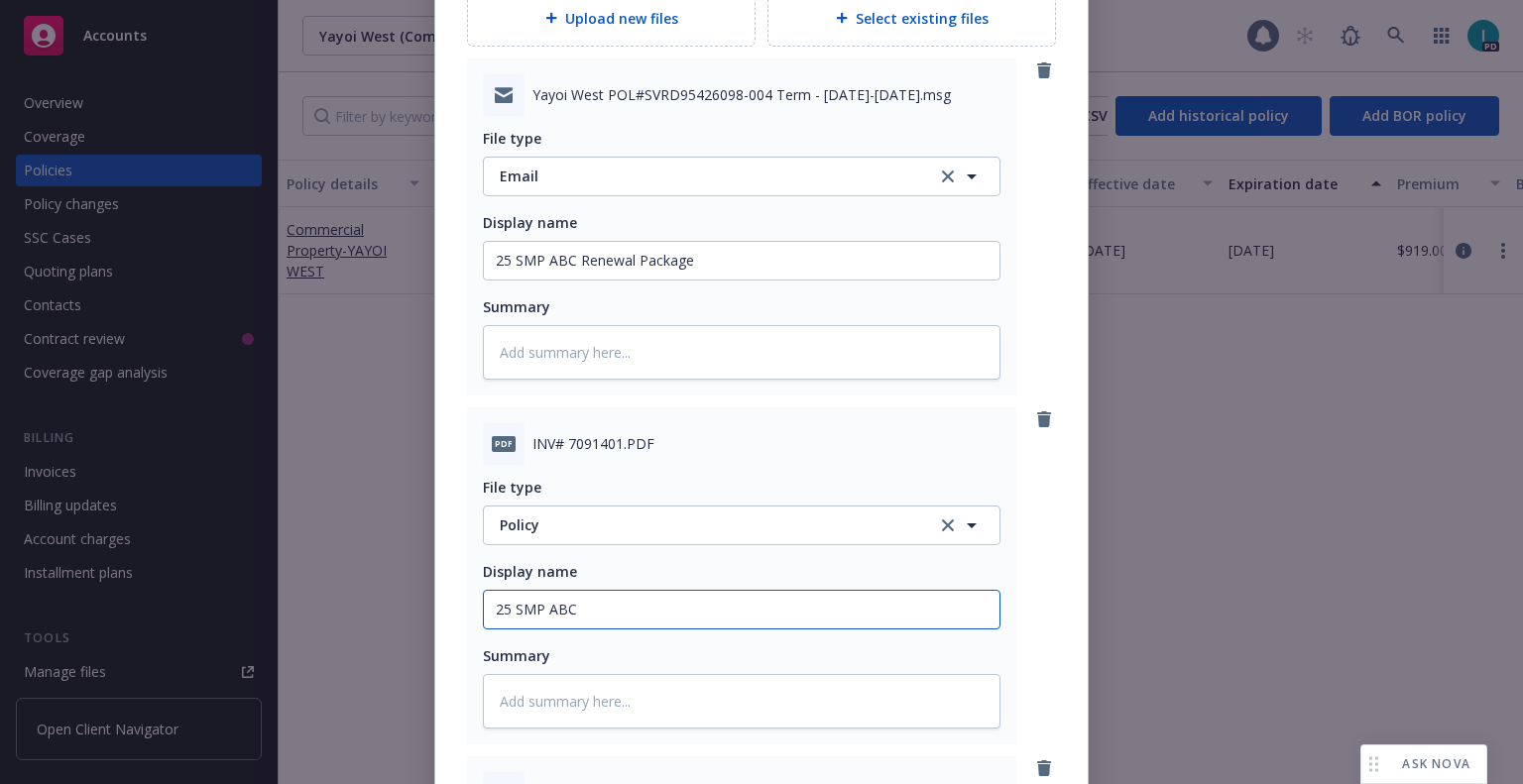 type on "25 SMP ABC Policy" 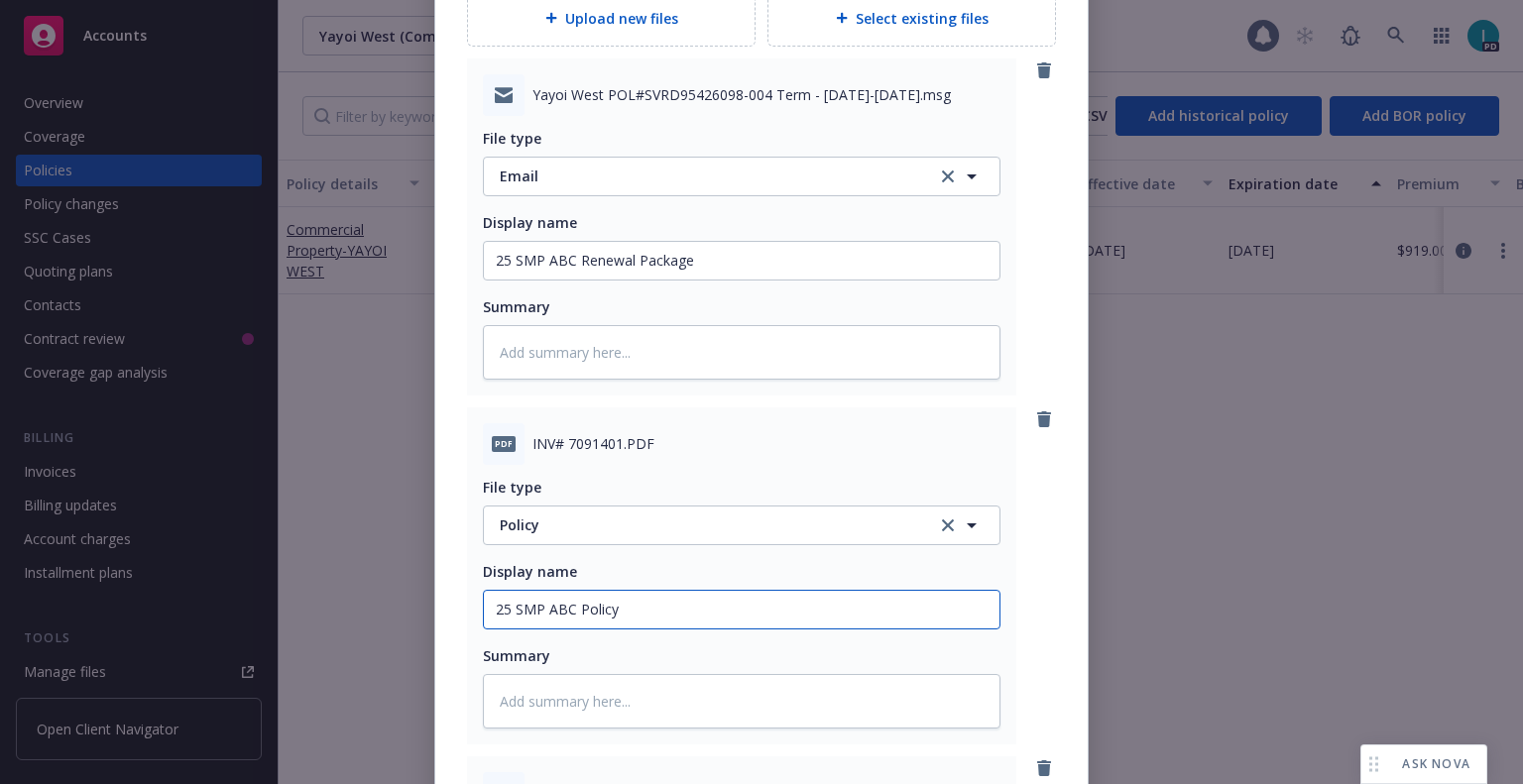 type on "x" 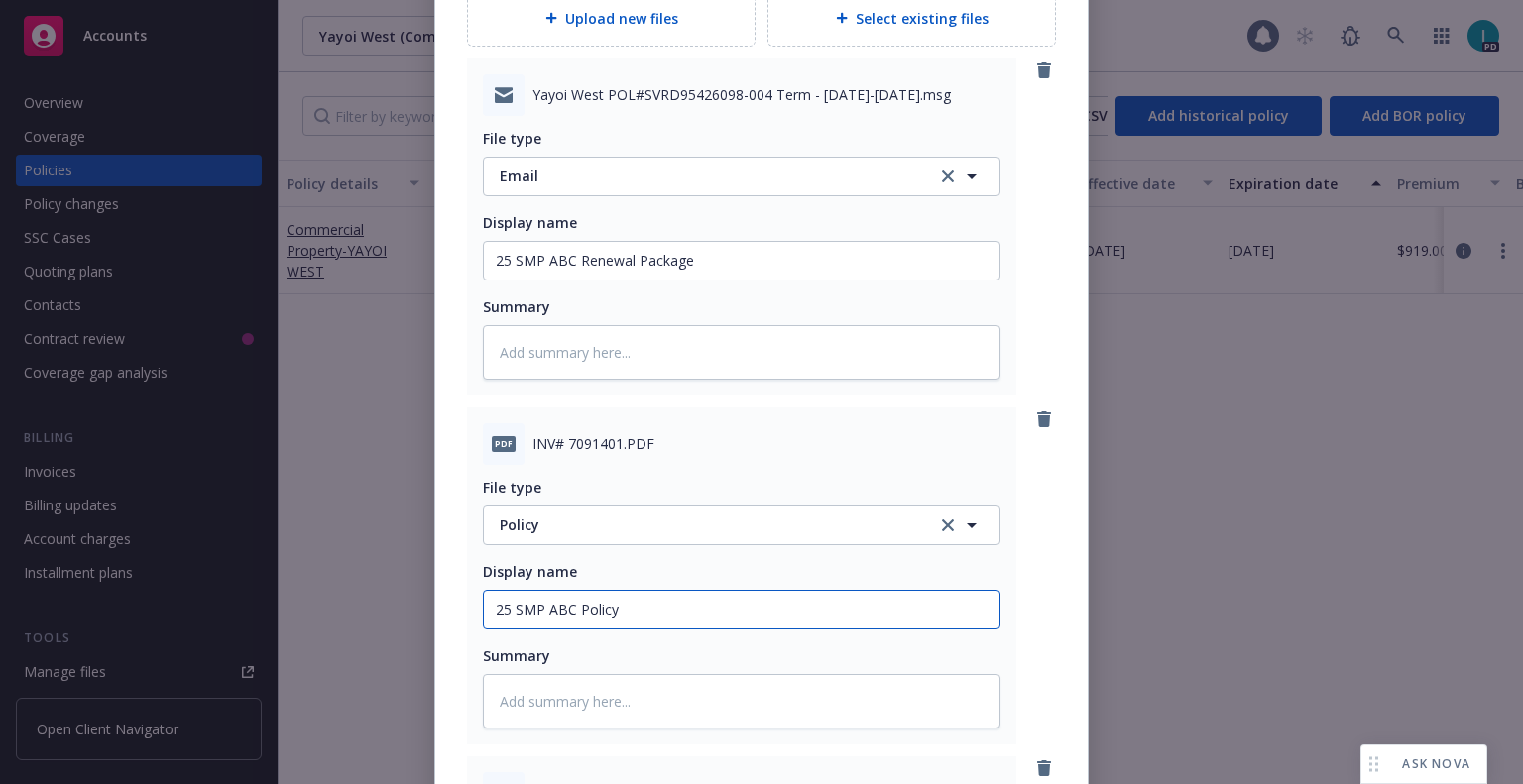 paste 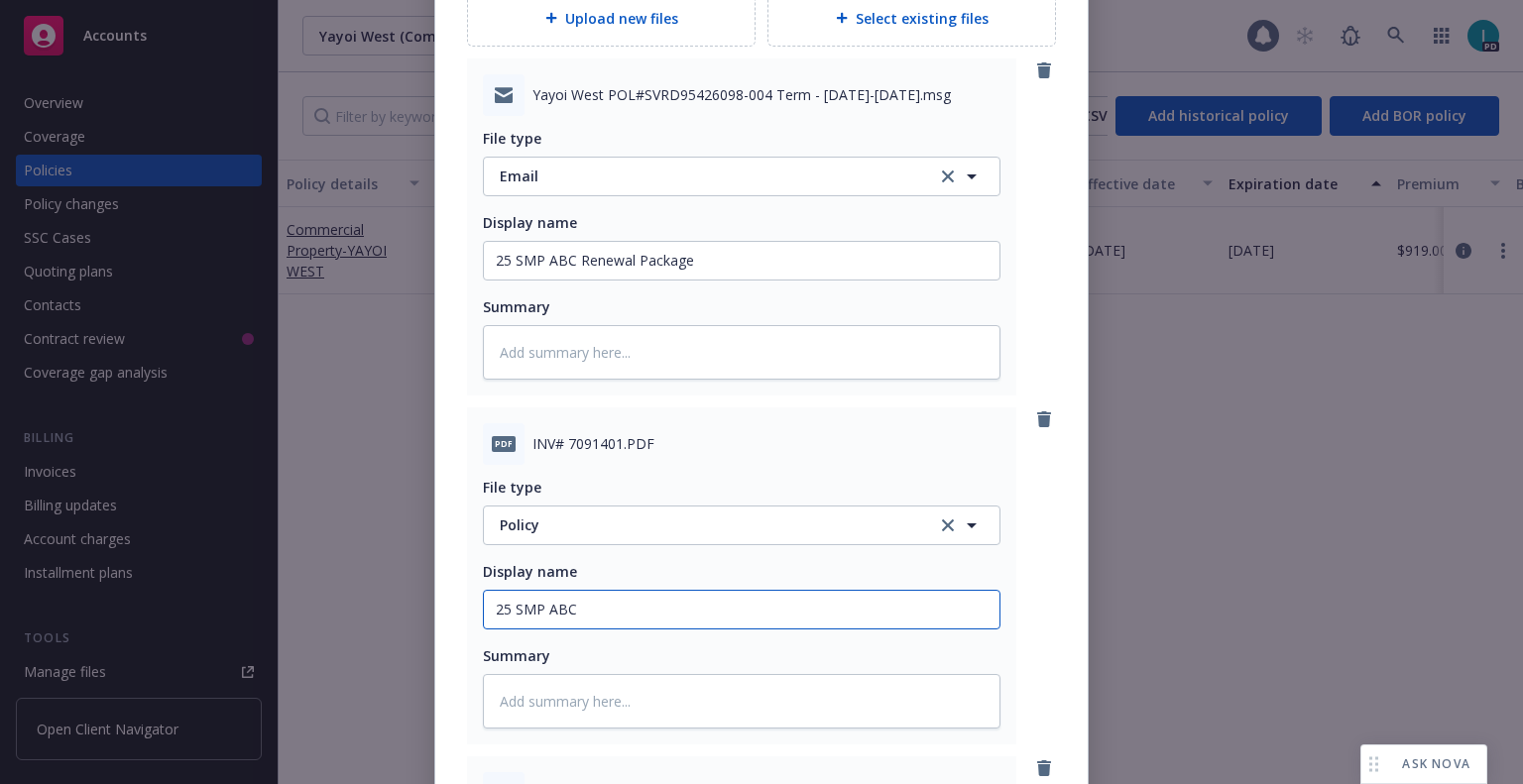 type on "x" 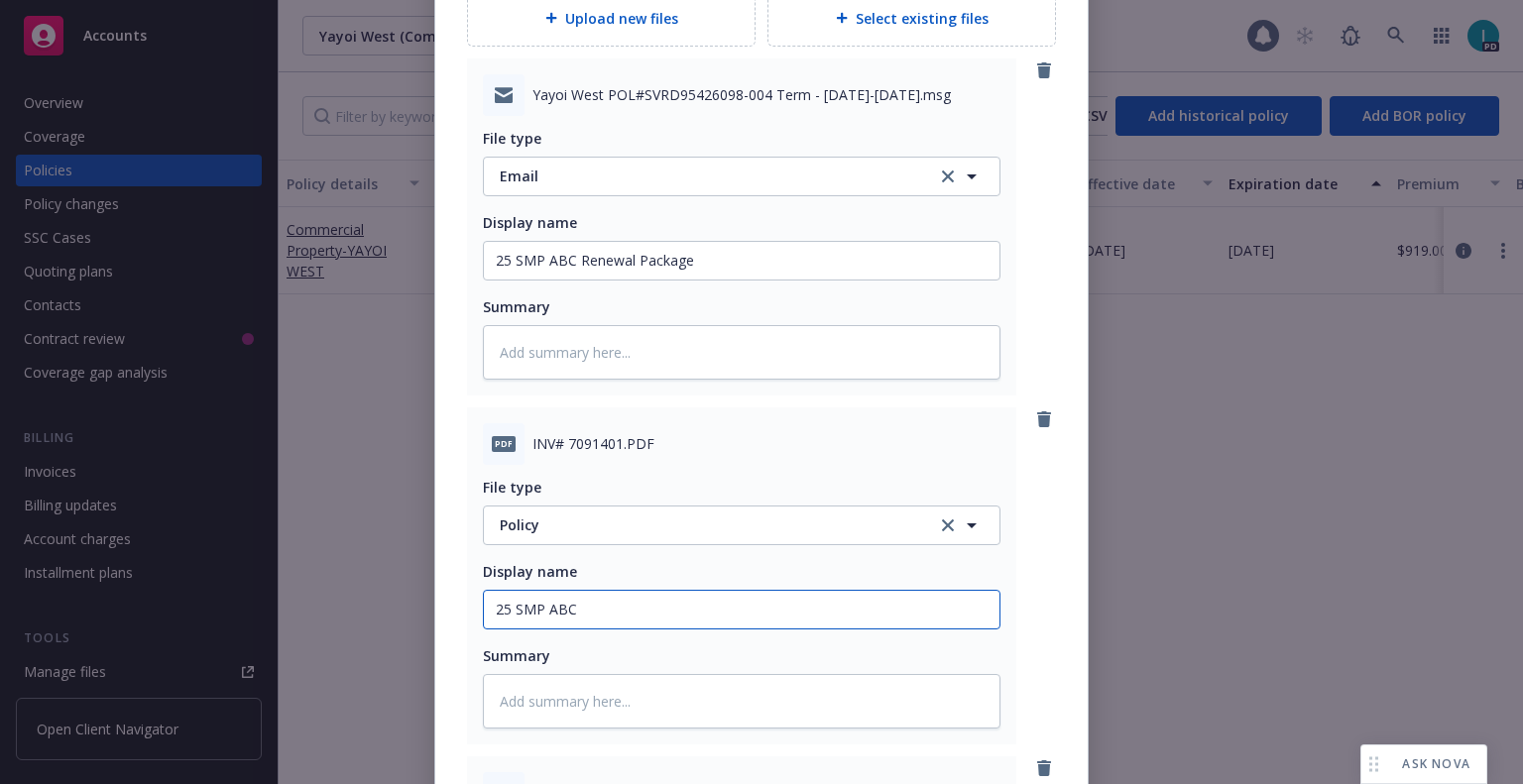 type on "25 SMP ABC Invoice" 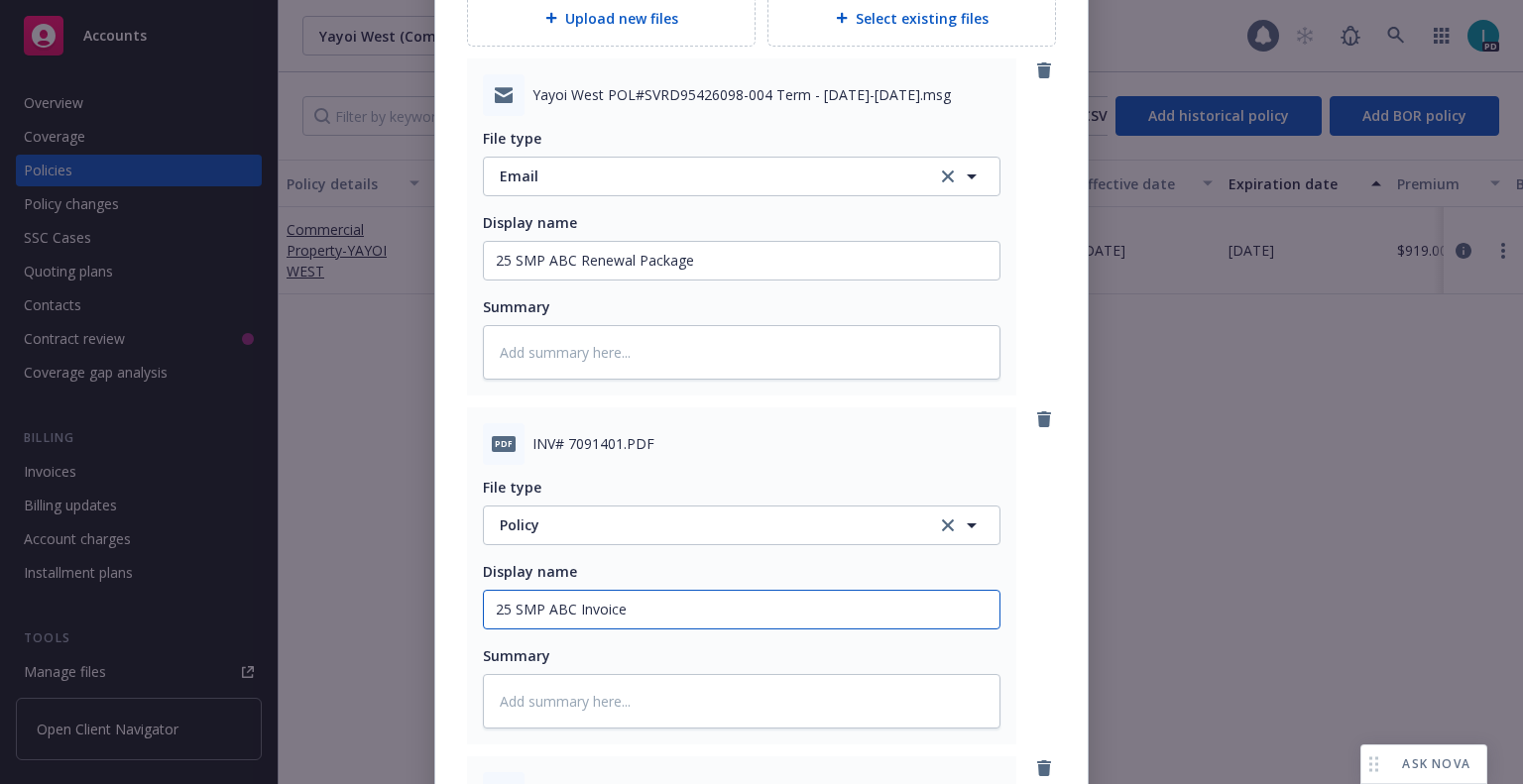 type on "x" 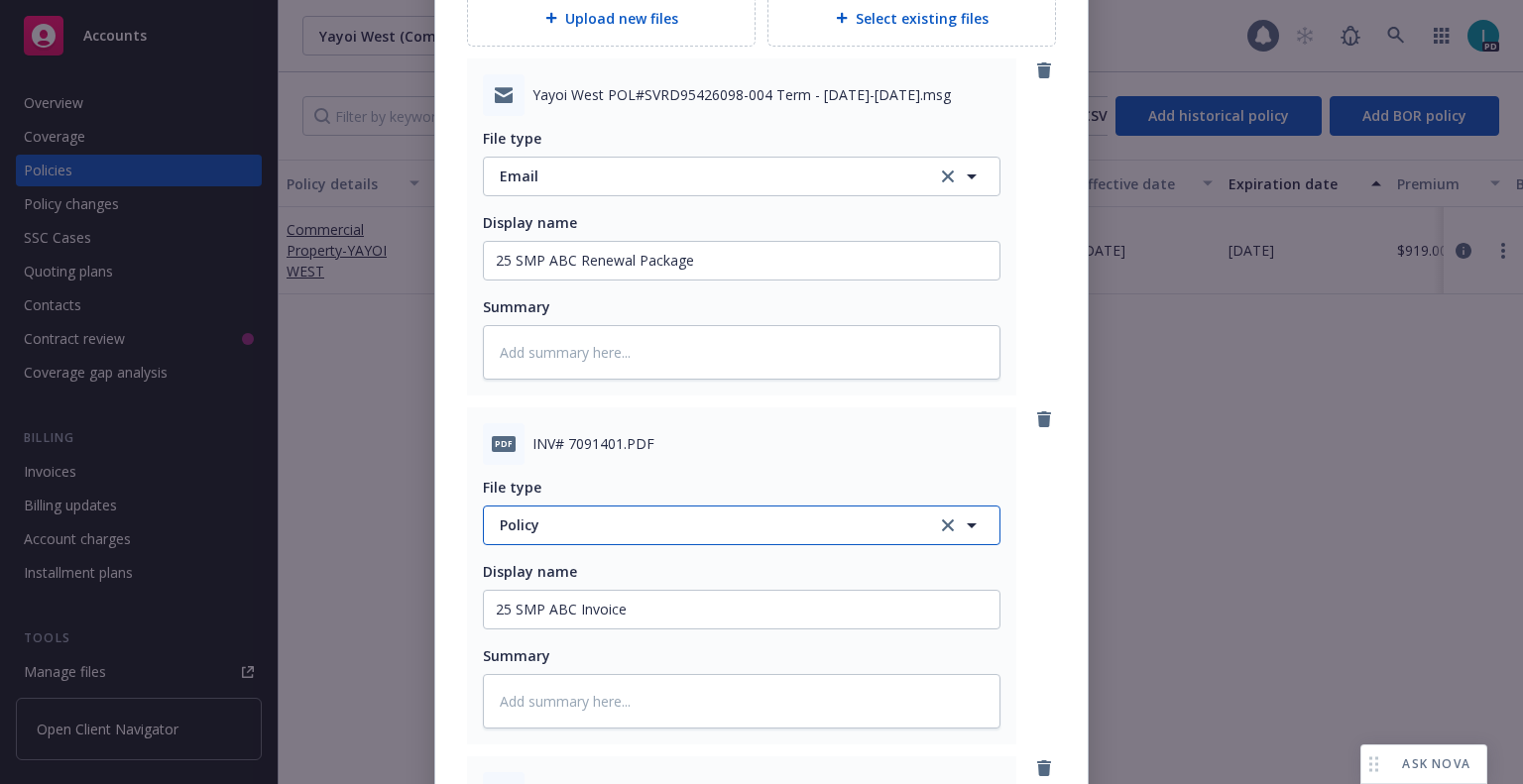 click on "Policy" at bounding box center (707, 524) 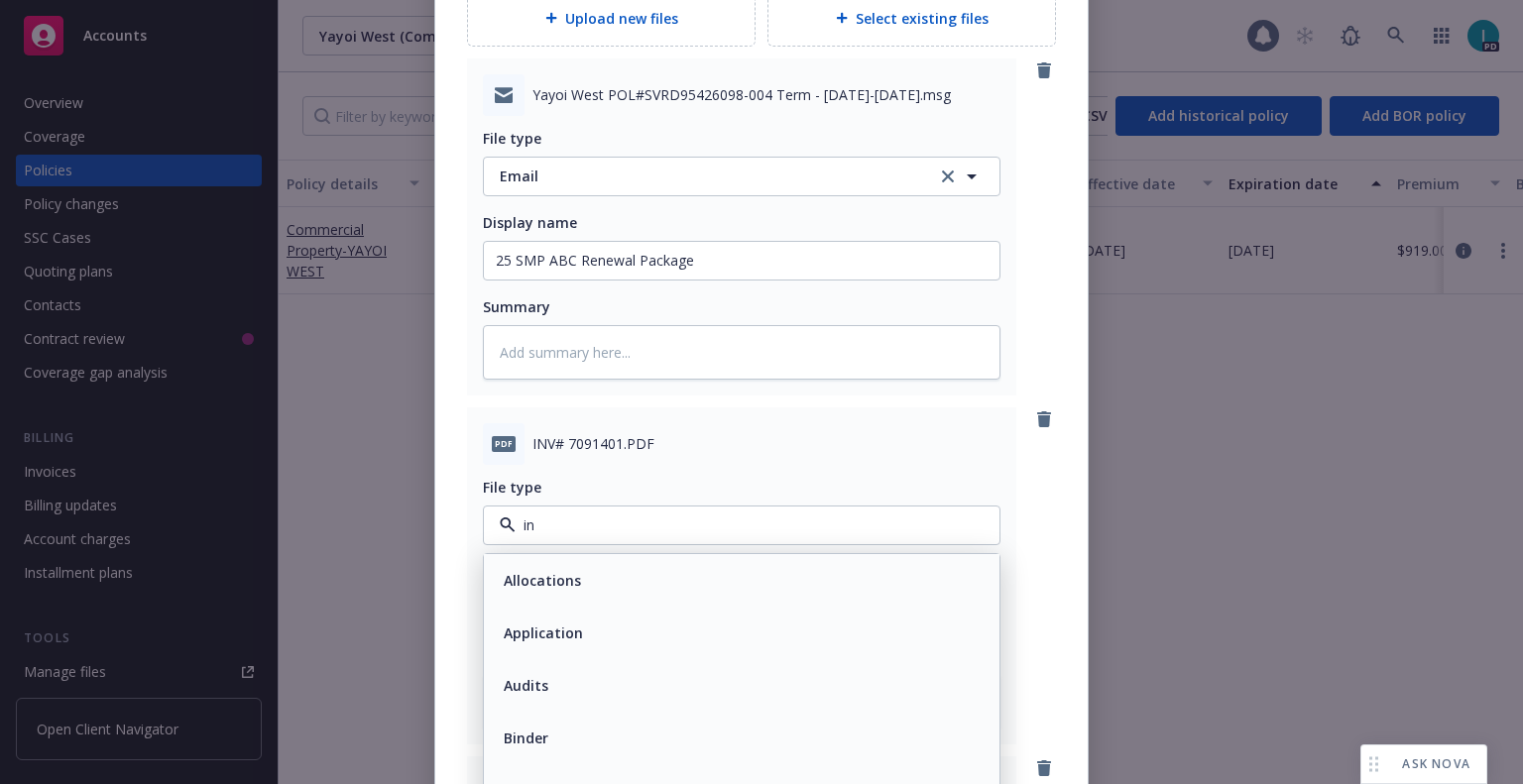 type on "inv" 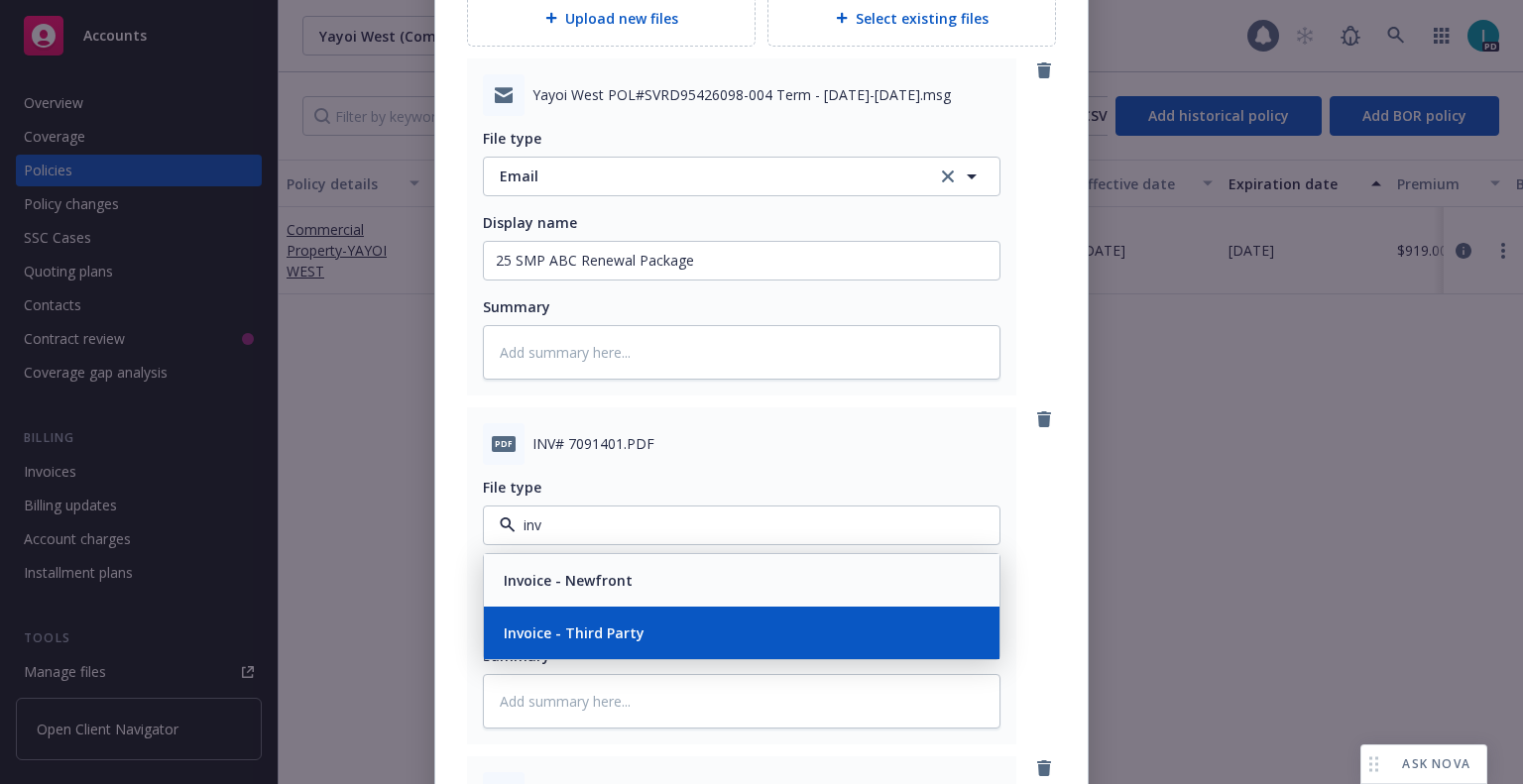 click on "Invoice - Third Party" at bounding box center [572, 632] 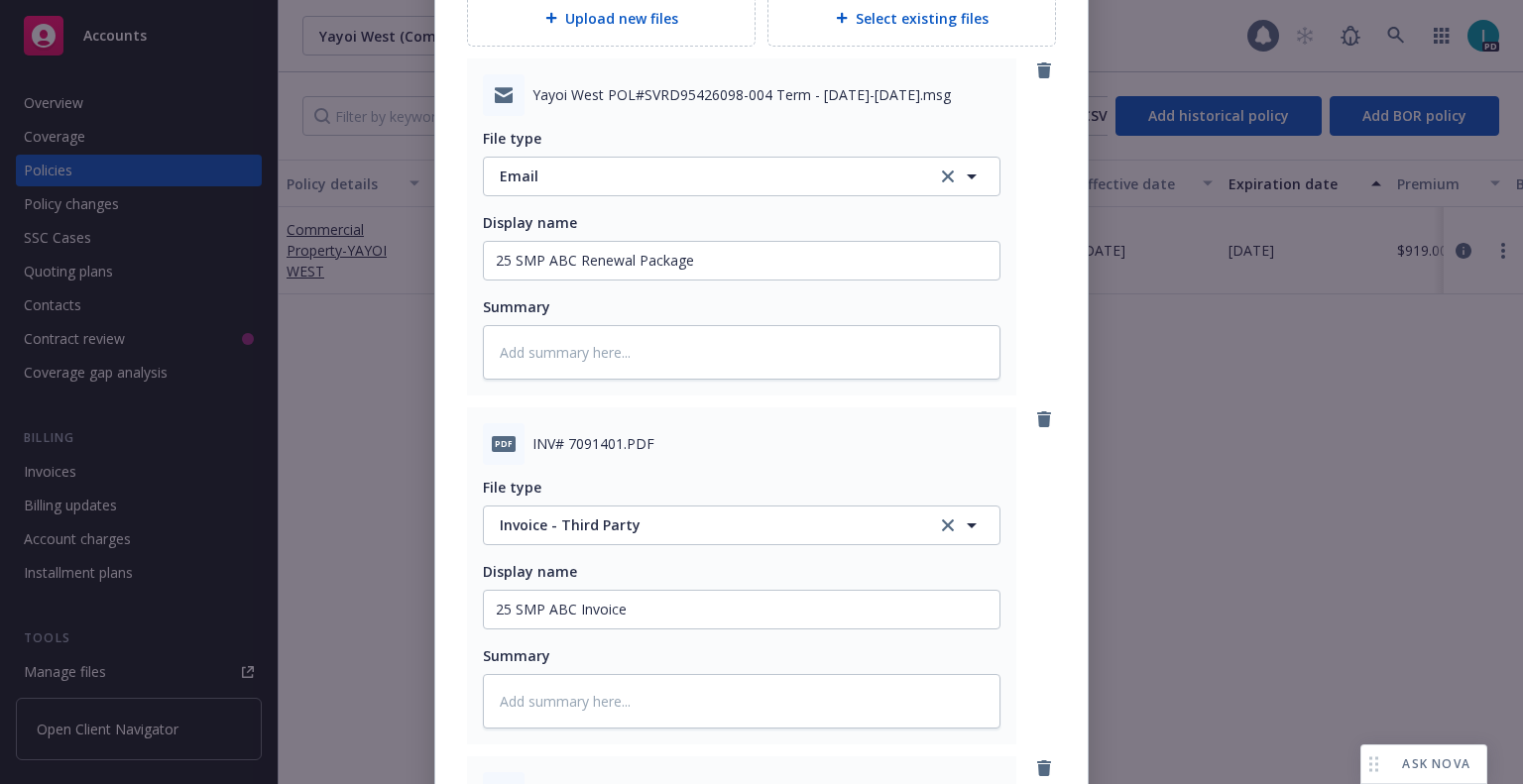 scroll, scrollTop: 3078, scrollLeft: 0, axis: vertical 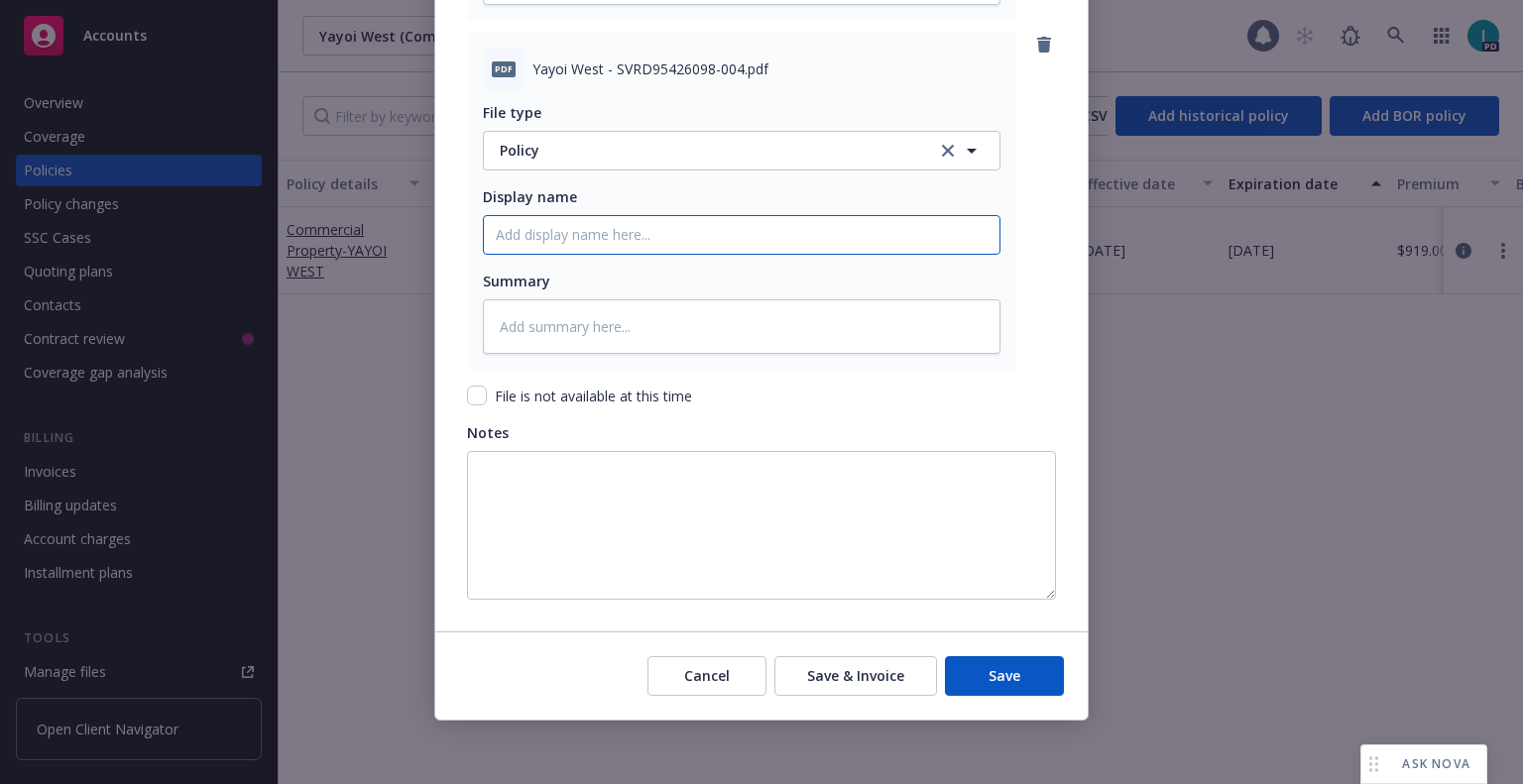 click on "Policy display name" at bounding box center (742, -463) 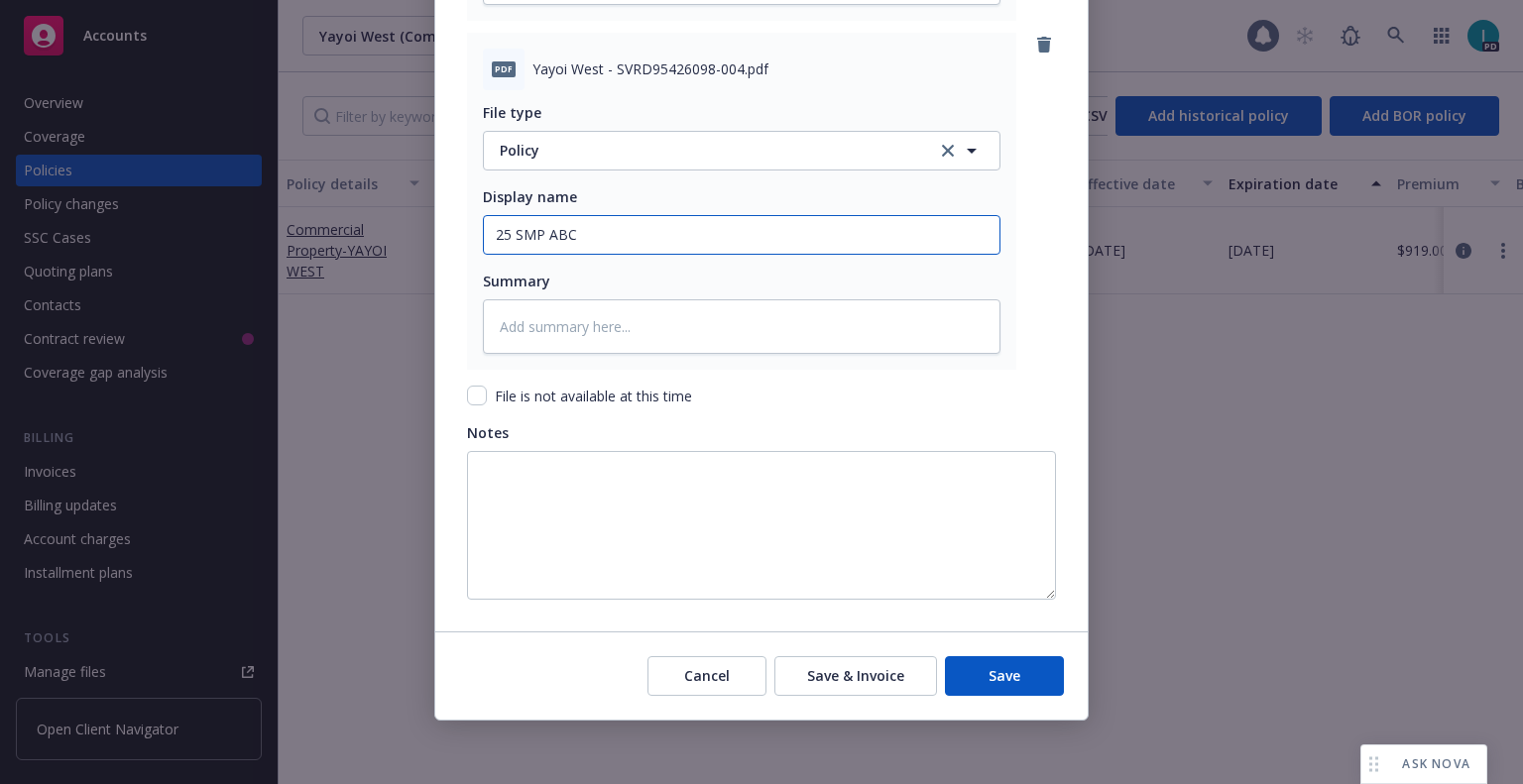 type on "25 SMP ABC Policy" 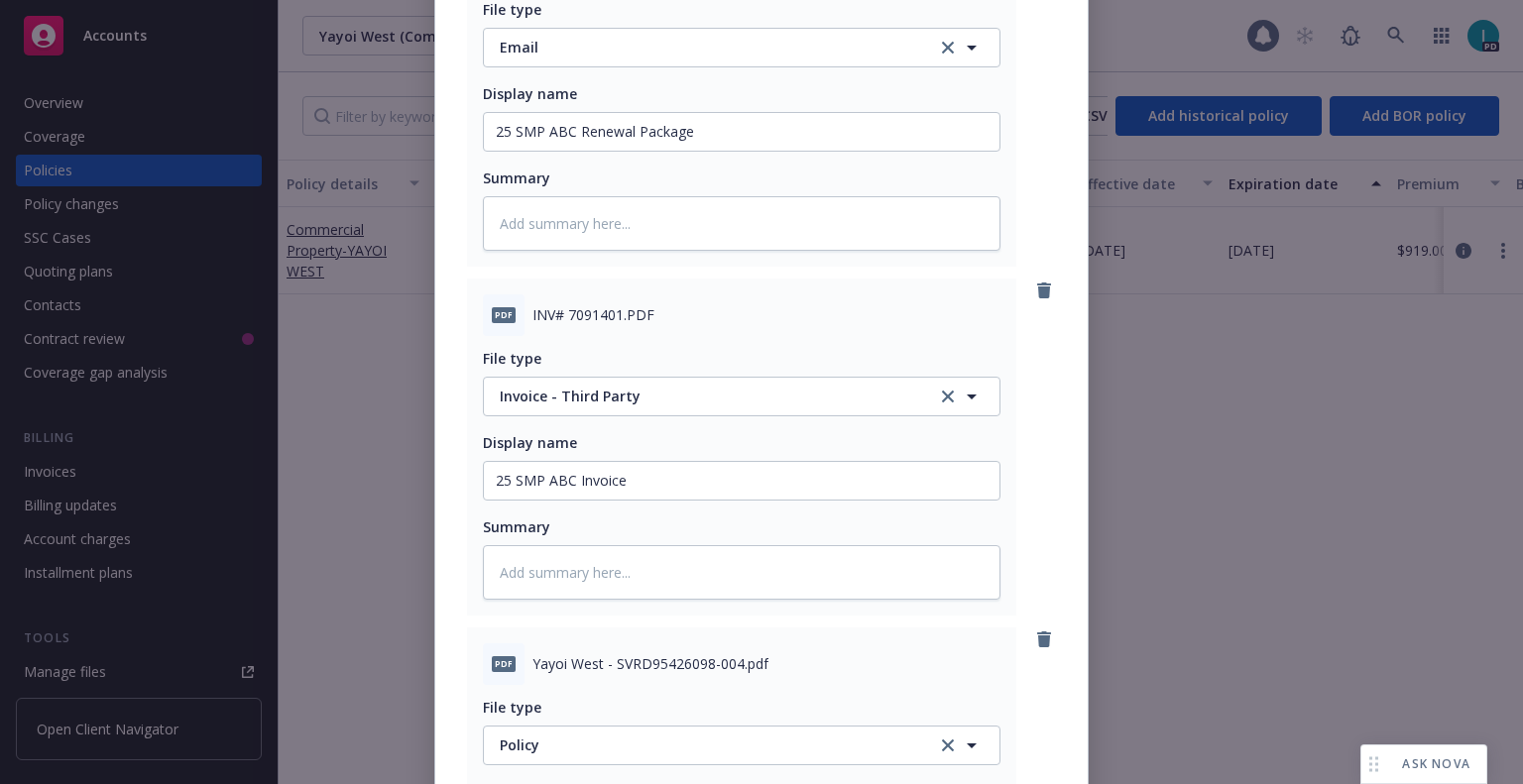 scroll, scrollTop: 3078, scrollLeft: 0, axis: vertical 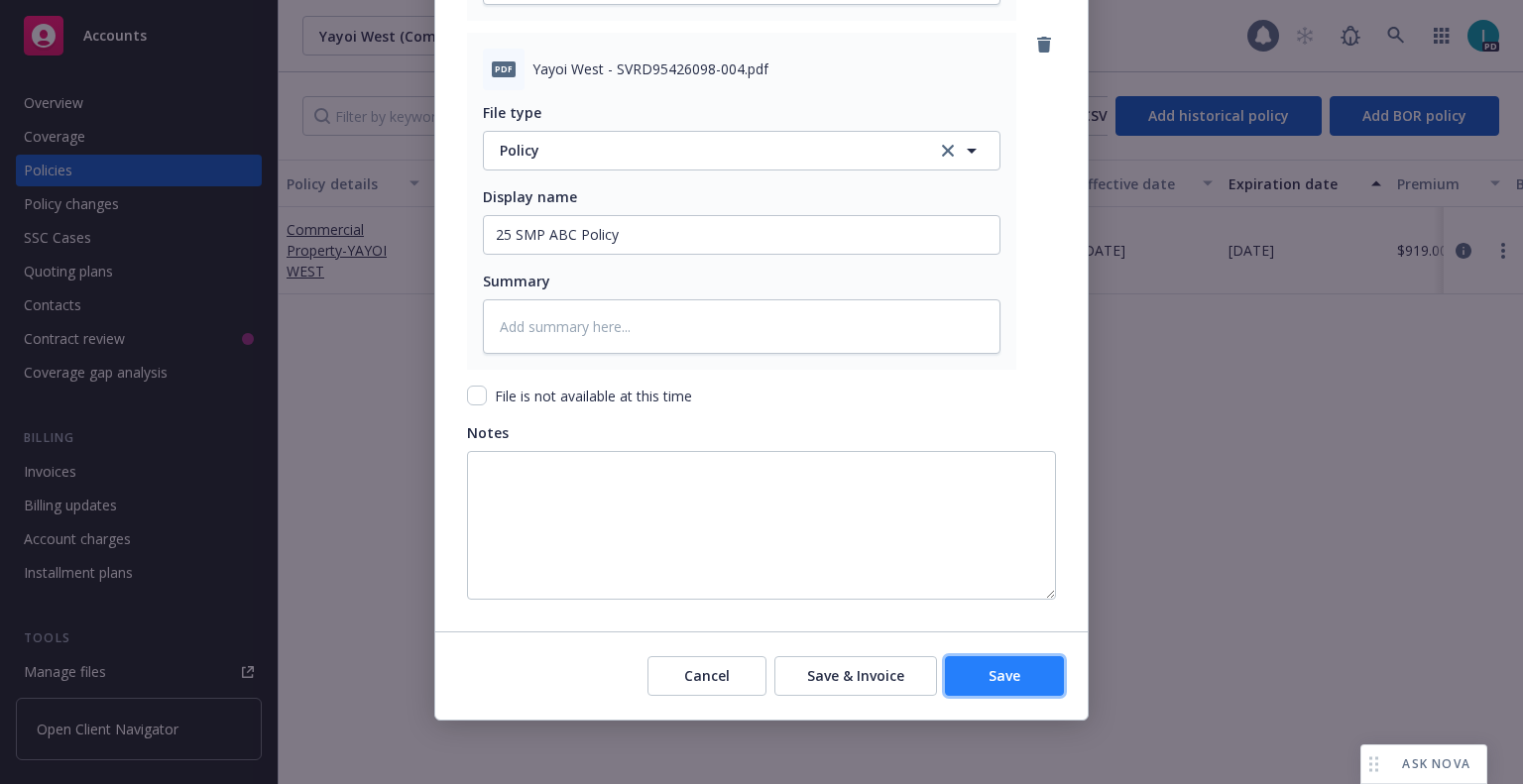 click on "Save" at bounding box center [1004, 676] 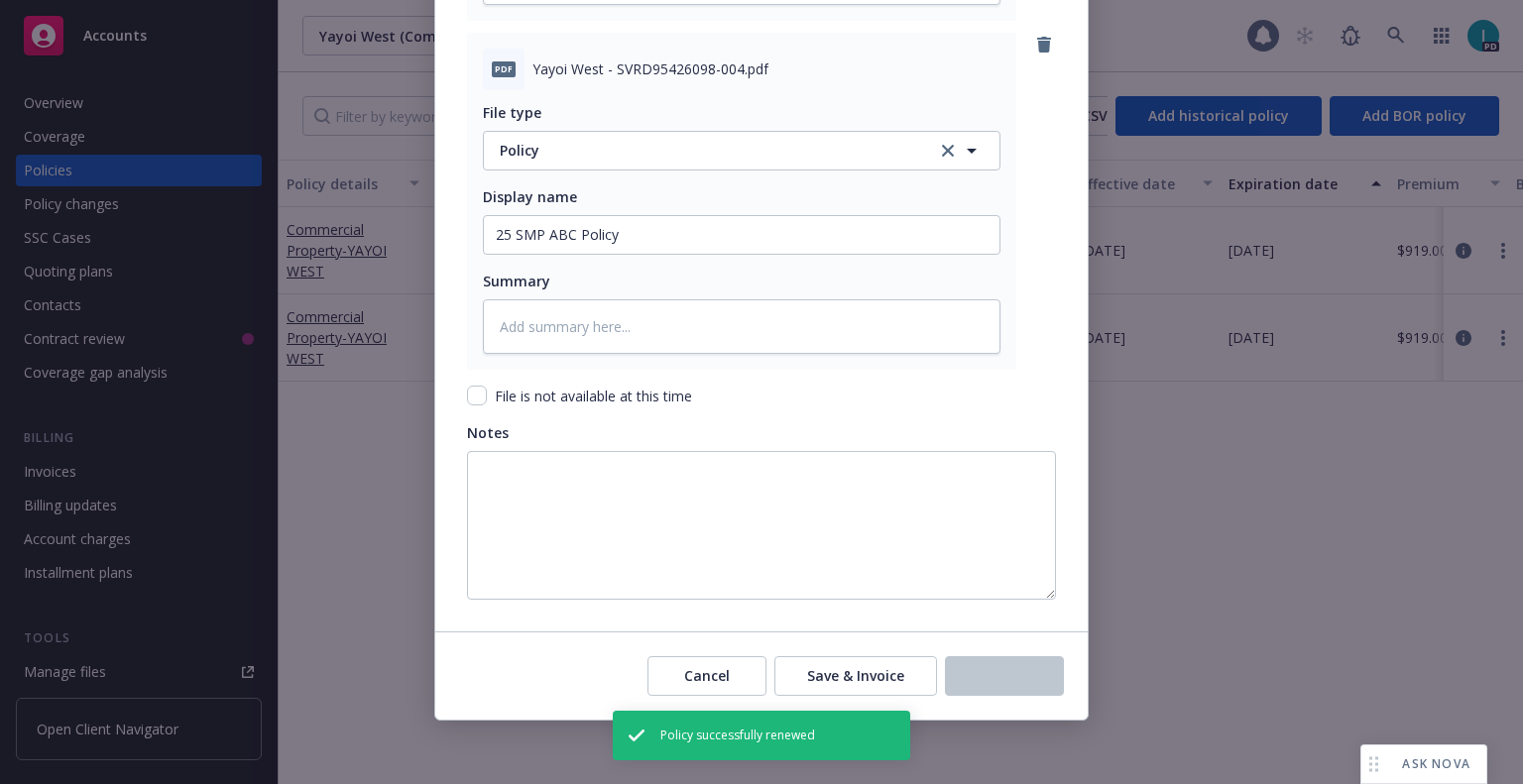 type on "x" 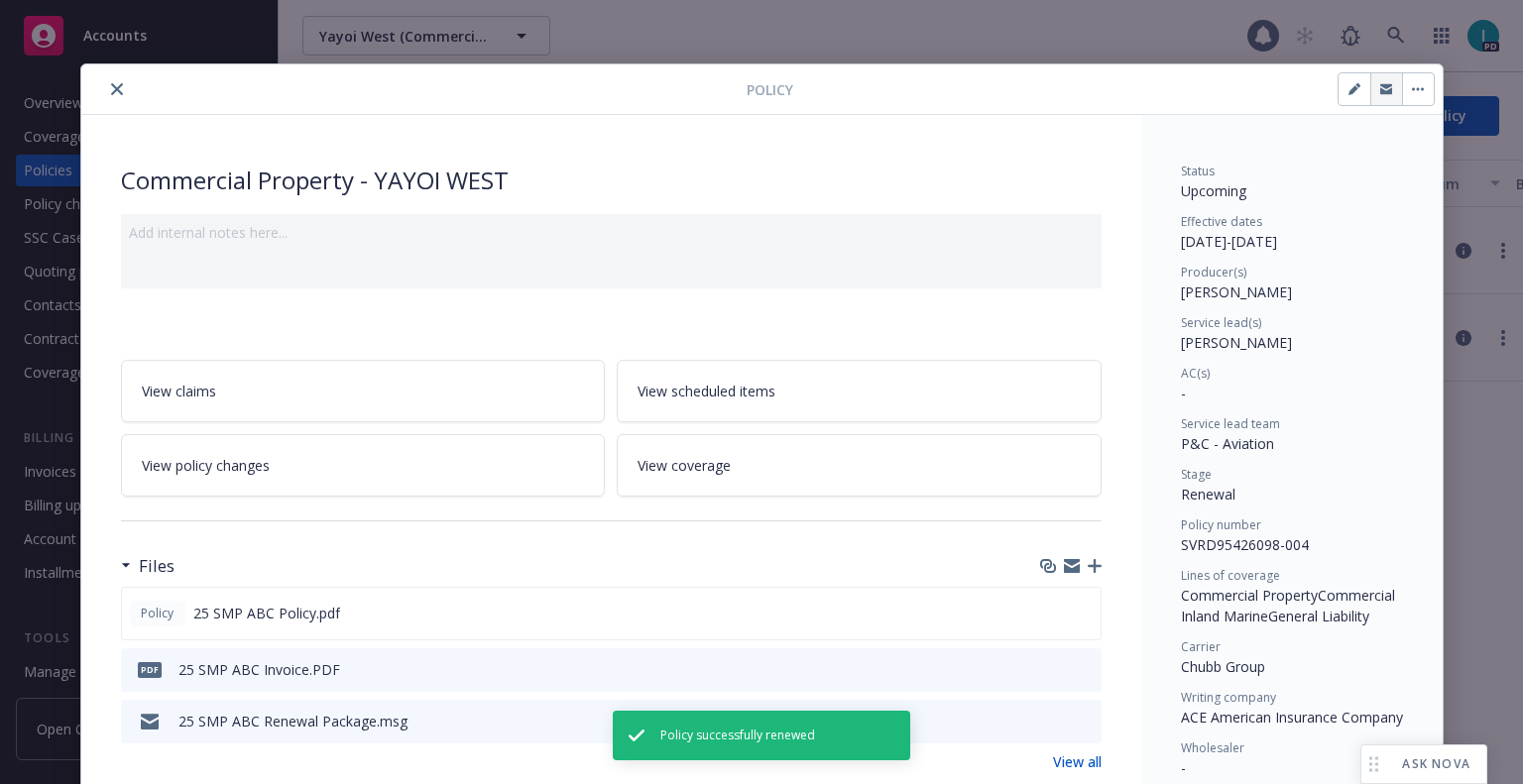 click at bounding box center [1386, 89] 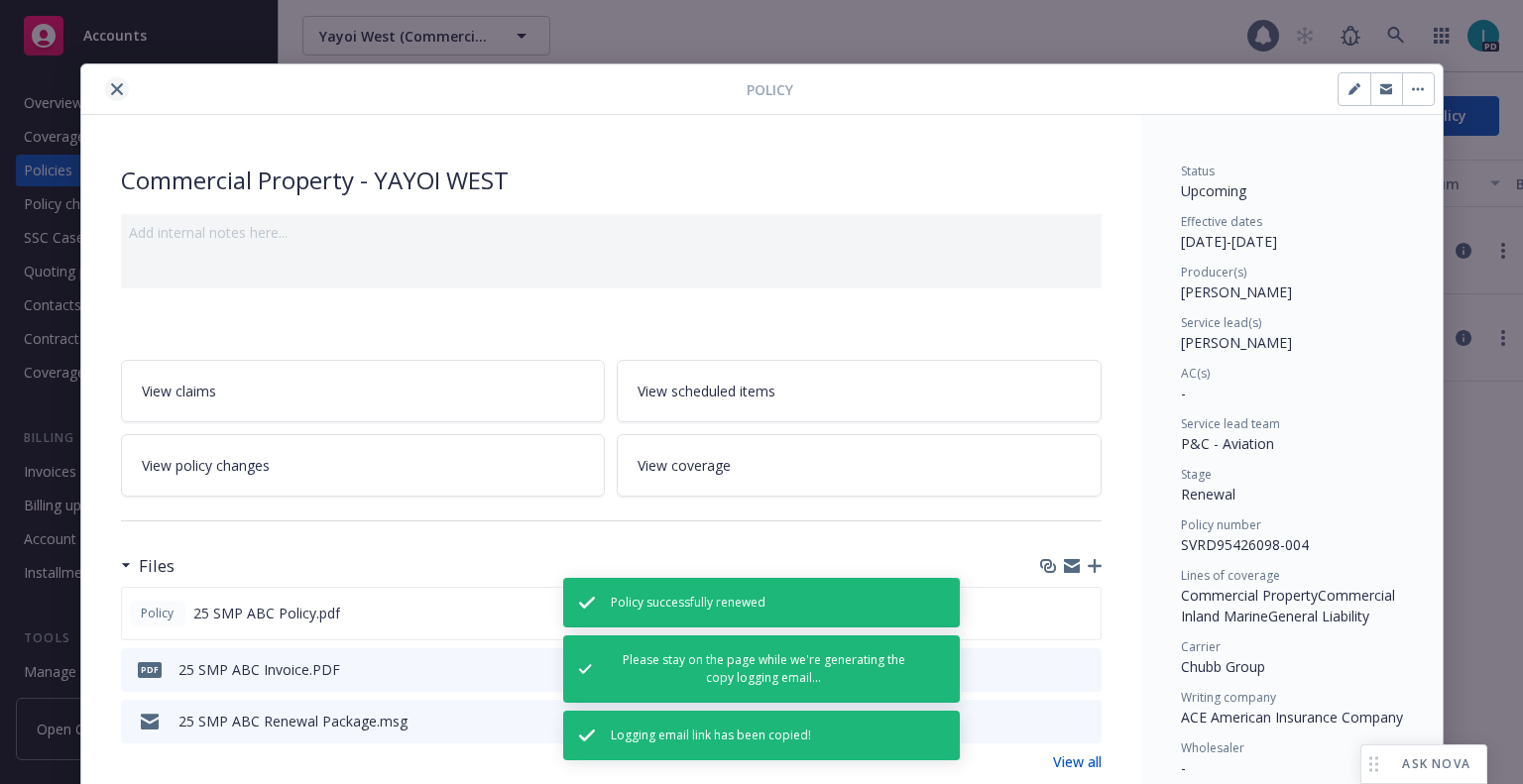 click at bounding box center (117, 89) 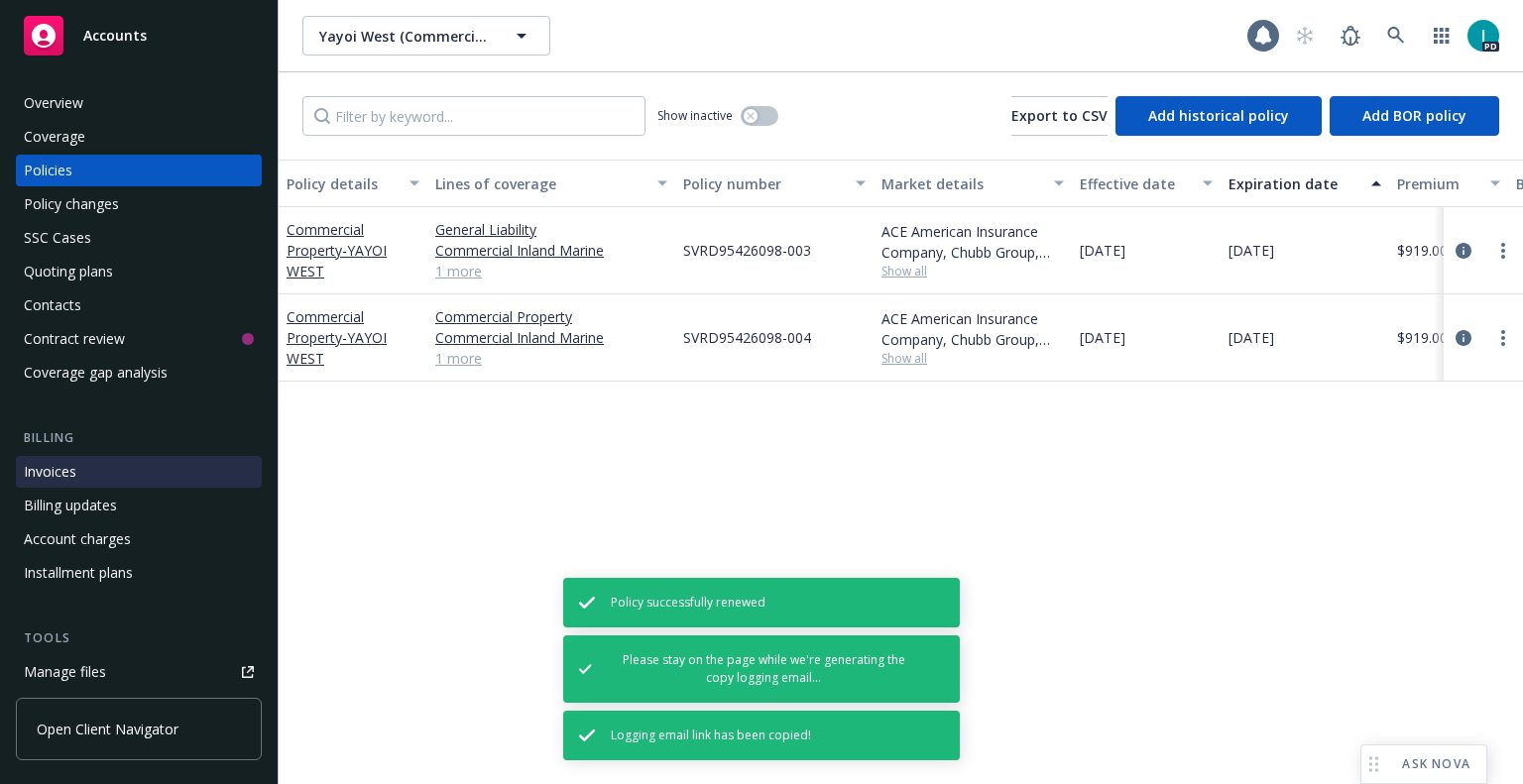 click on "Invoices" at bounding box center (50, 472) 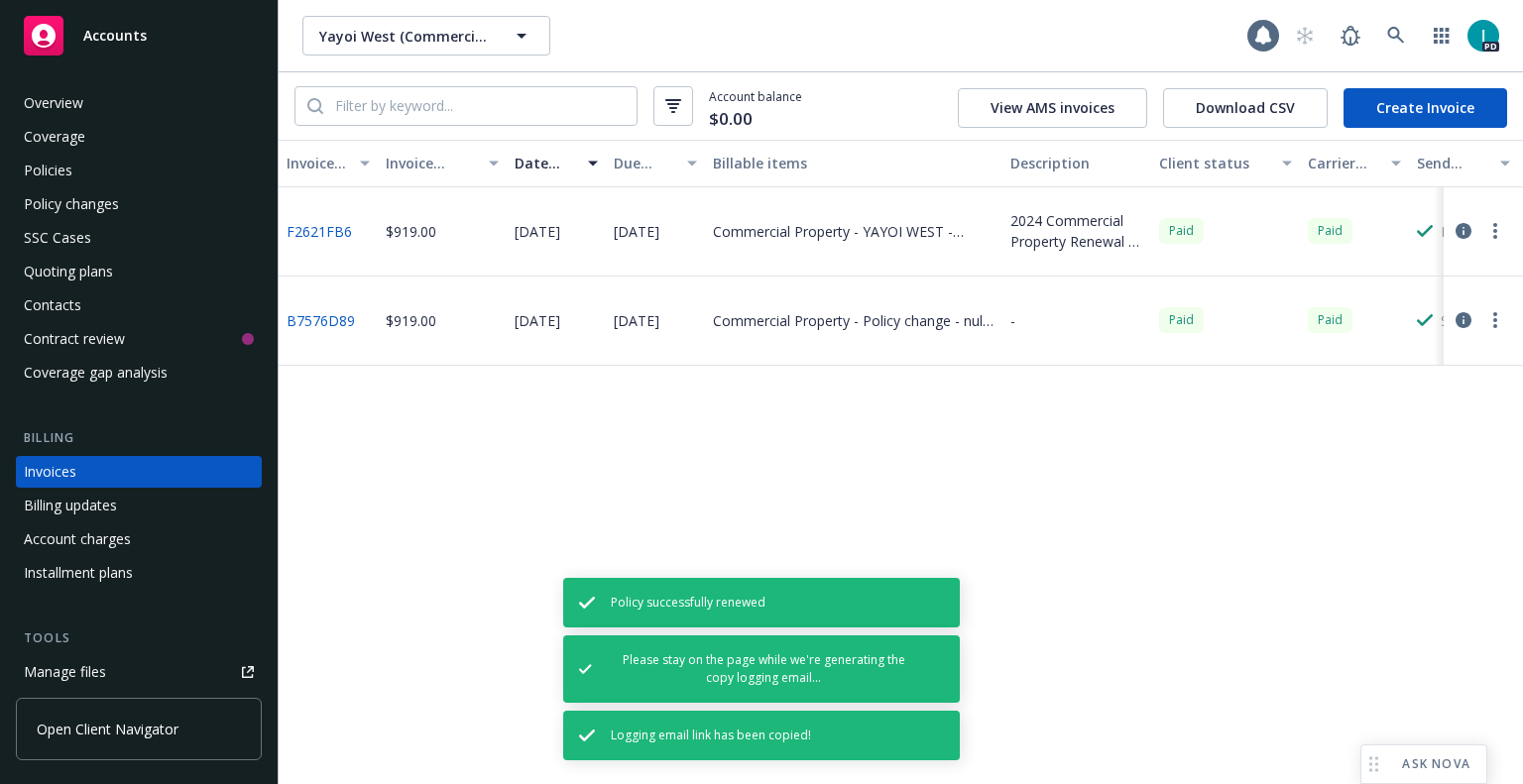 scroll, scrollTop: 49, scrollLeft: 0, axis: vertical 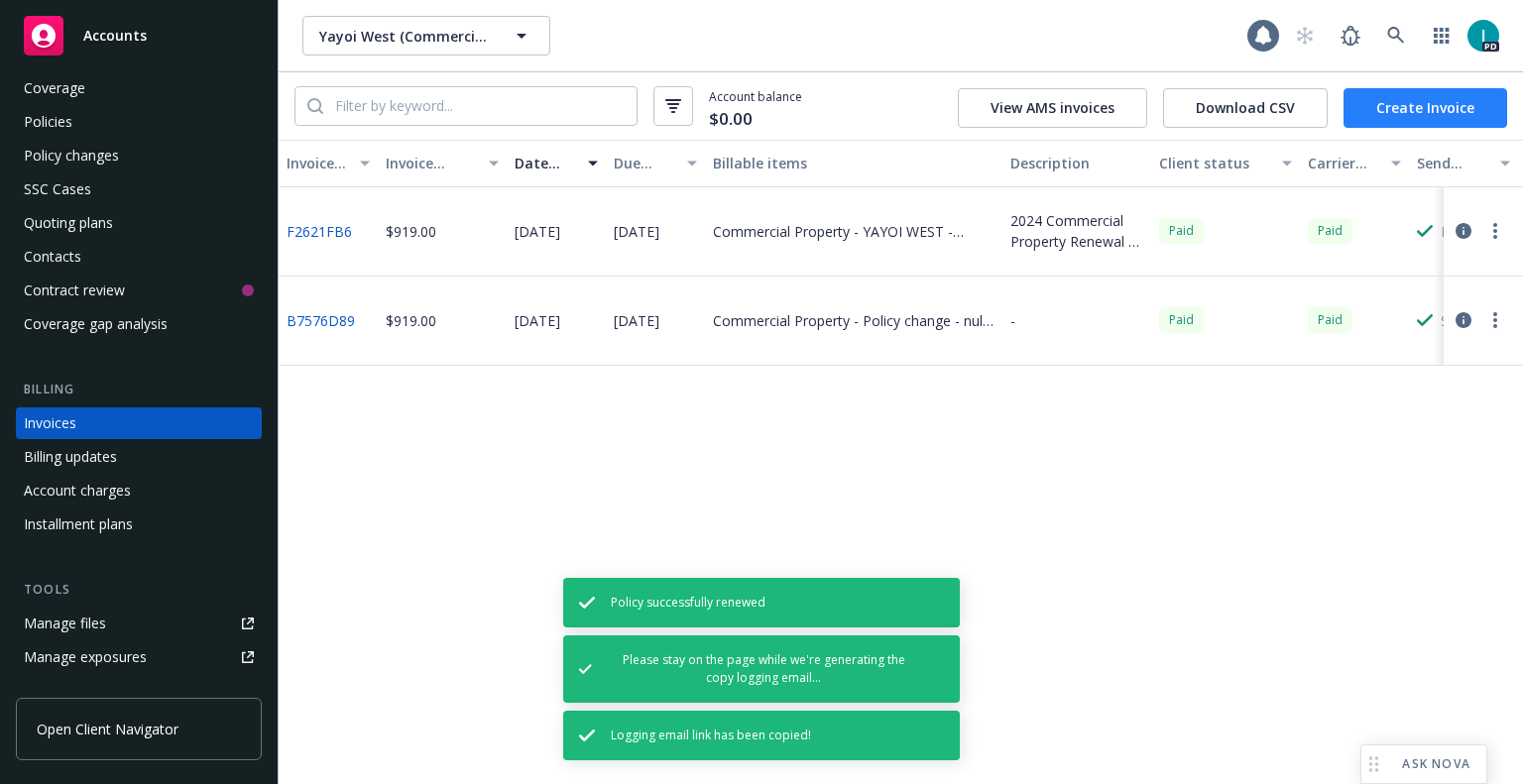 click on "Create Invoice" at bounding box center (1425, 108) 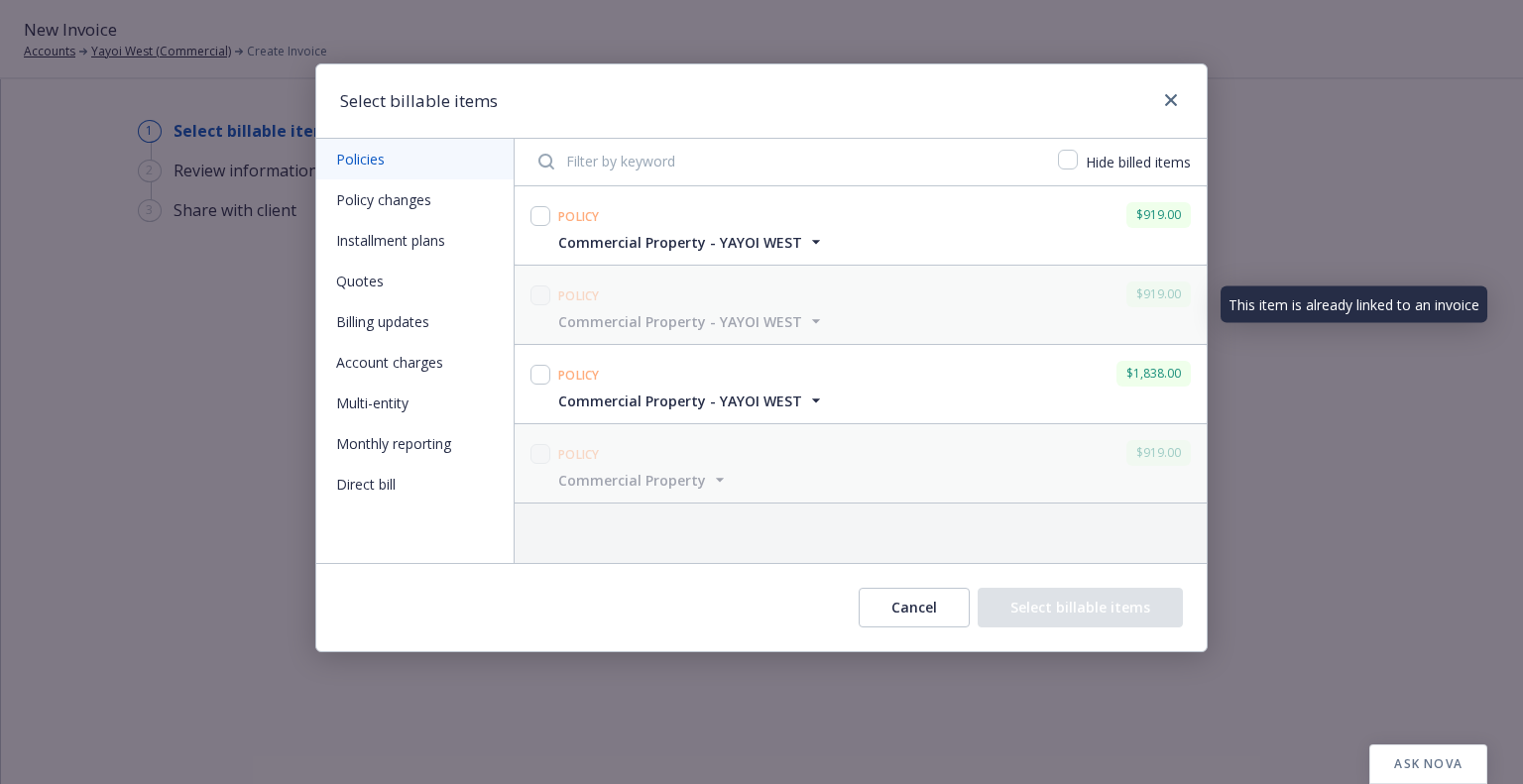 scroll, scrollTop: 0, scrollLeft: 0, axis: both 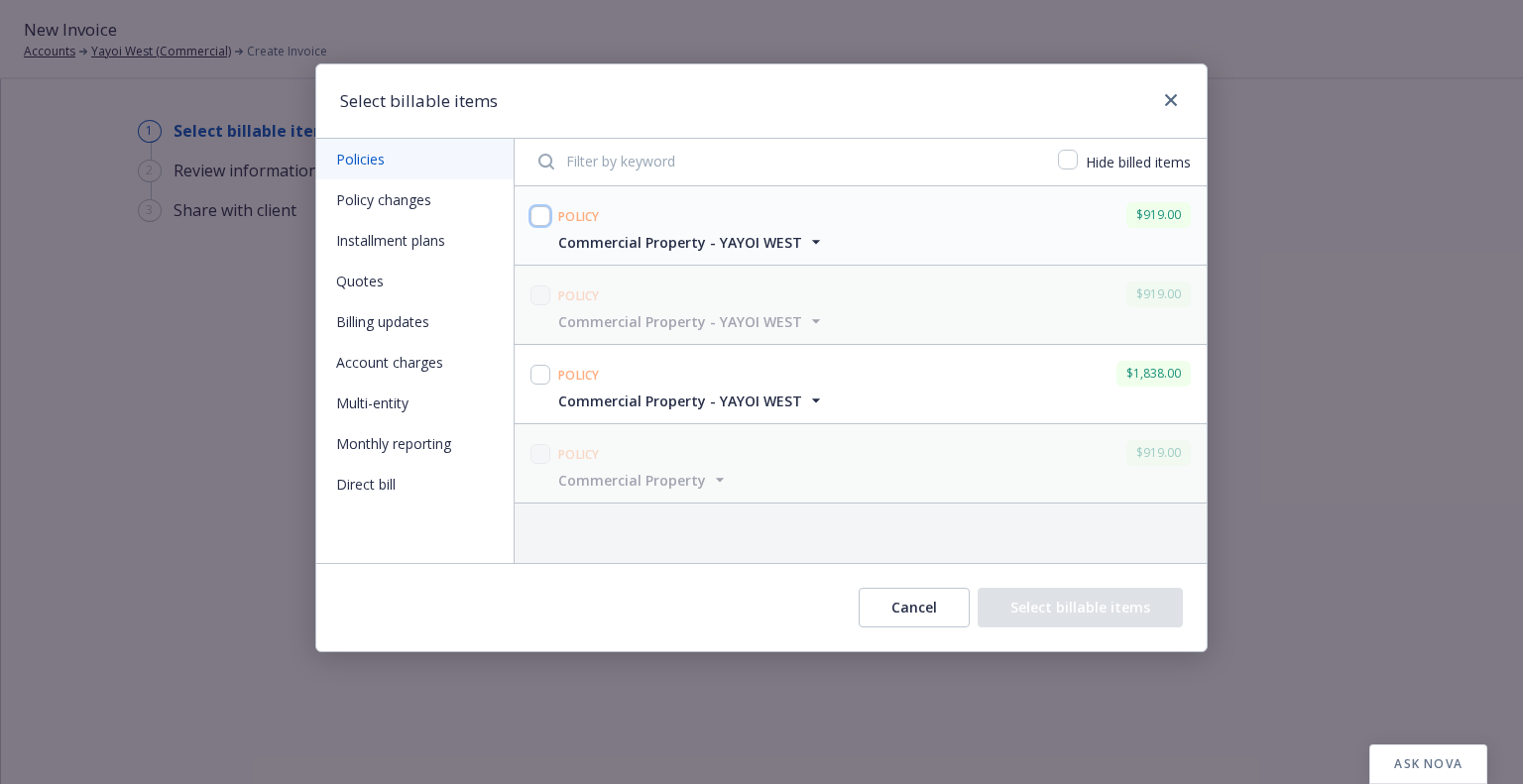 click at bounding box center (540, 216) 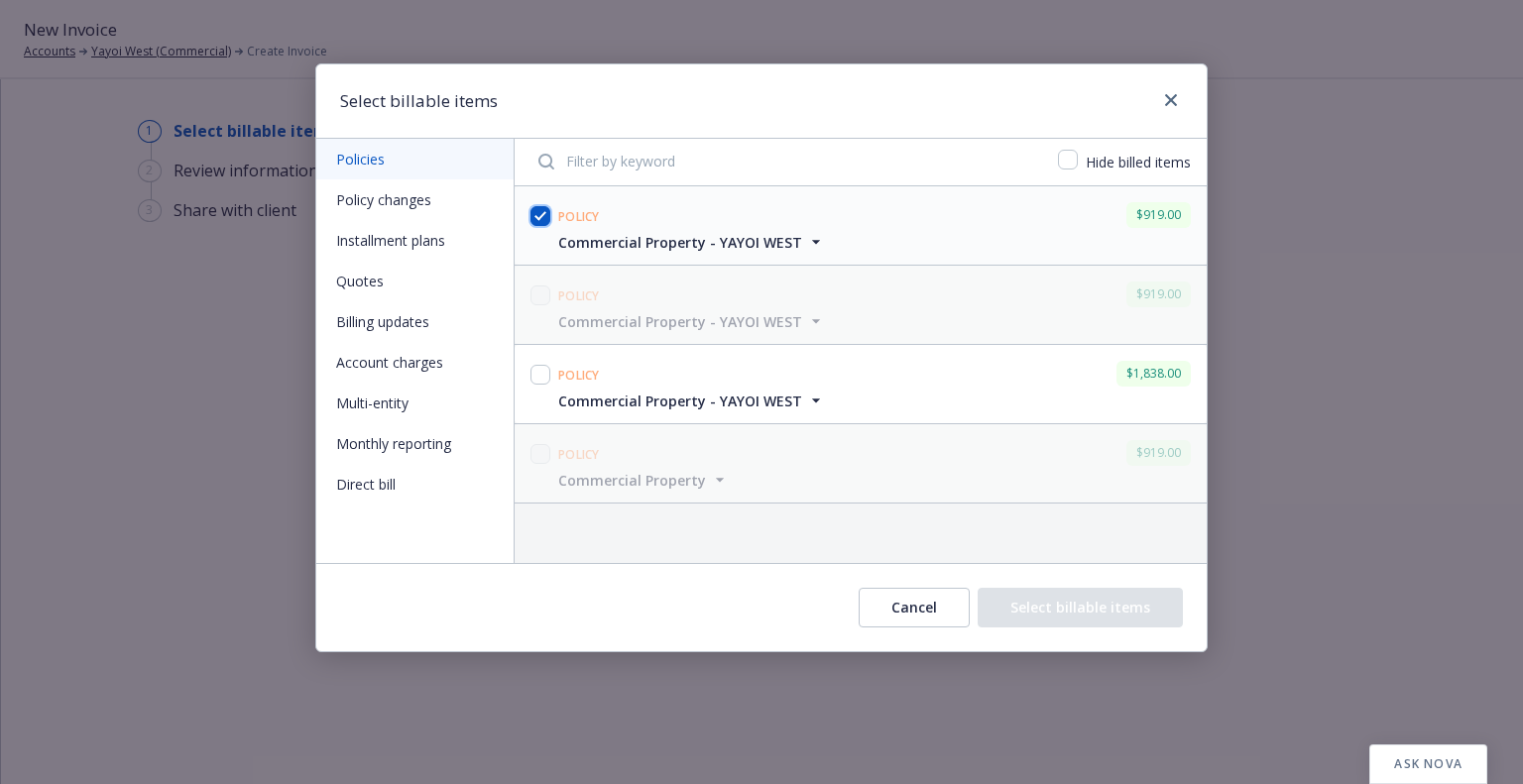 checkbox on "true" 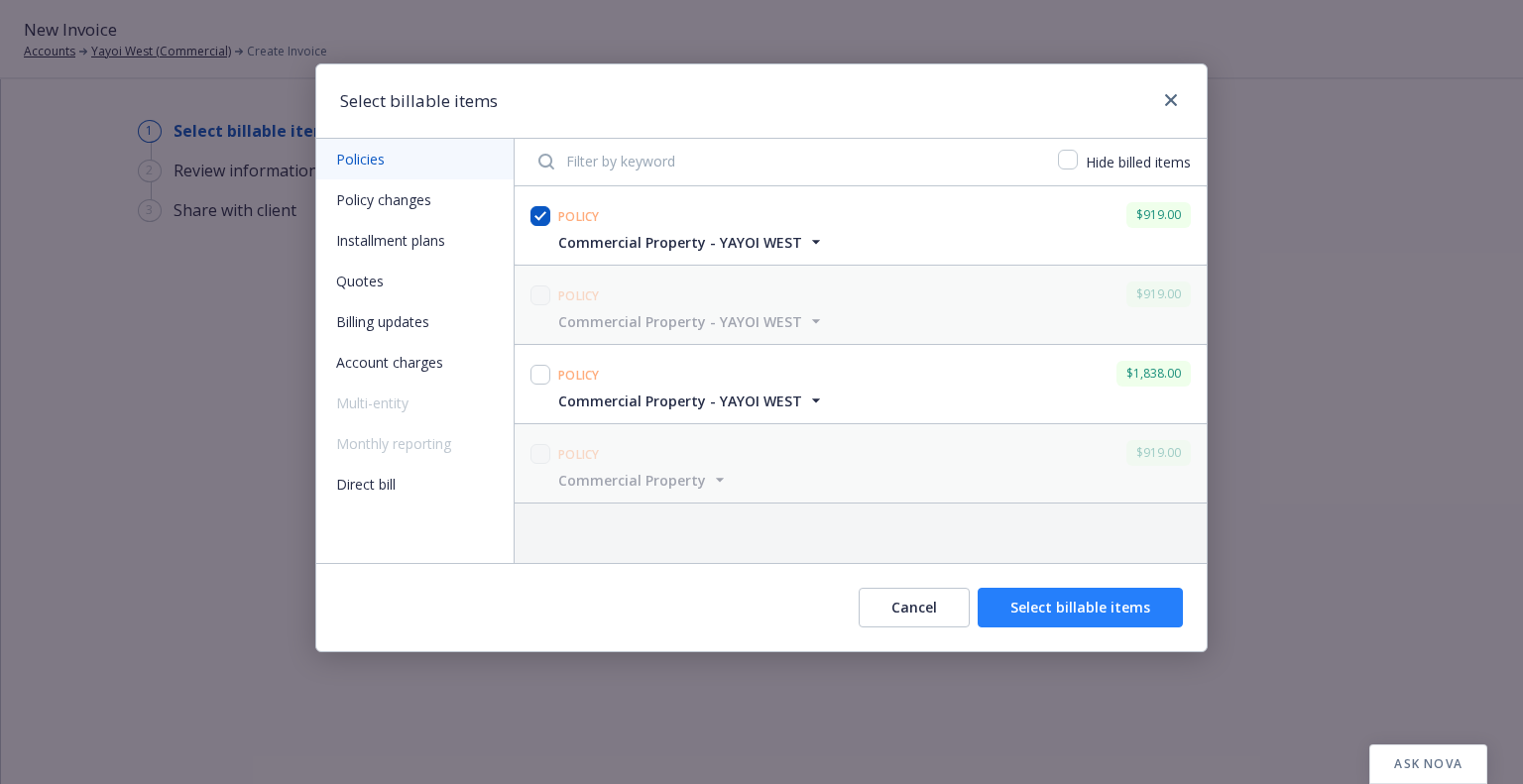 click on "Select billable items" at bounding box center (1080, 608) 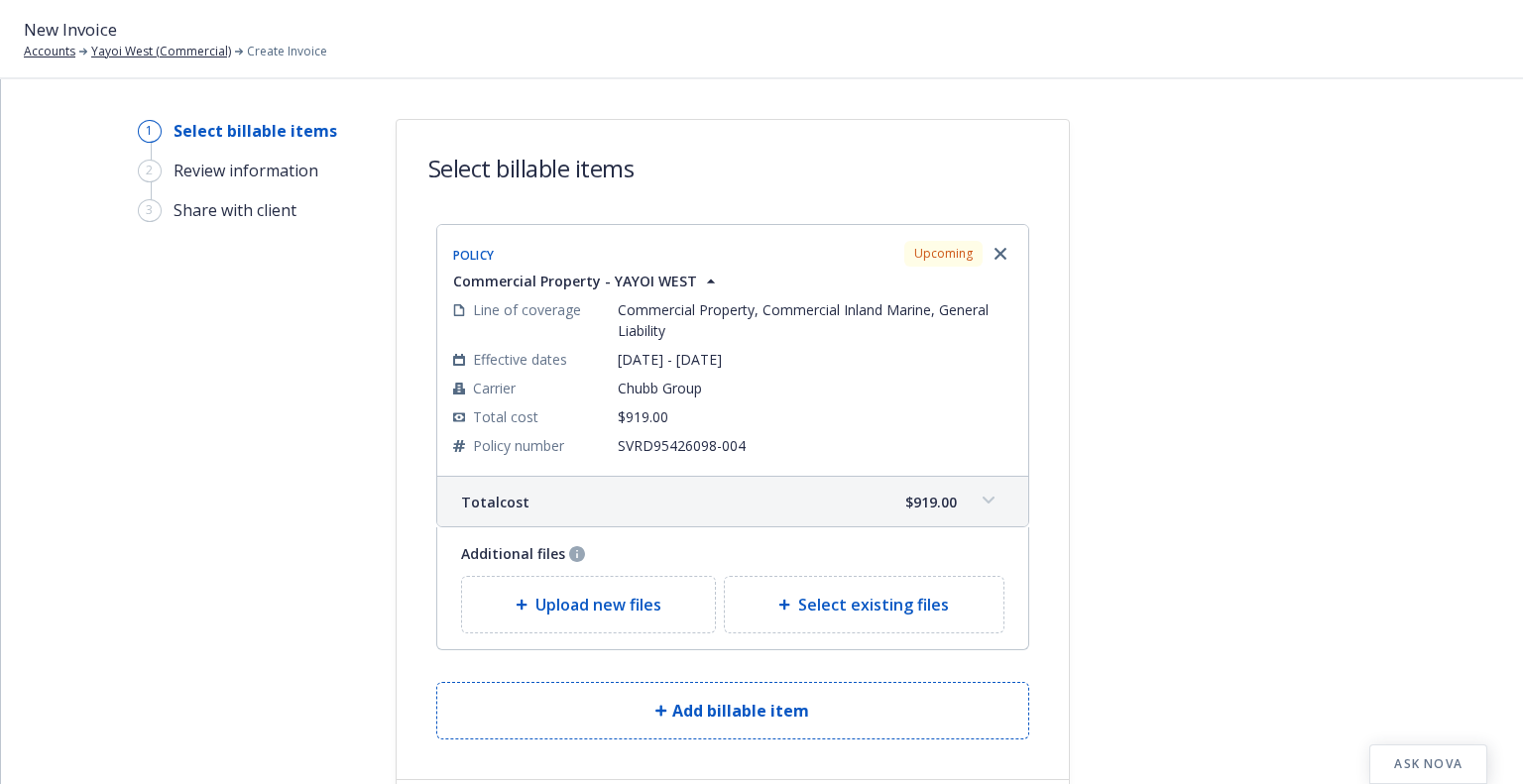 scroll, scrollTop: 116, scrollLeft: 0, axis: vertical 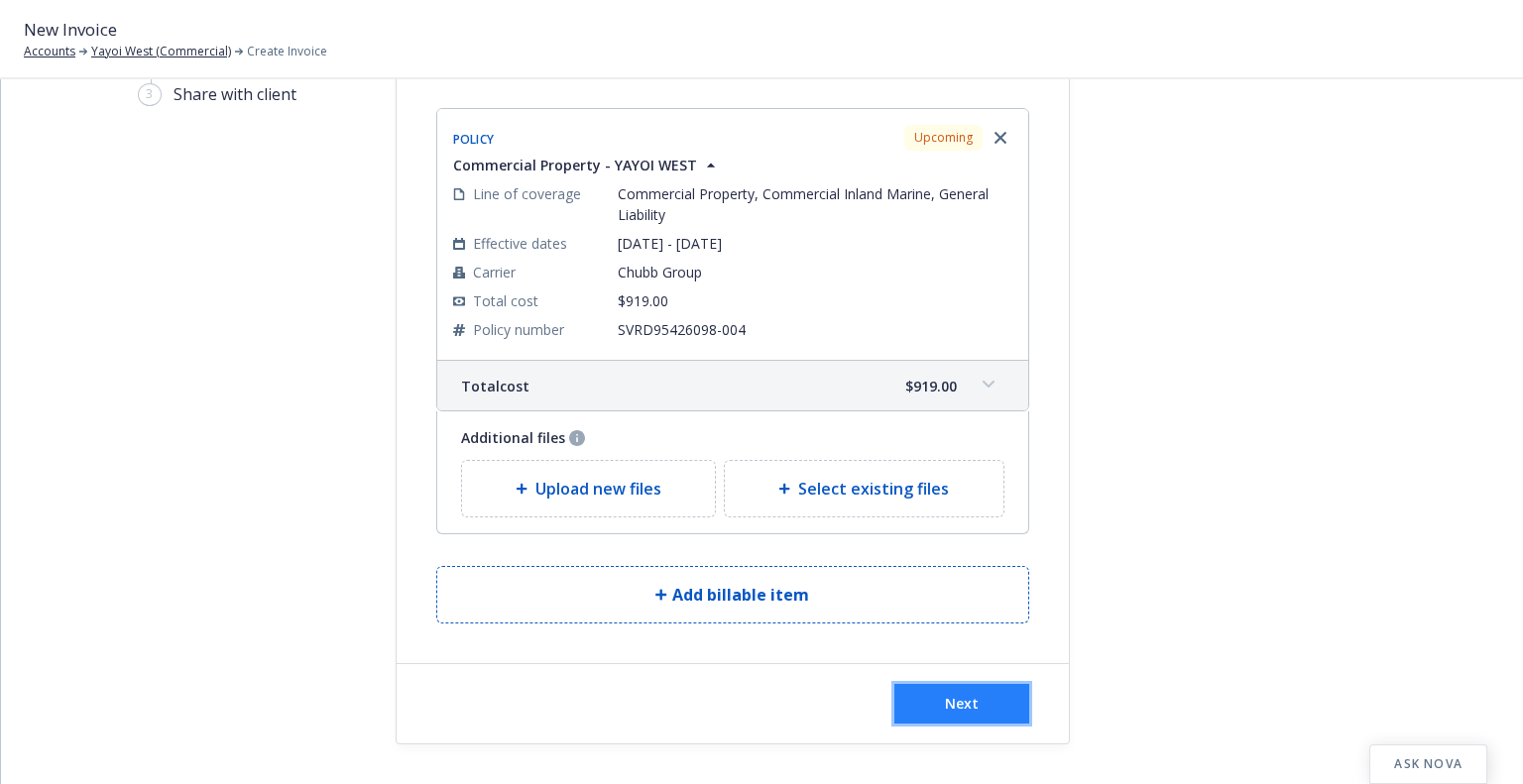 click on "Next" at bounding box center [962, 703] 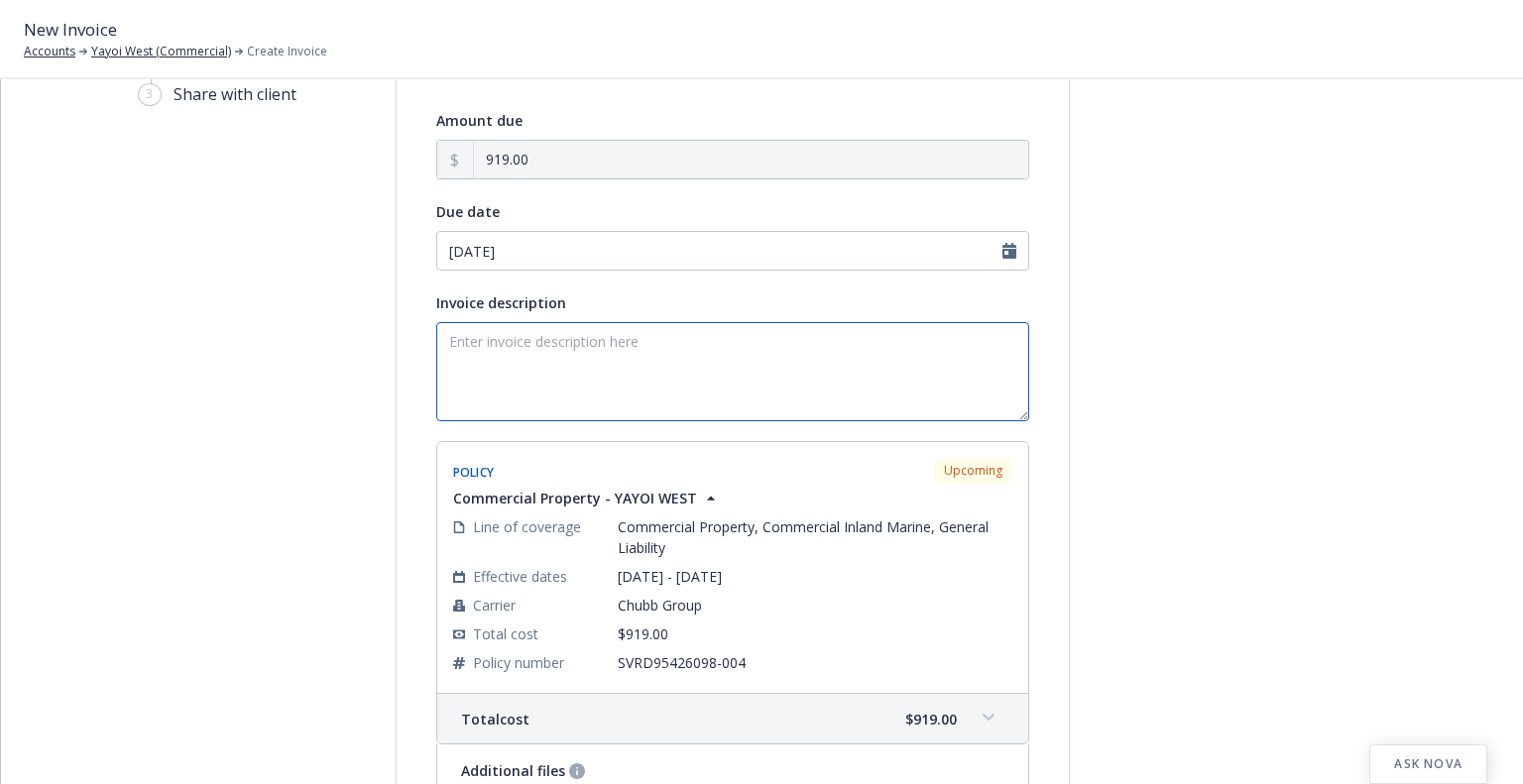 click on "Invoice description" at bounding box center [733, 372] 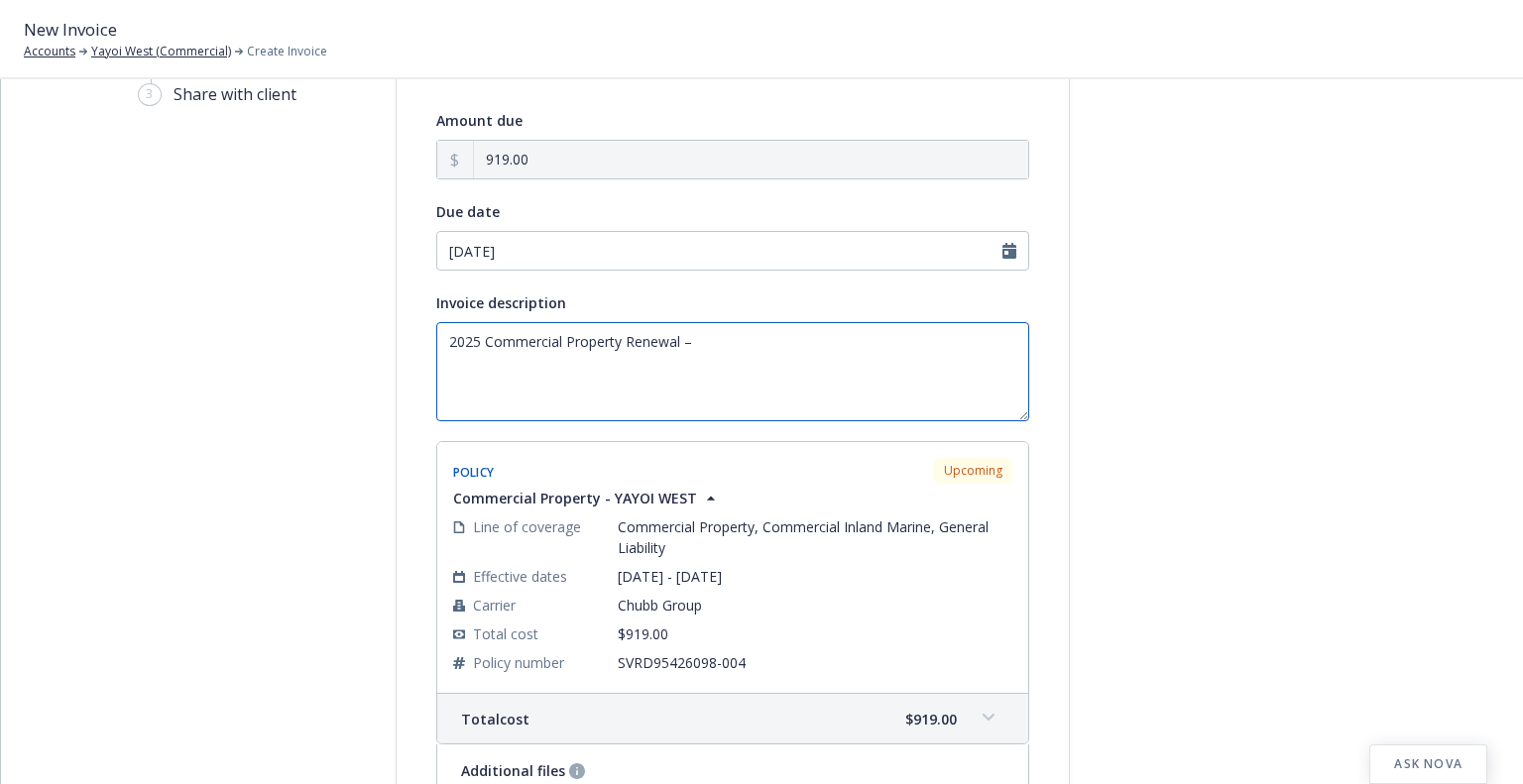 paste on "Yayoi West" 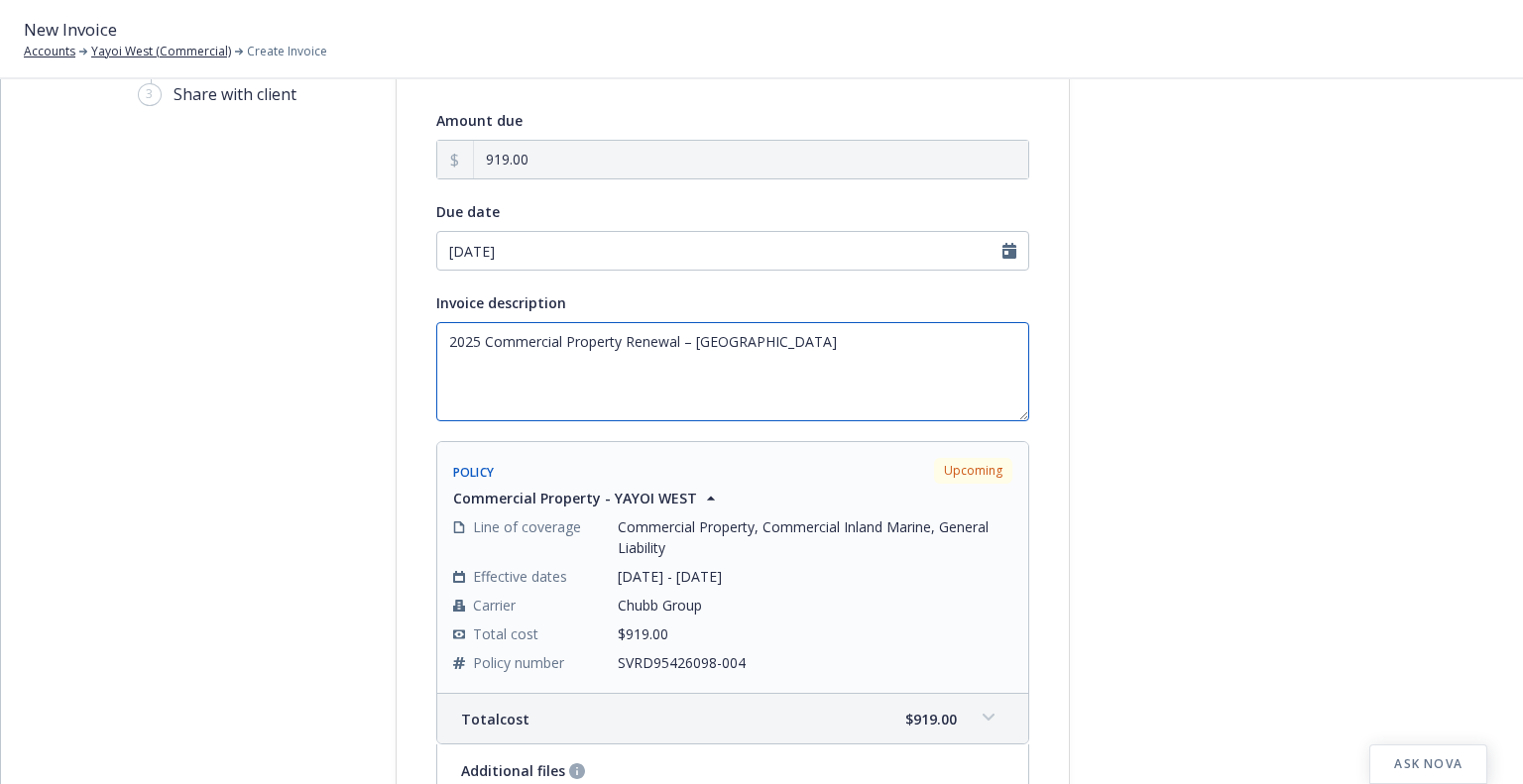 scroll, scrollTop: 360, scrollLeft: 0, axis: vertical 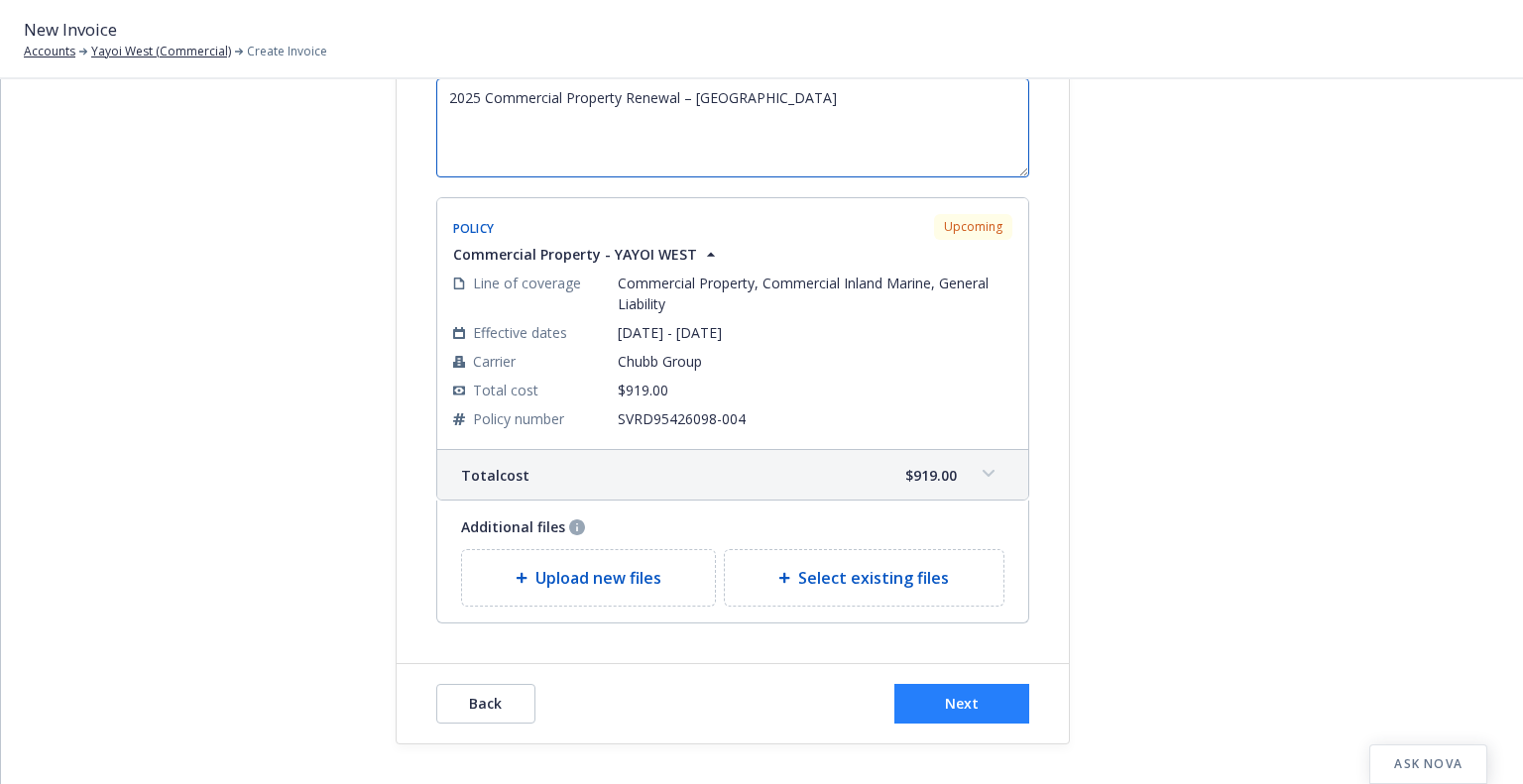 type on "2025 Commercial Property Renewal – Yayoi West" 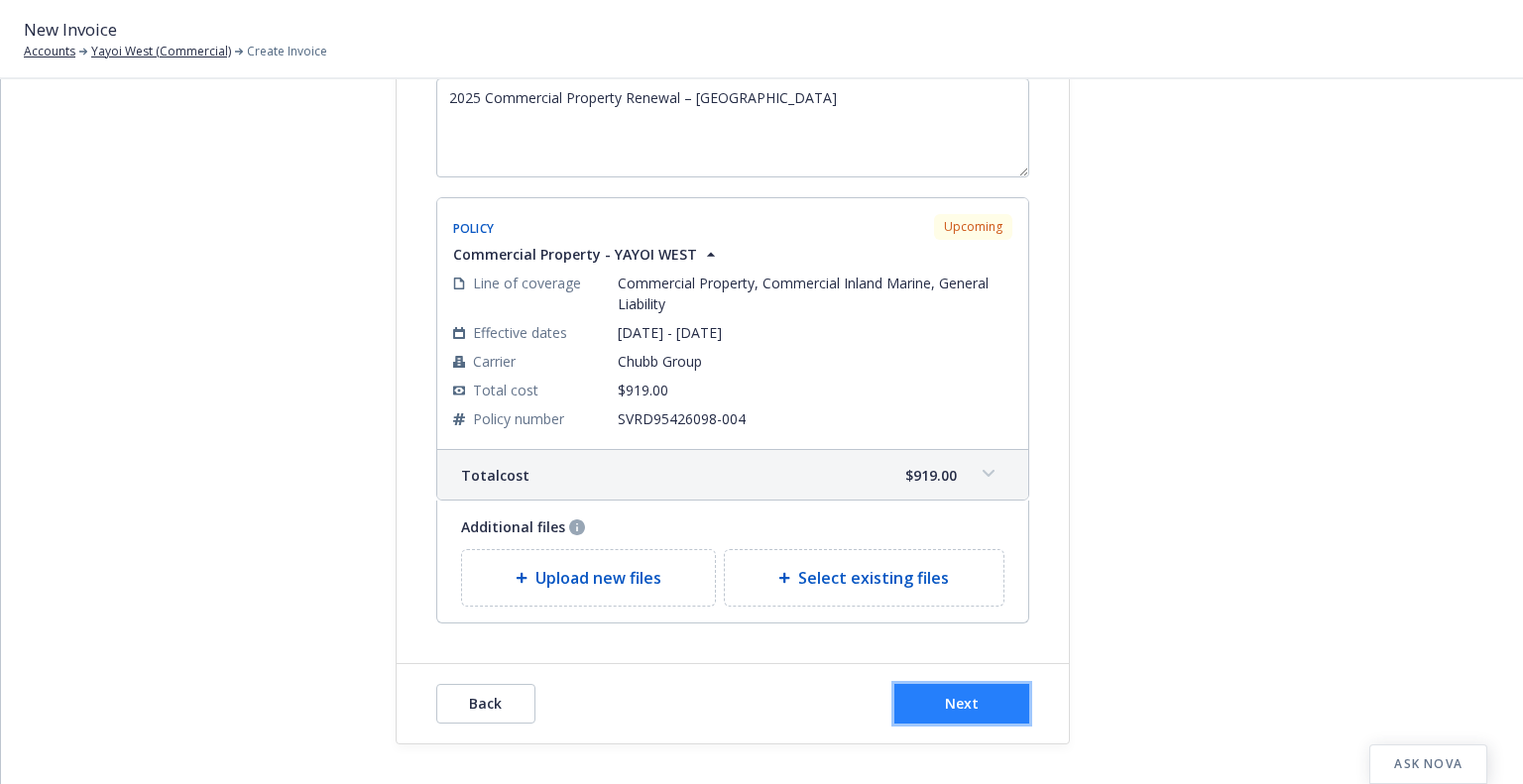 click on "Next" at bounding box center (962, 704) 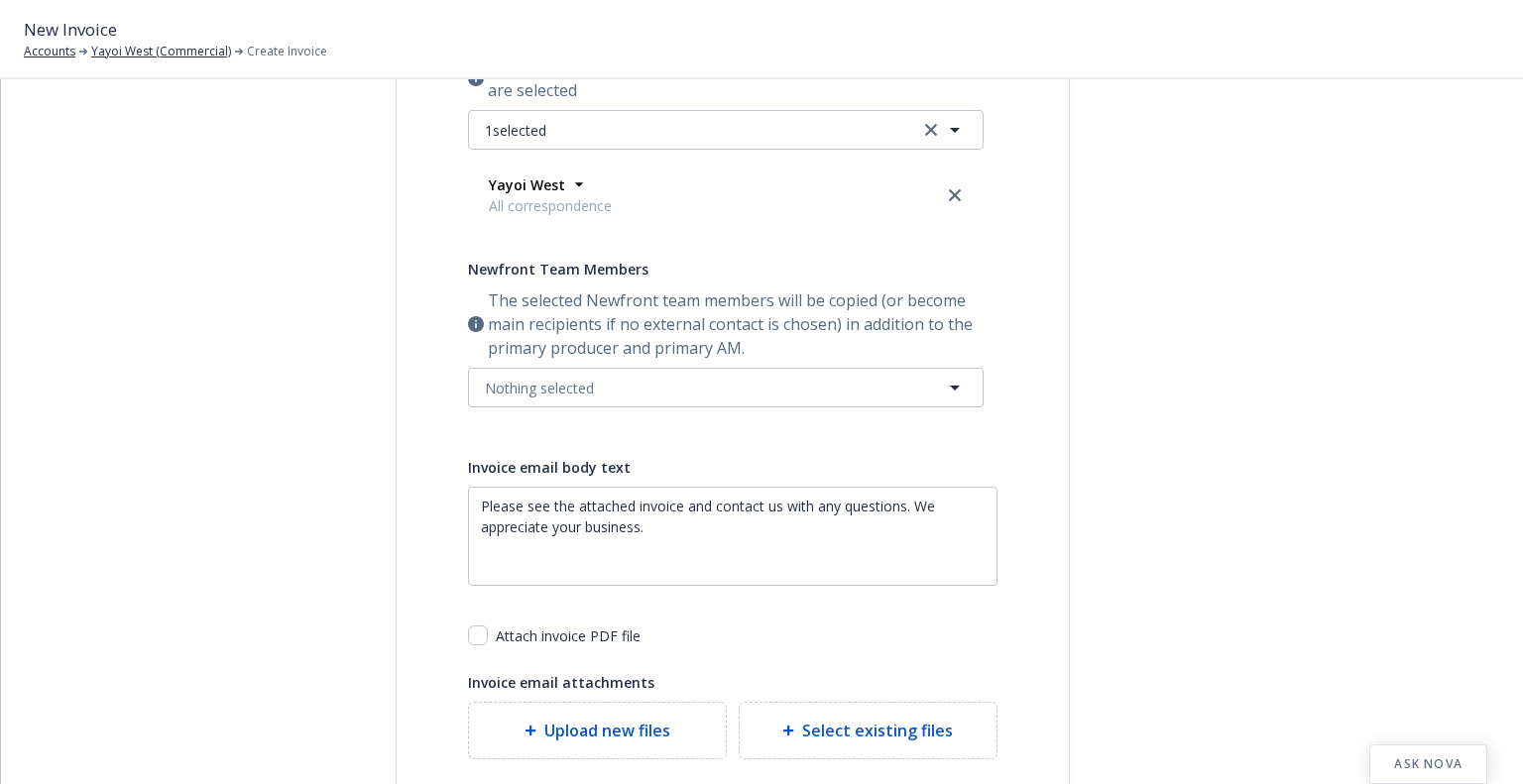 scroll, scrollTop: 0, scrollLeft: 0, axis: both 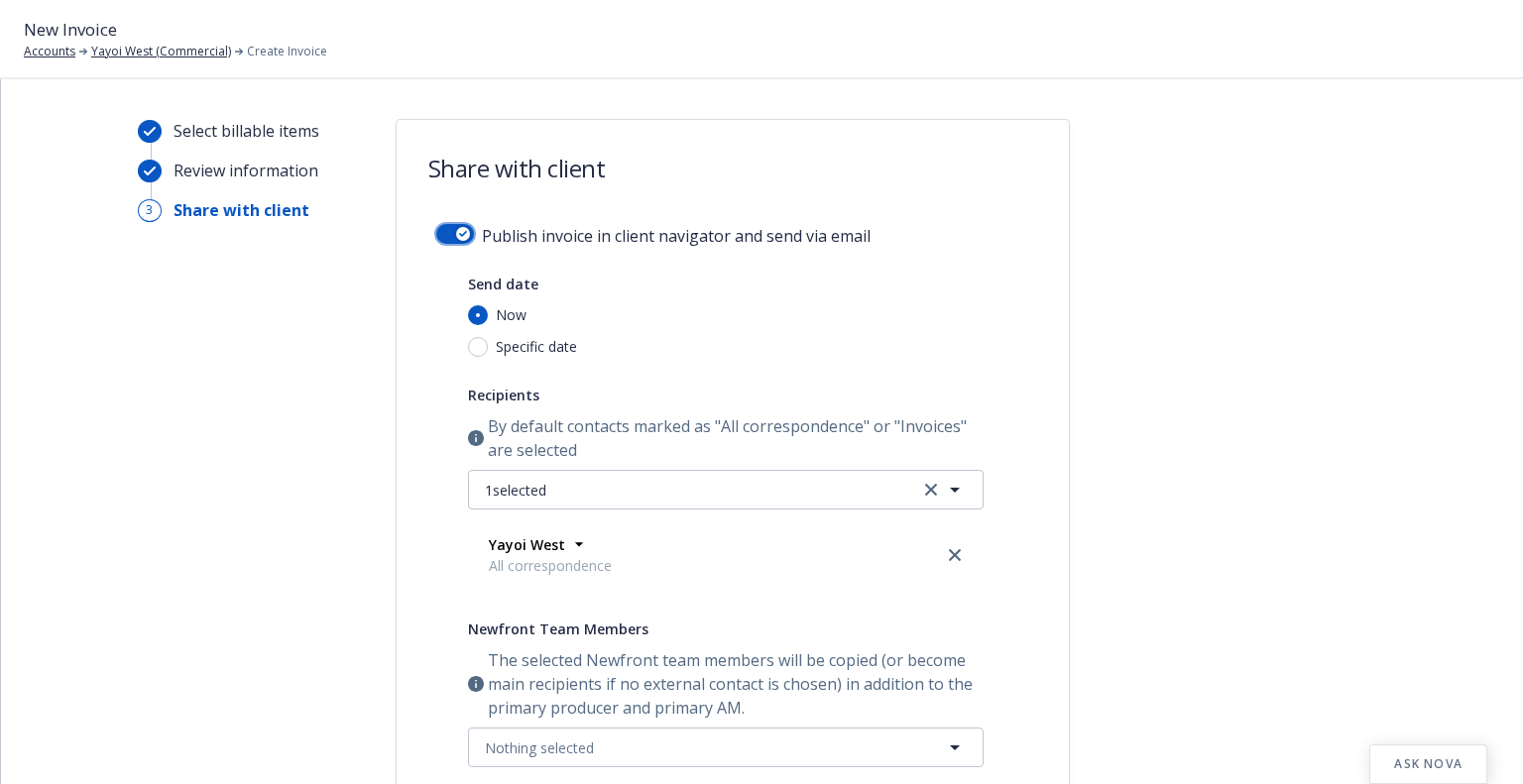 click at bounding box center [455, 234] 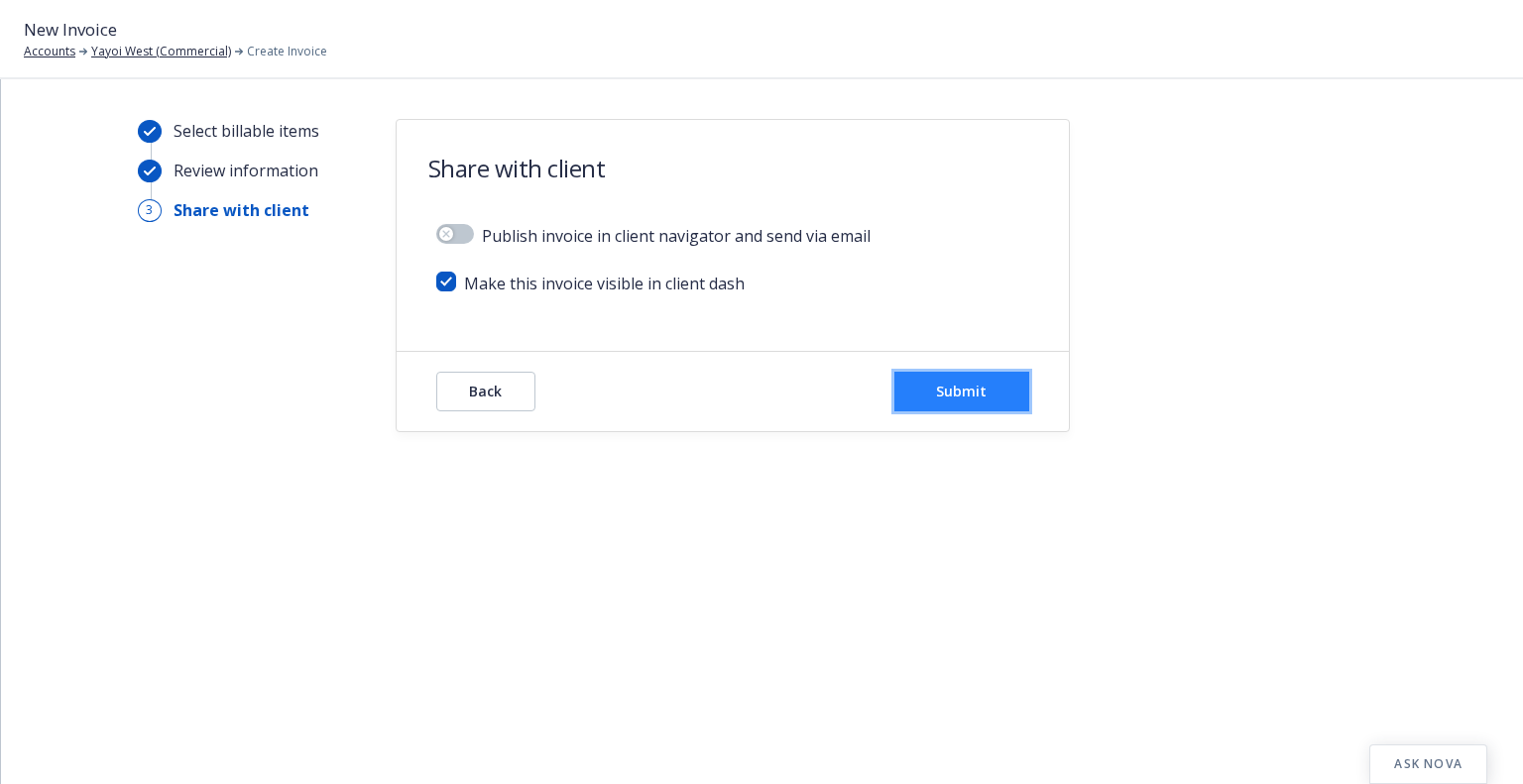 click on "Submit" at bounding box center (962, 392) 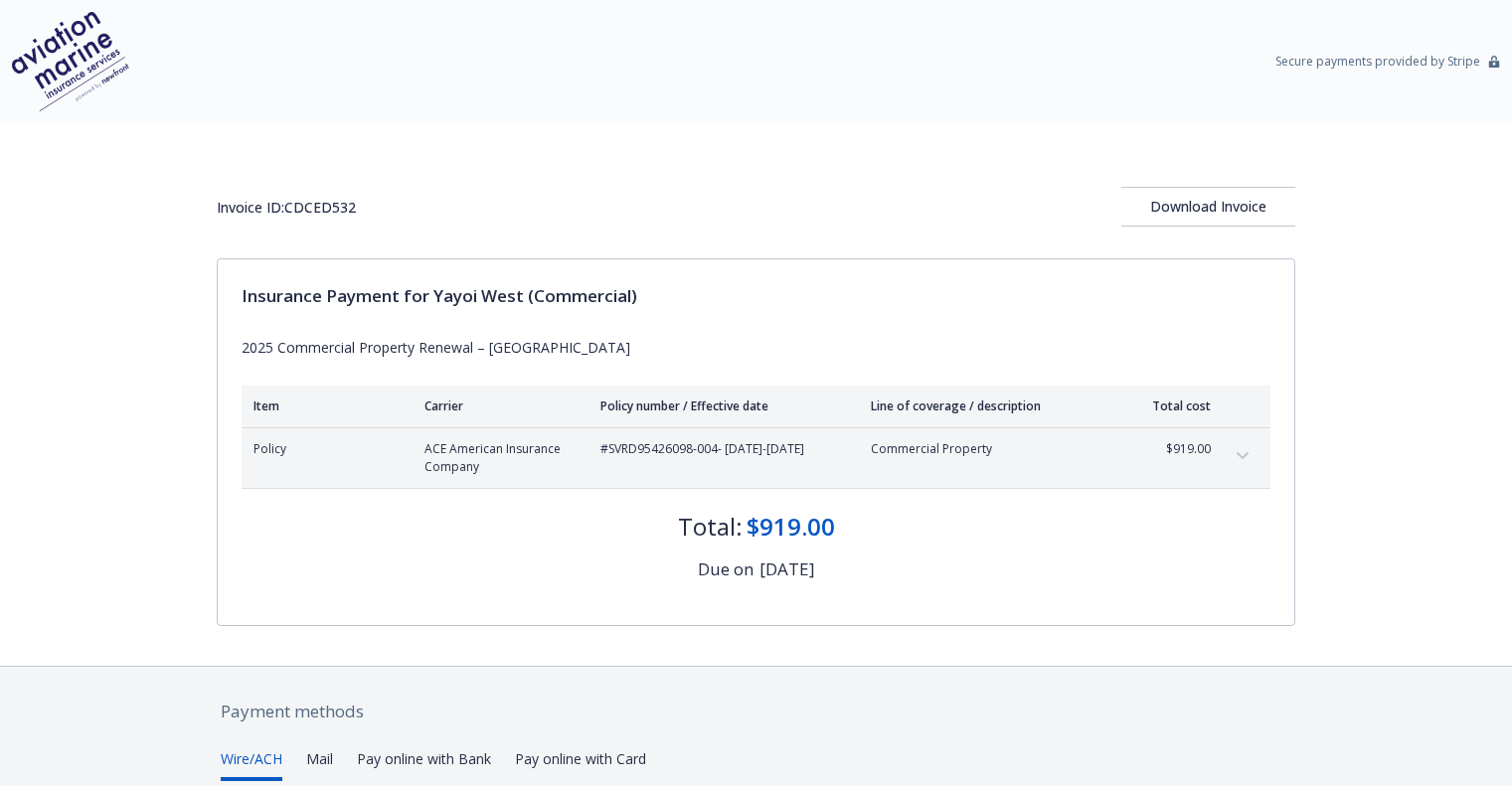 scroll, scrollTop: 0, scrollLeft: 0, axis: both 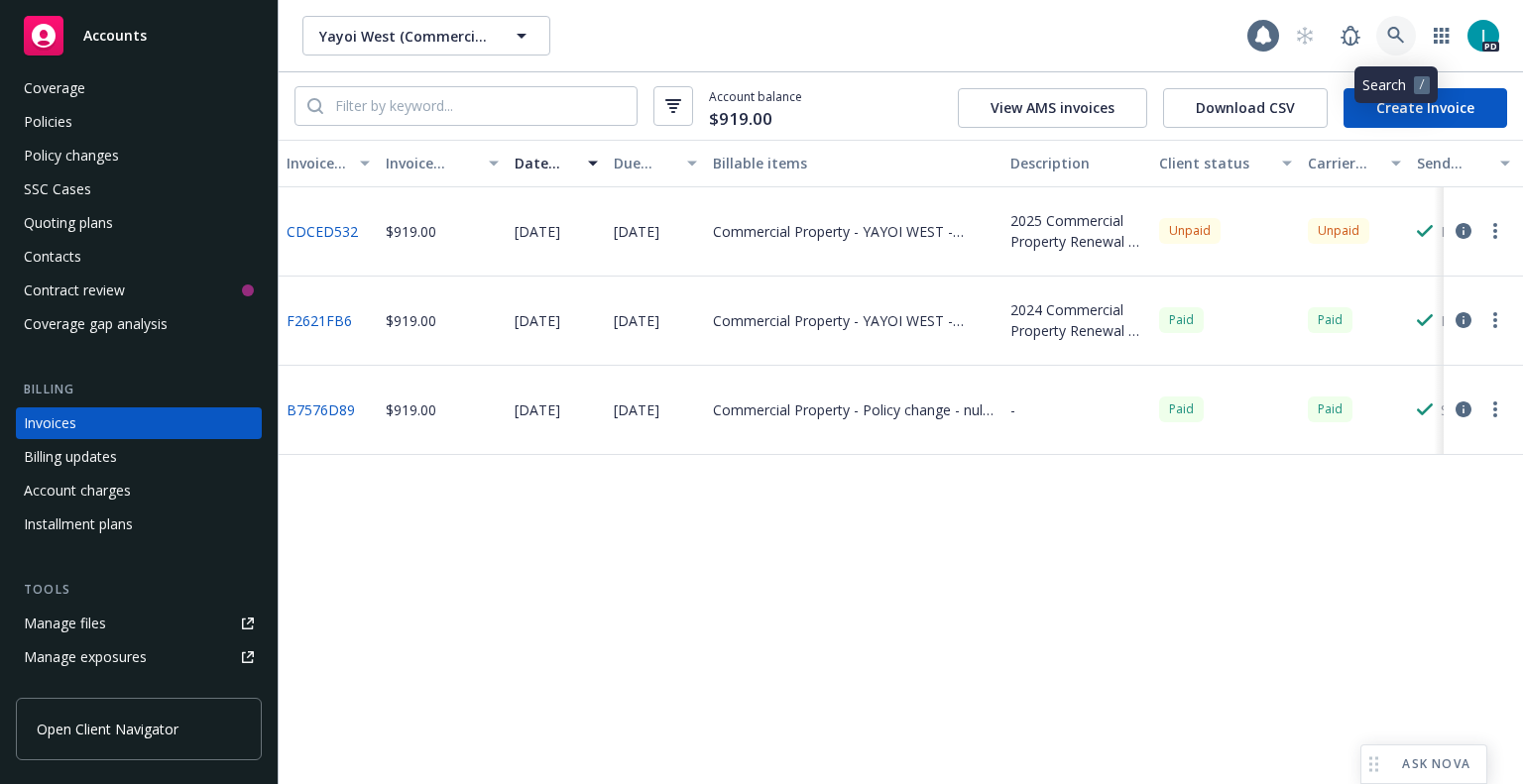 click 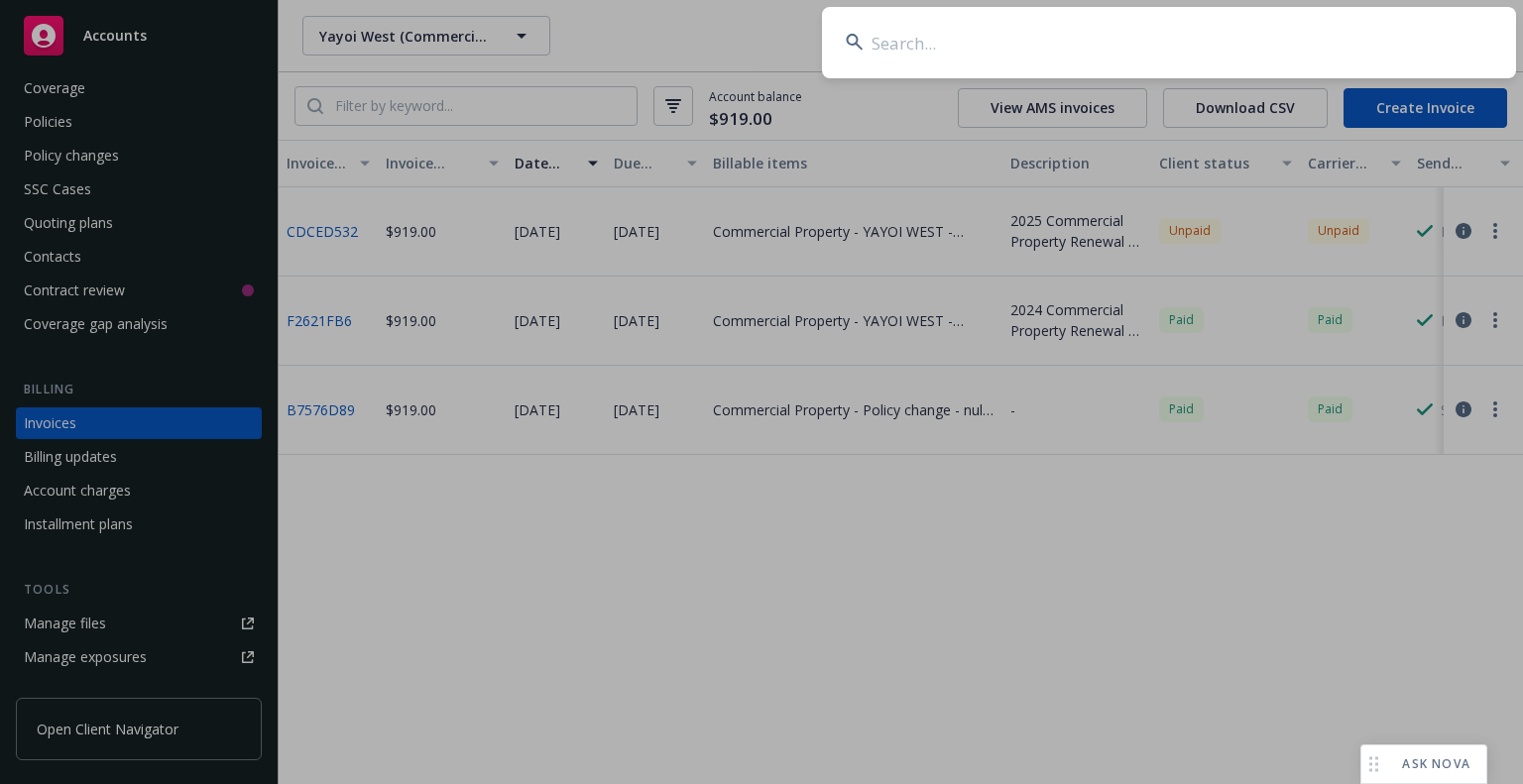 type on "[PERSON_NAME]" 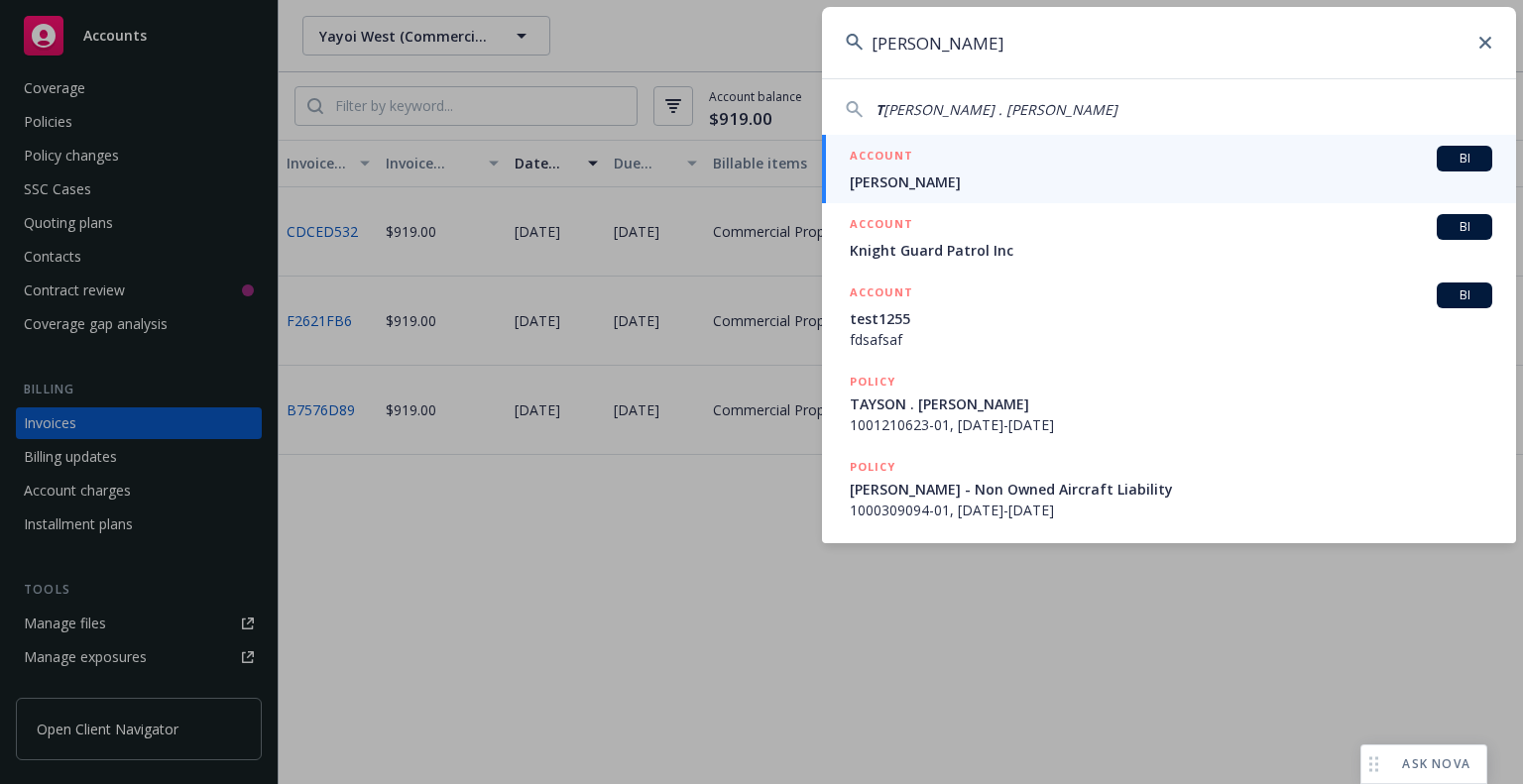 click on "[PERSON_NAME]" at bounding box center (1171, 181) 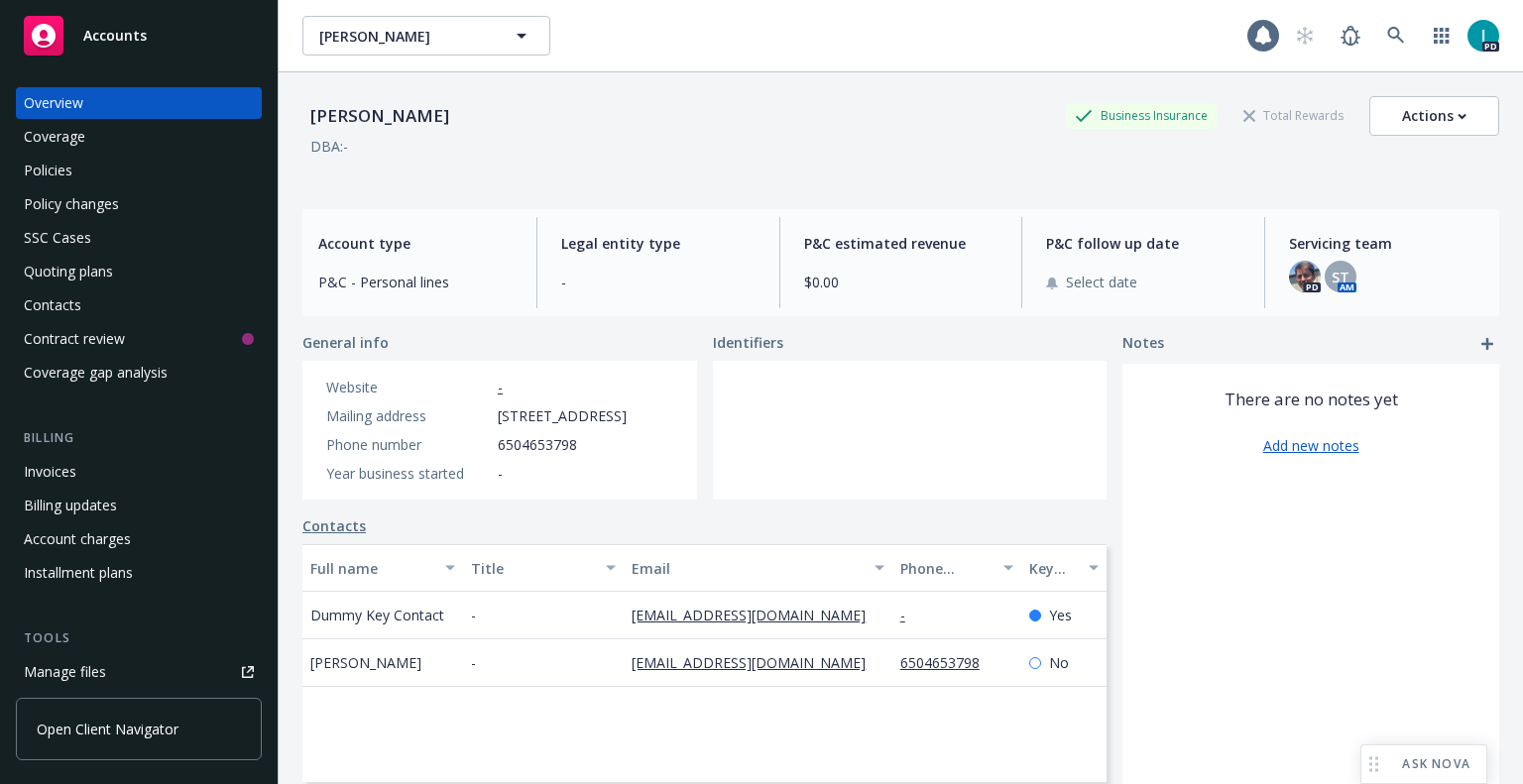click on "Open Client Navigator" at bounding box center [139, 732] 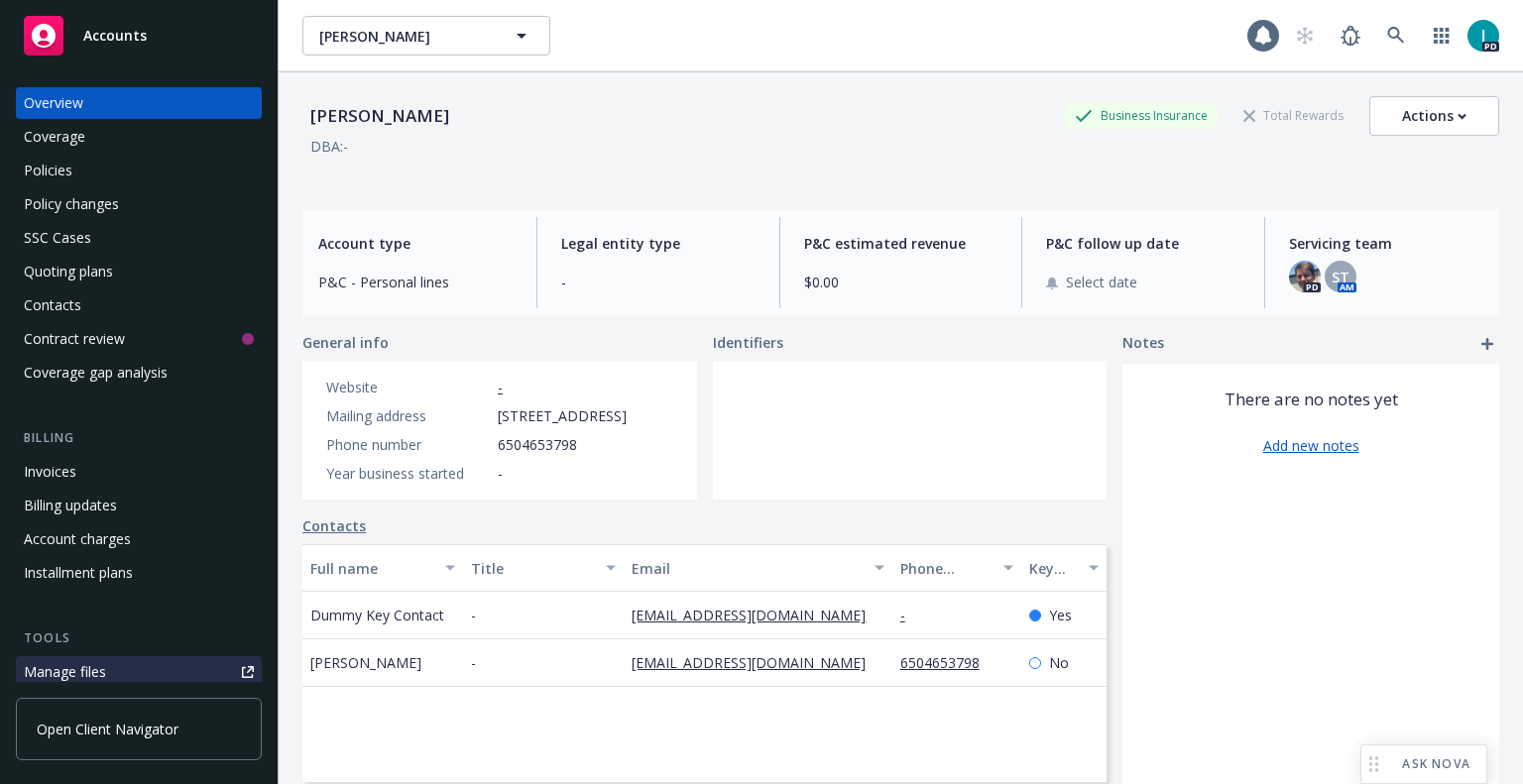 click on "Manage files" at bounding box center (139, 672) 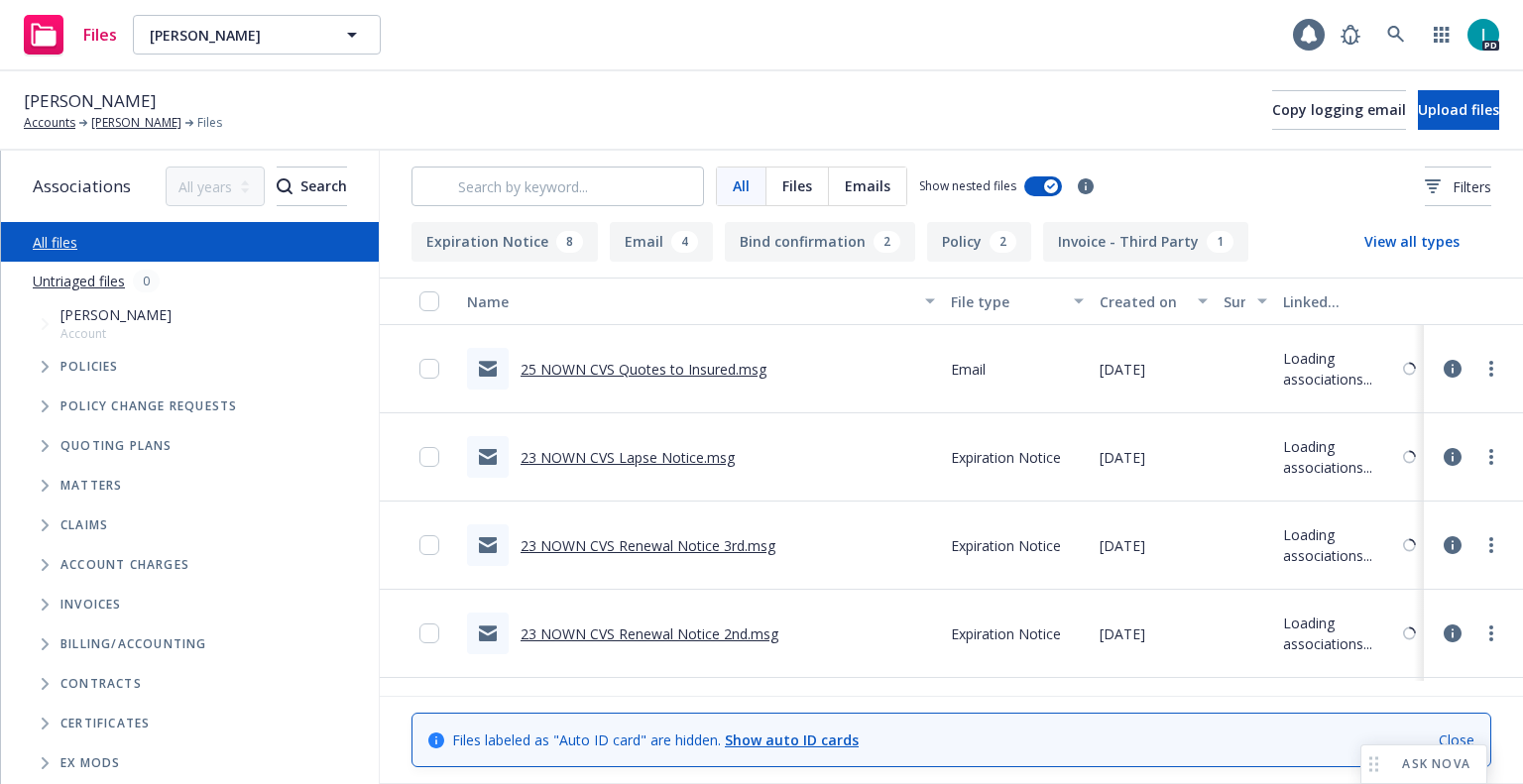 scroll, scrollTop: 0, scrollLeft: 0, axis: both 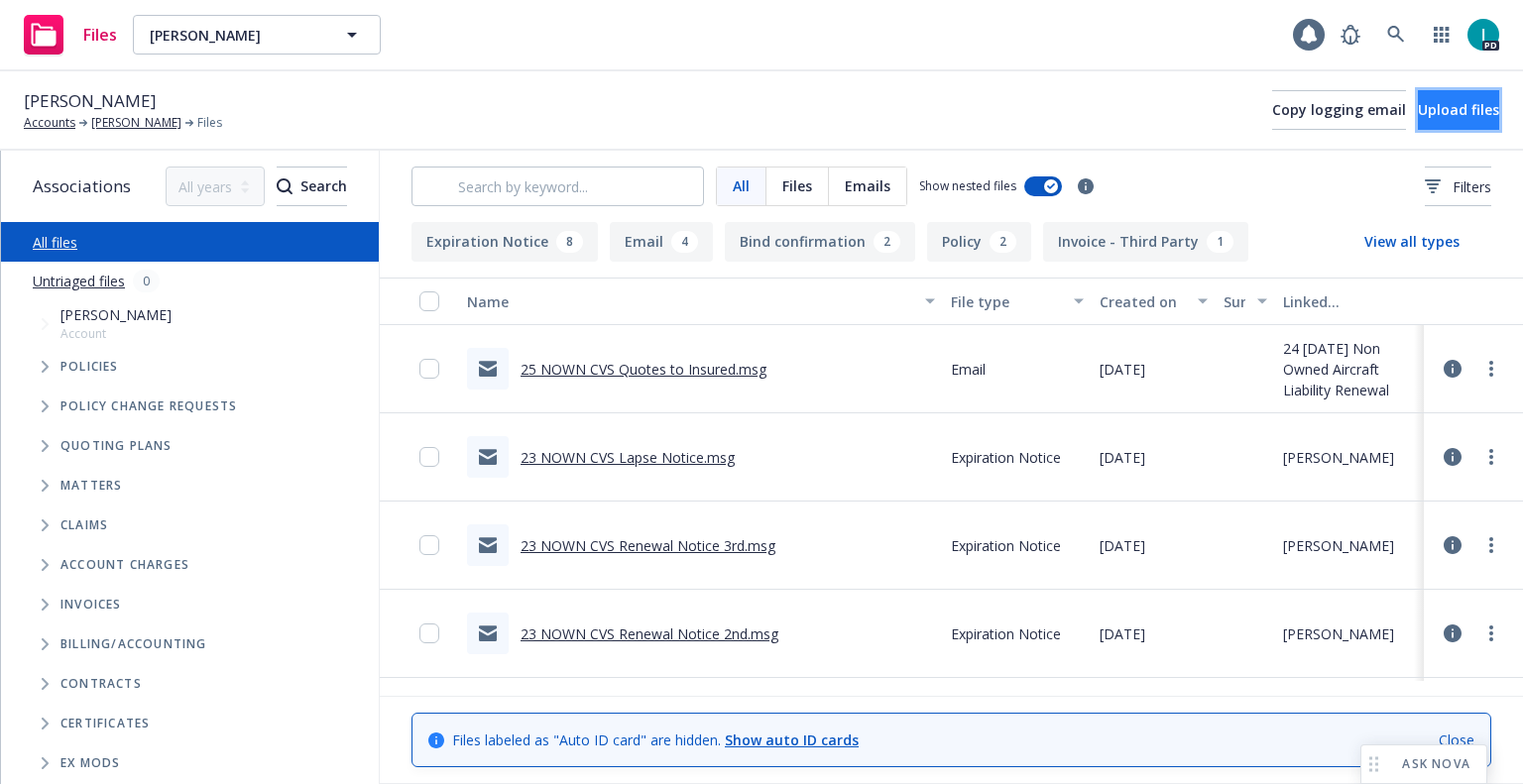 click on "Upload files" at bounding box center [1459, 109] 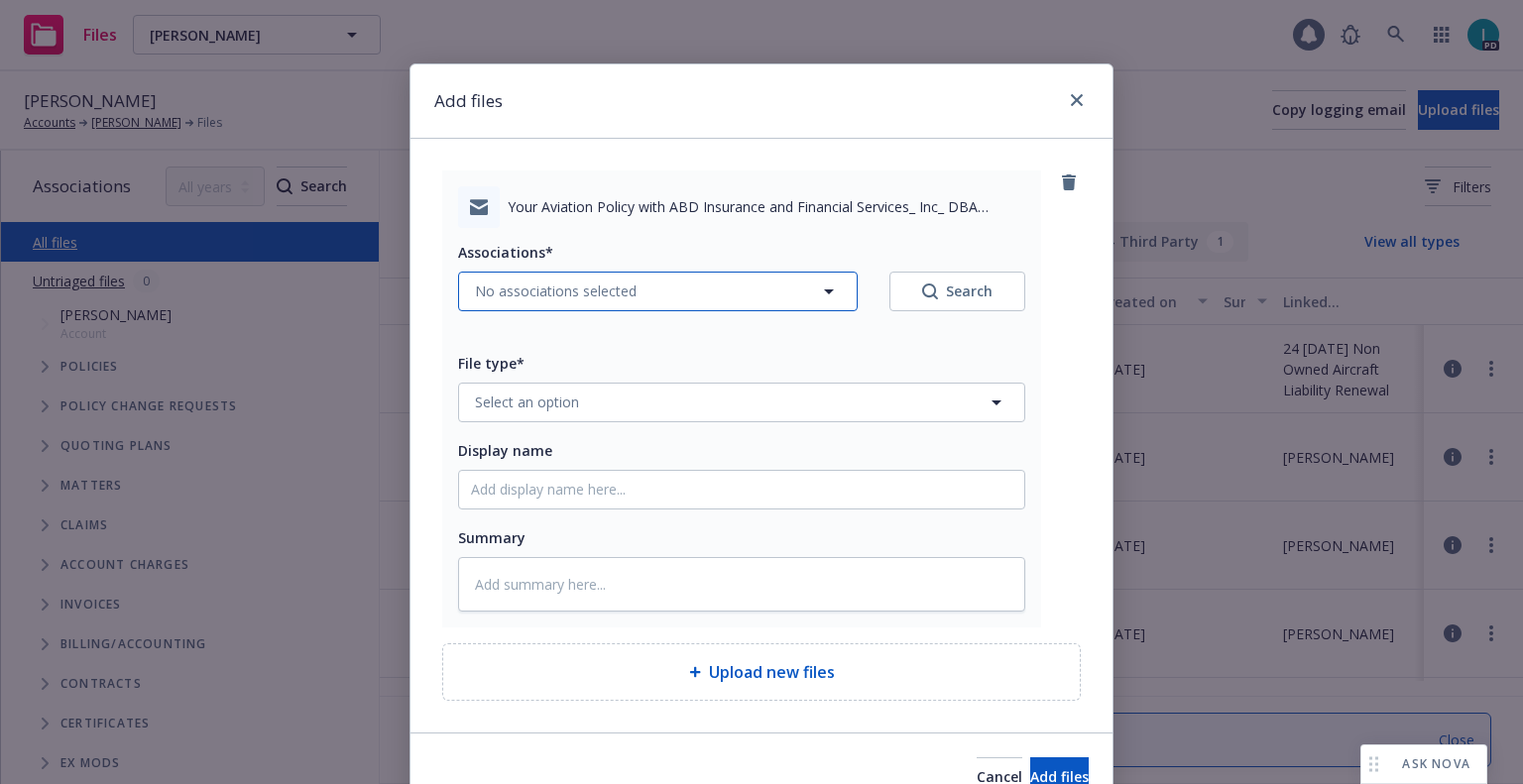 click on "No associations selected" at bounding box center [555, 290] 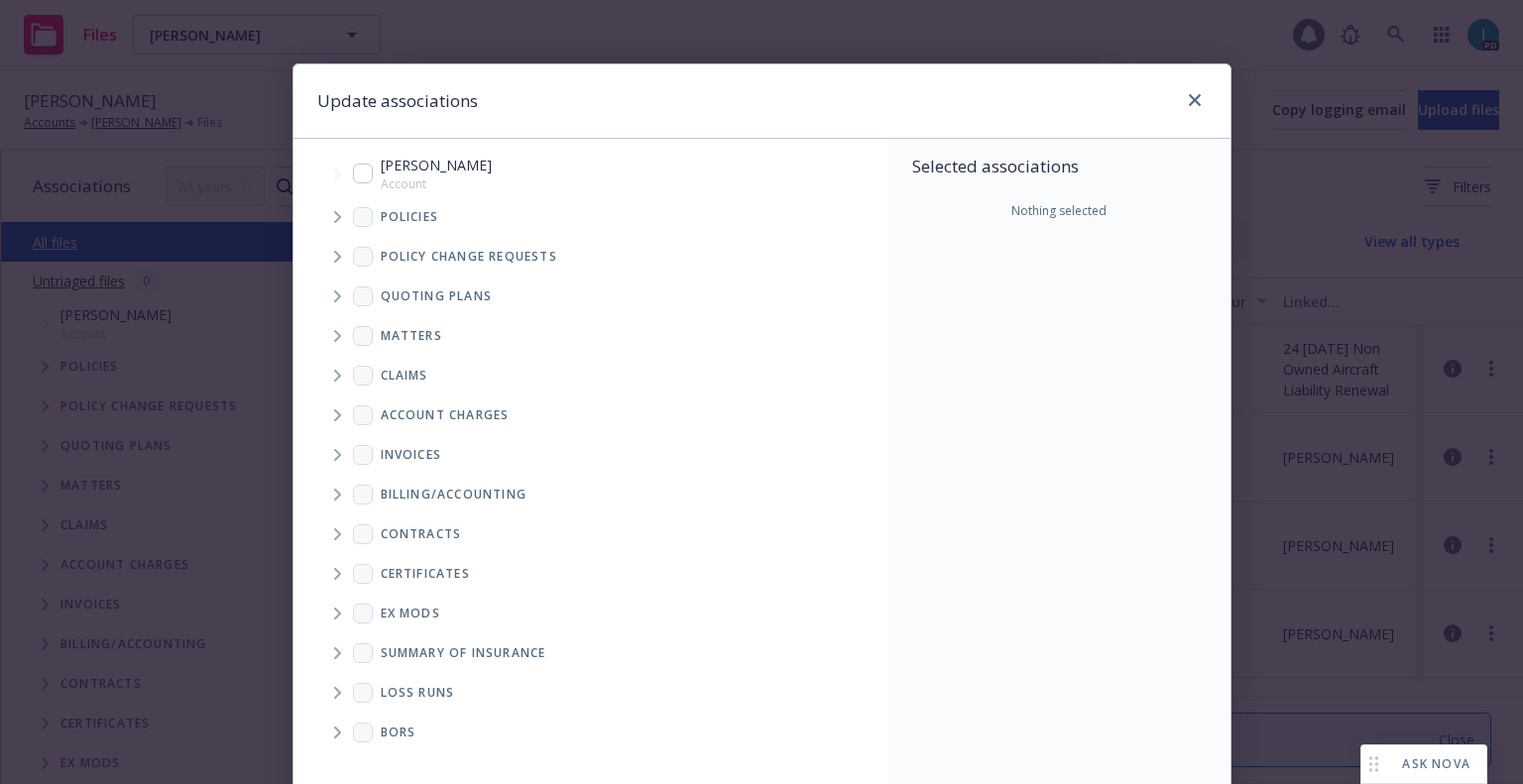 click 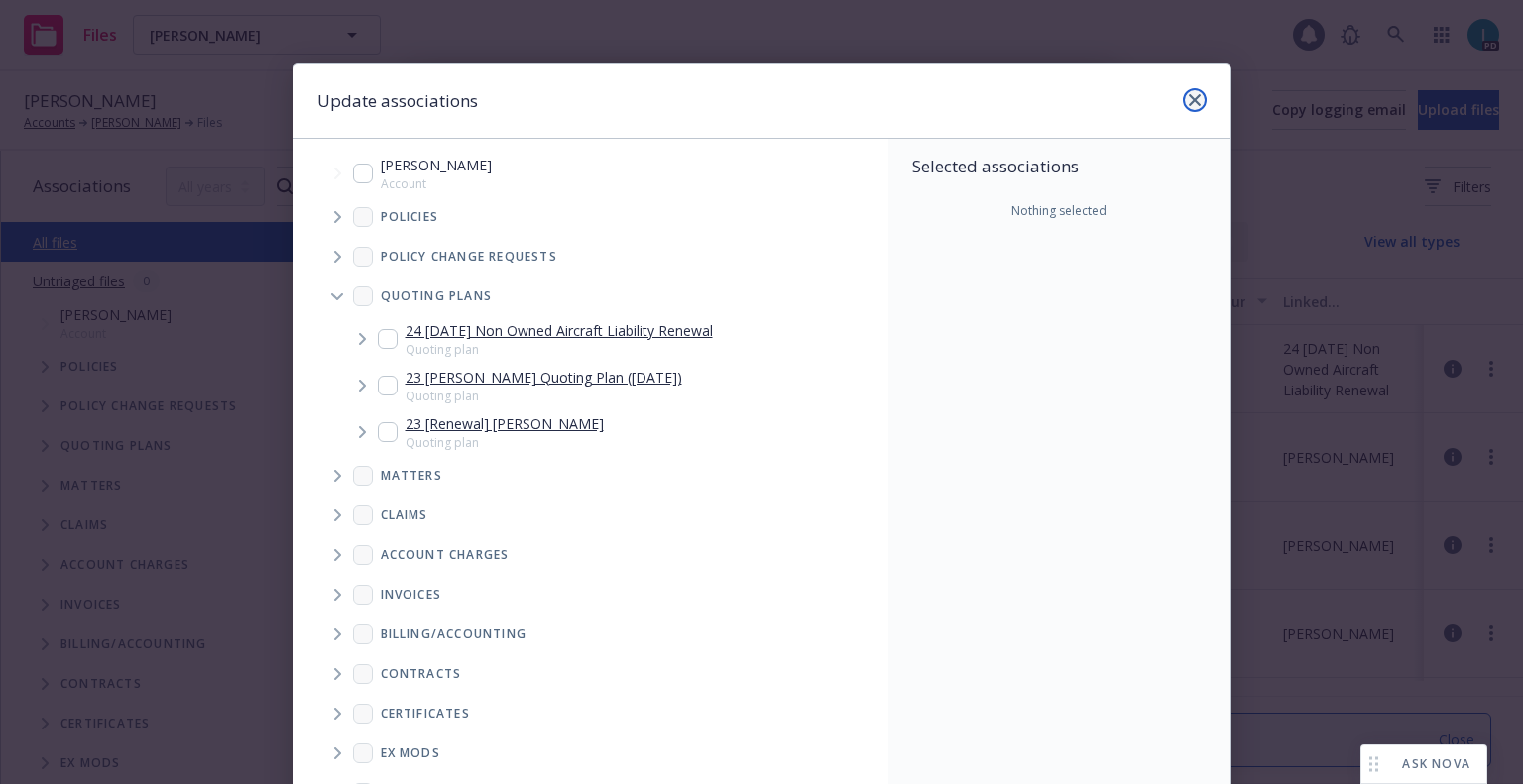 click 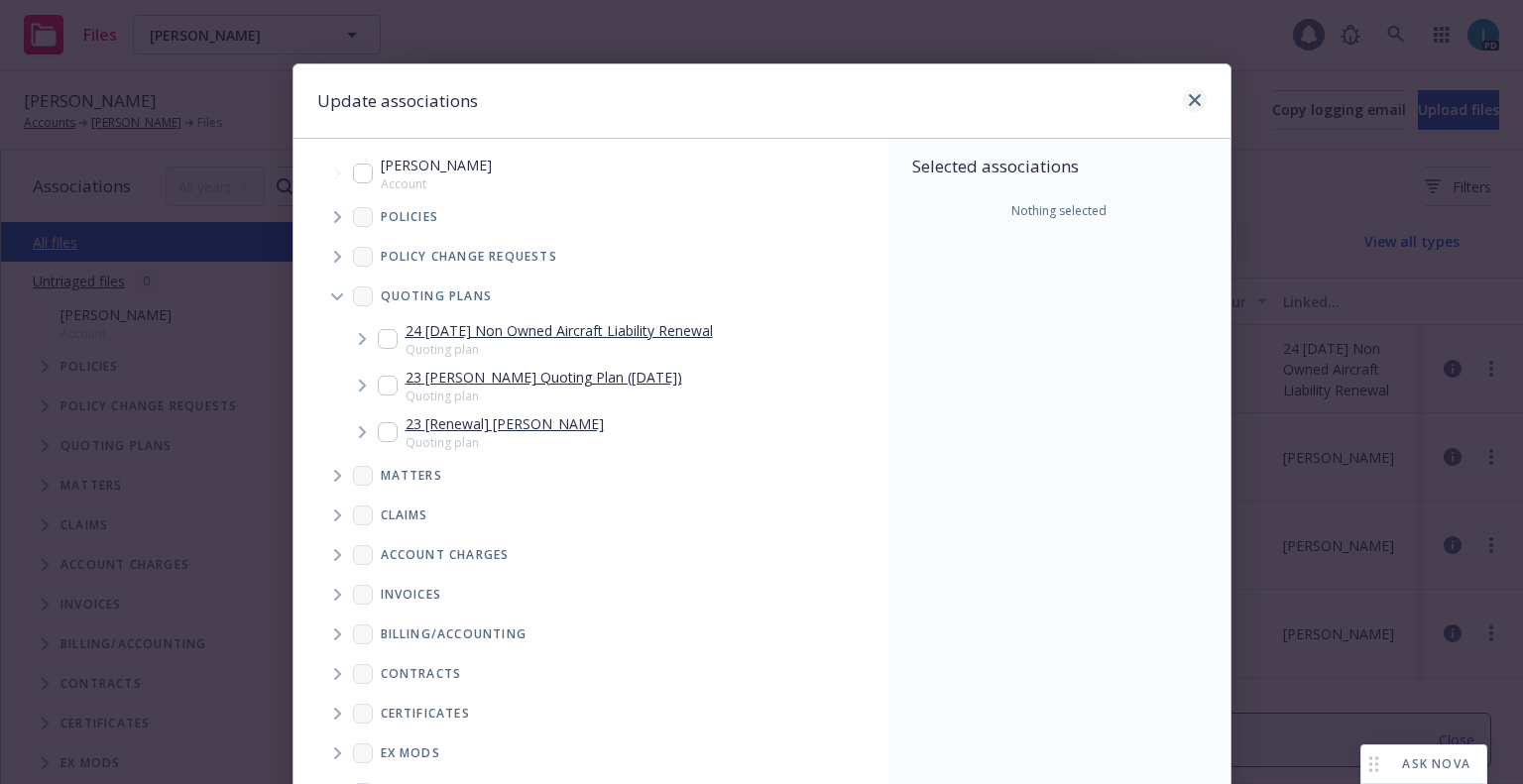 type on "x" 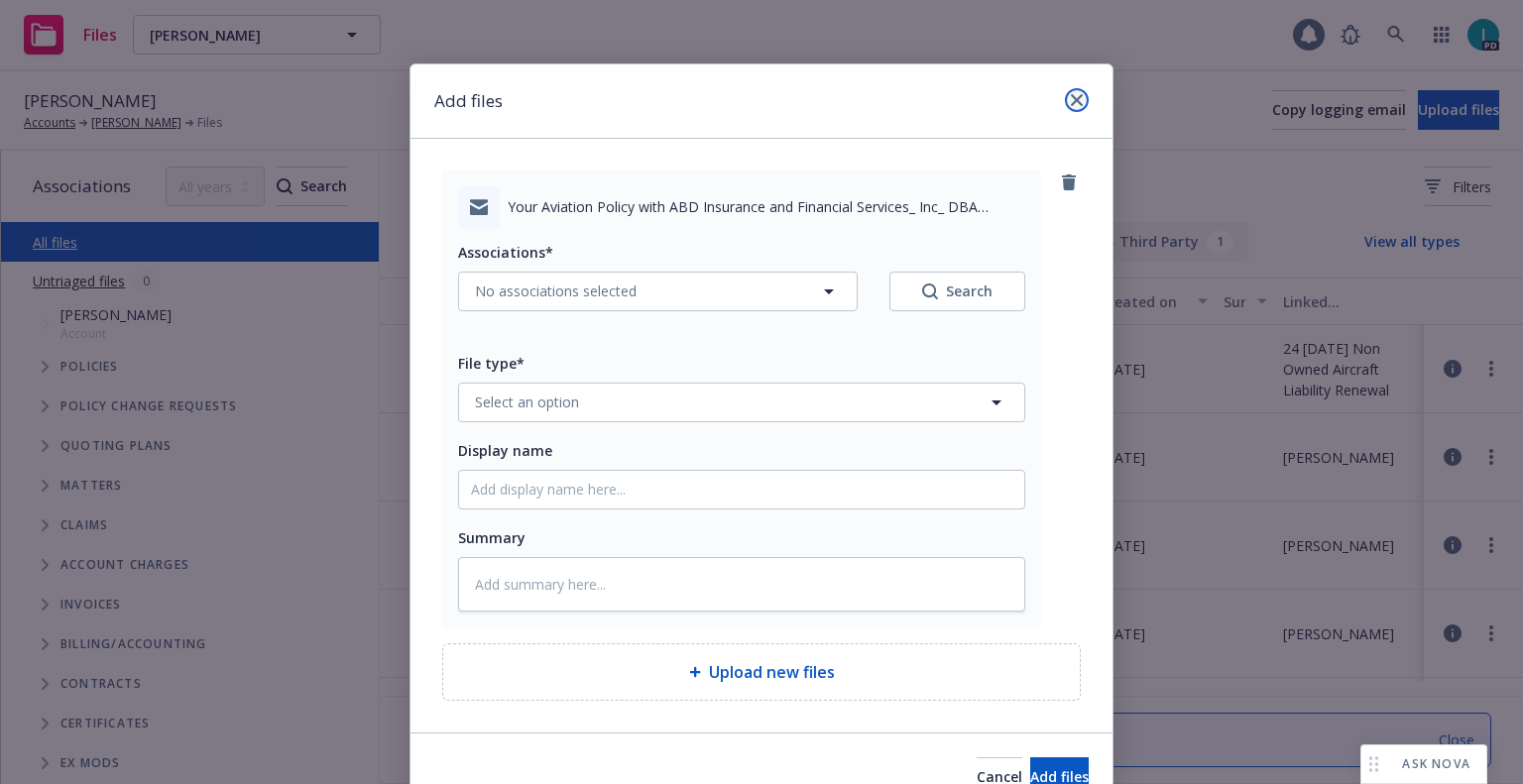click at bounding box center [1077, 100] 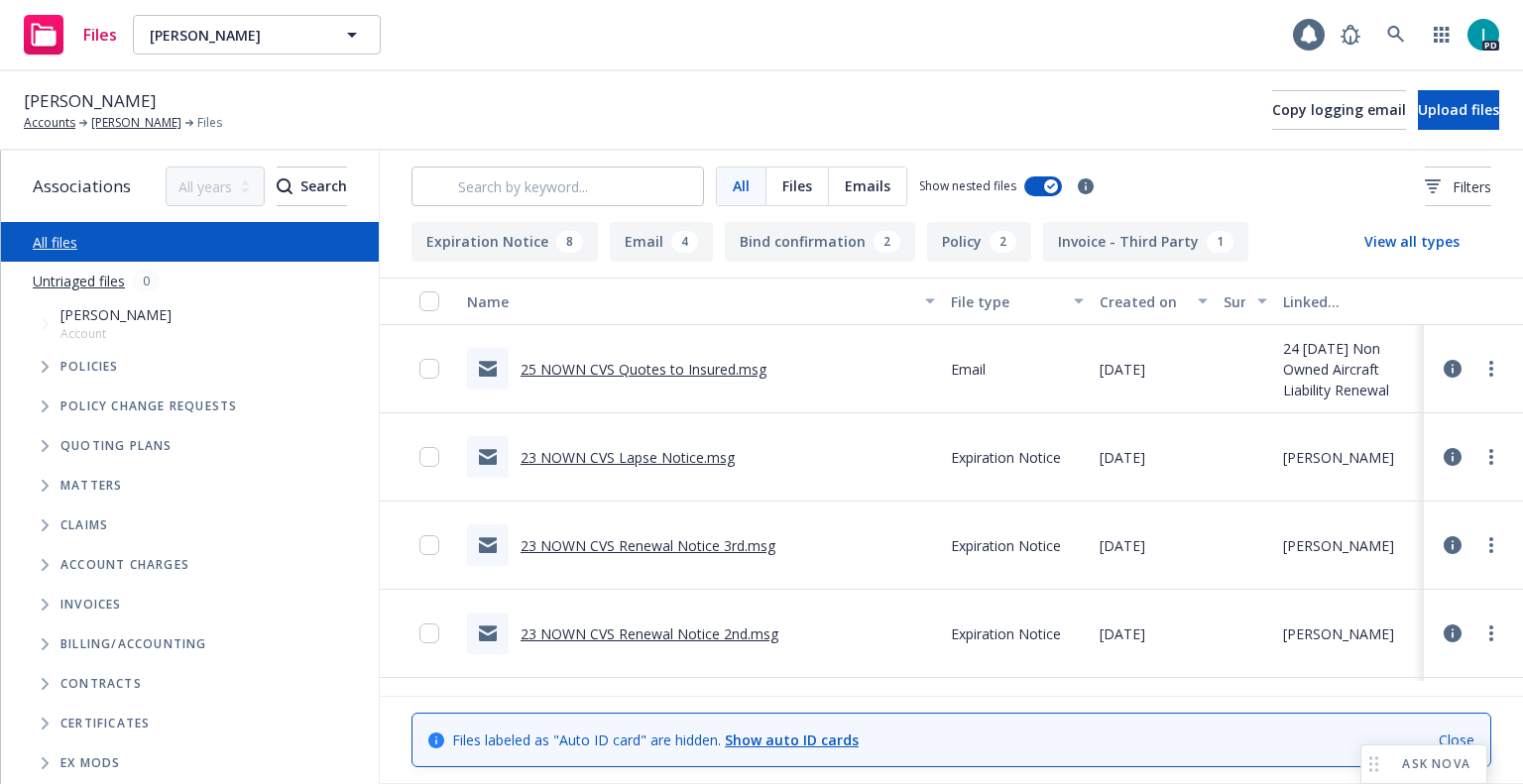 click on "Files [PERSON_NAME] [PERSON_NAME] 1 PD" at bounding box center [762, 36] 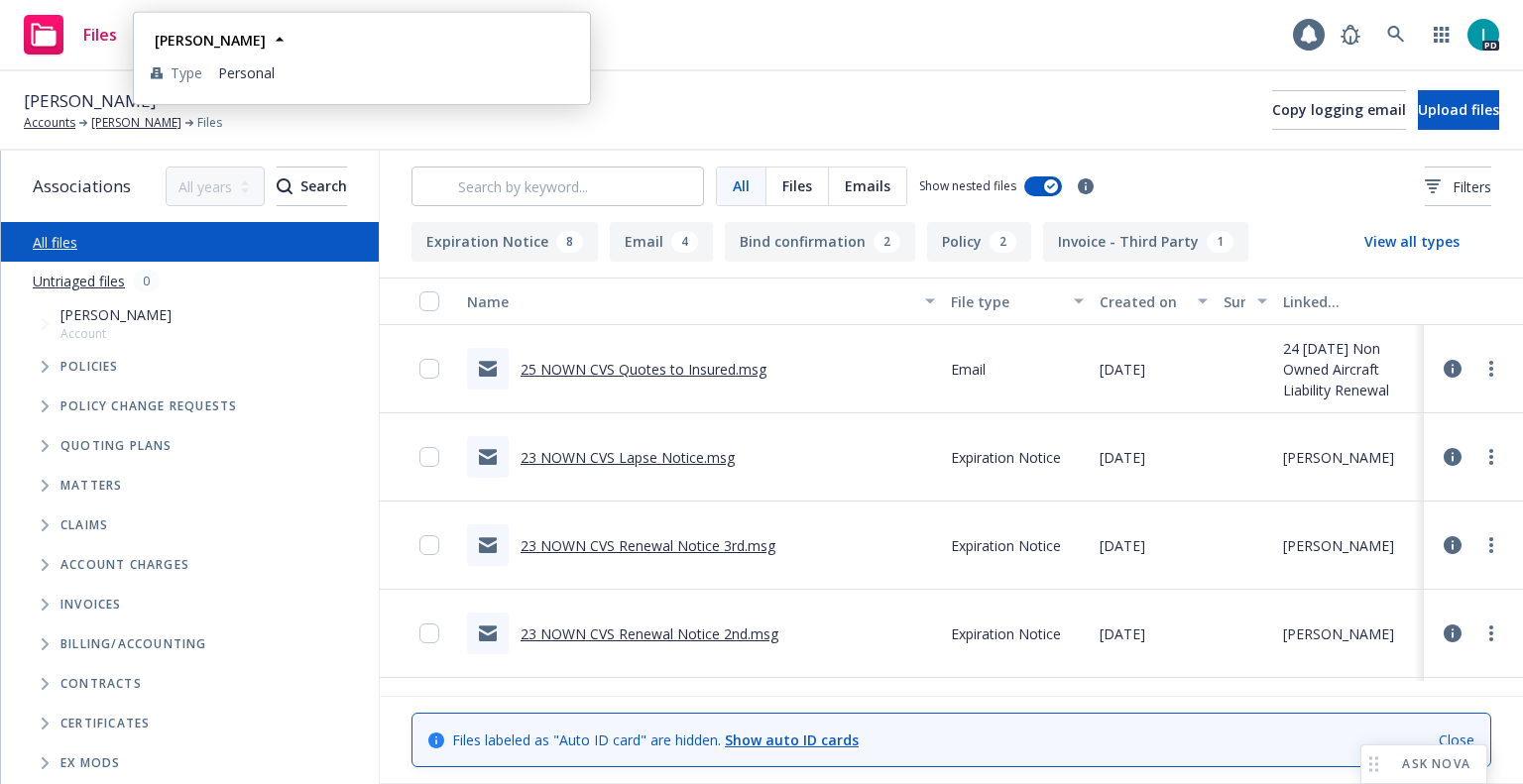 click on "[PERSON_NAME]" at bounding box center [362, 40] 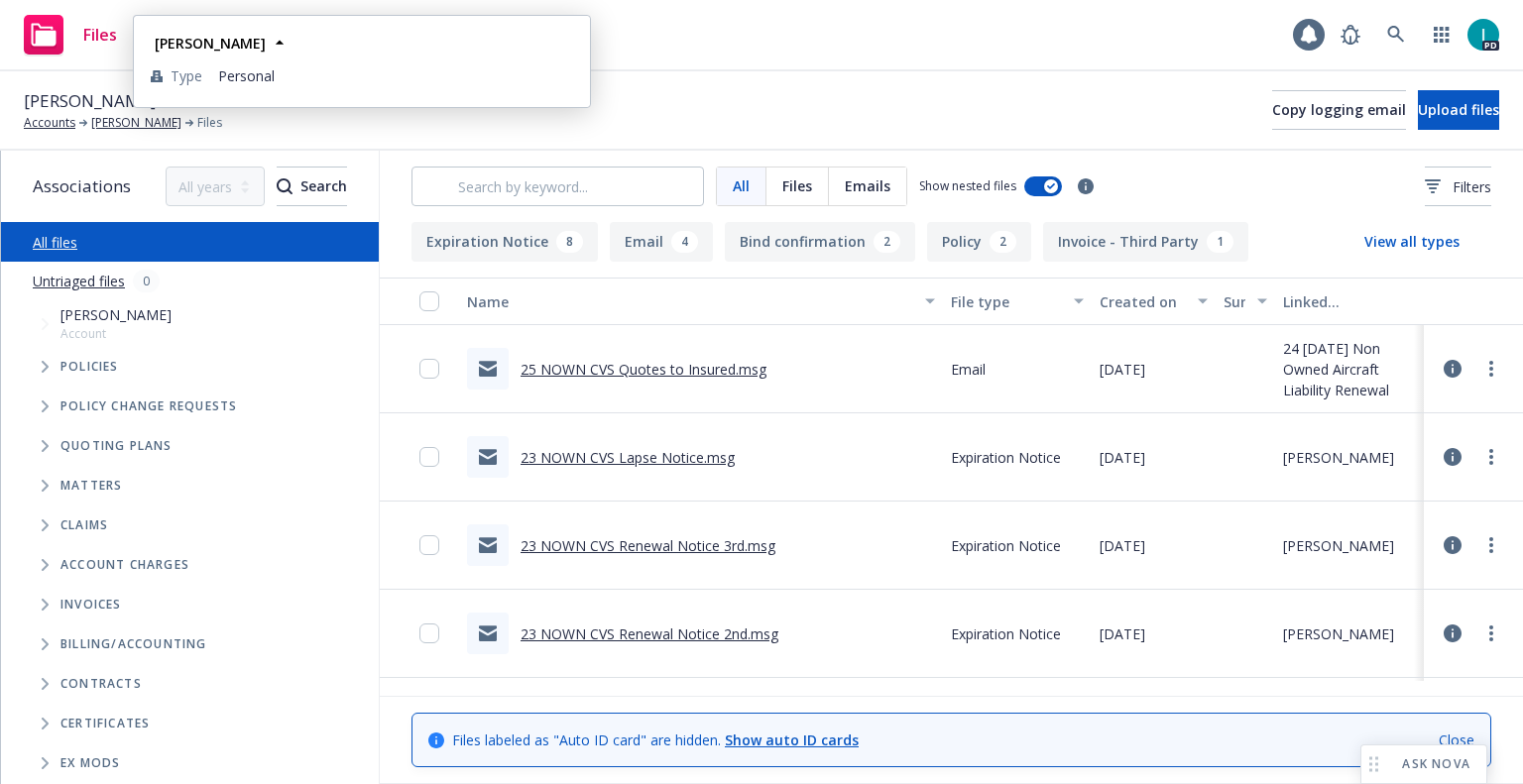 click on "[PERSON_NAME] Accounts [PERSON_NAME] Files Copy logging email Upload files" at bounding box center [762, 110] 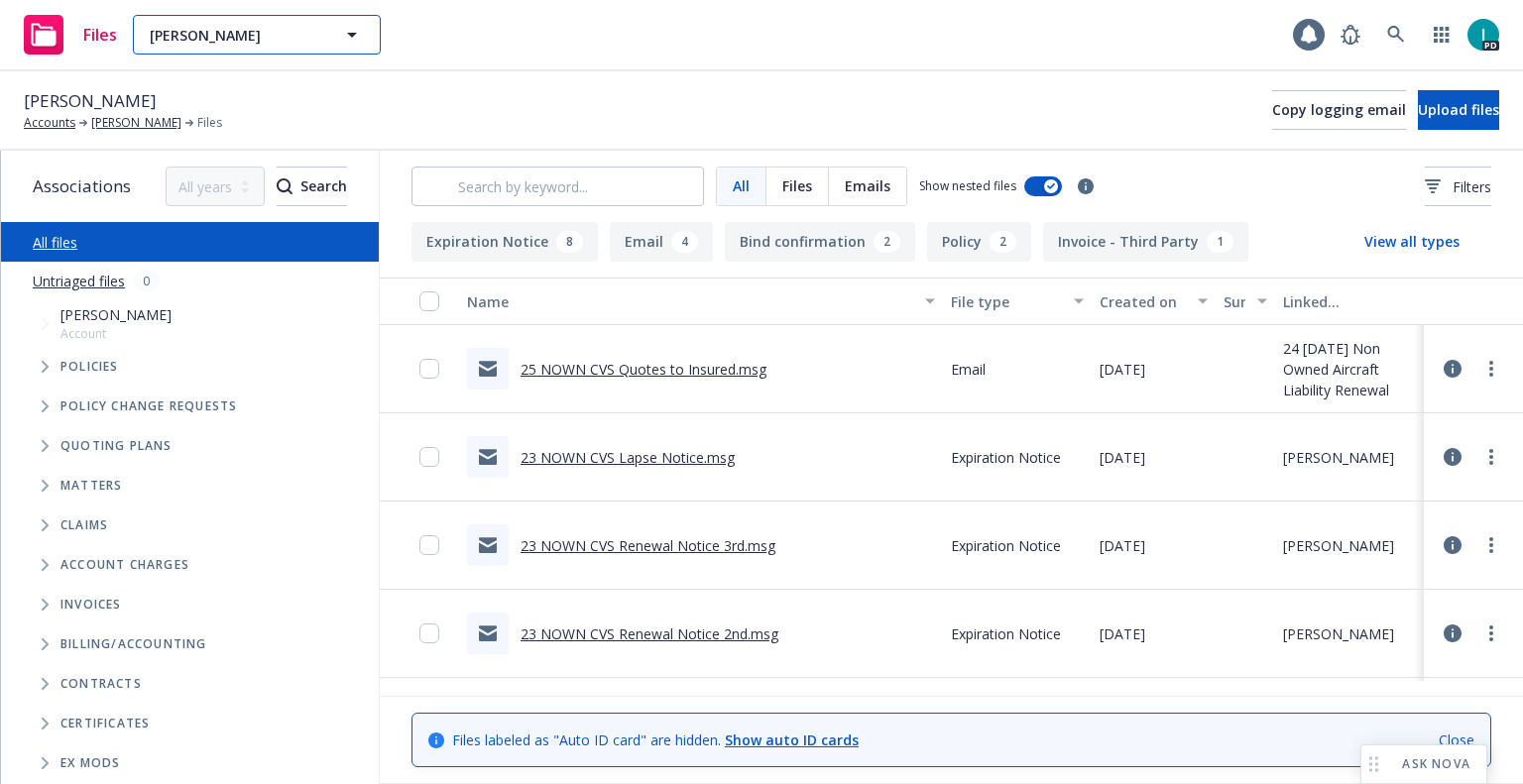 click on "[PERSON_NAME]" at bounding box center (235, 35) 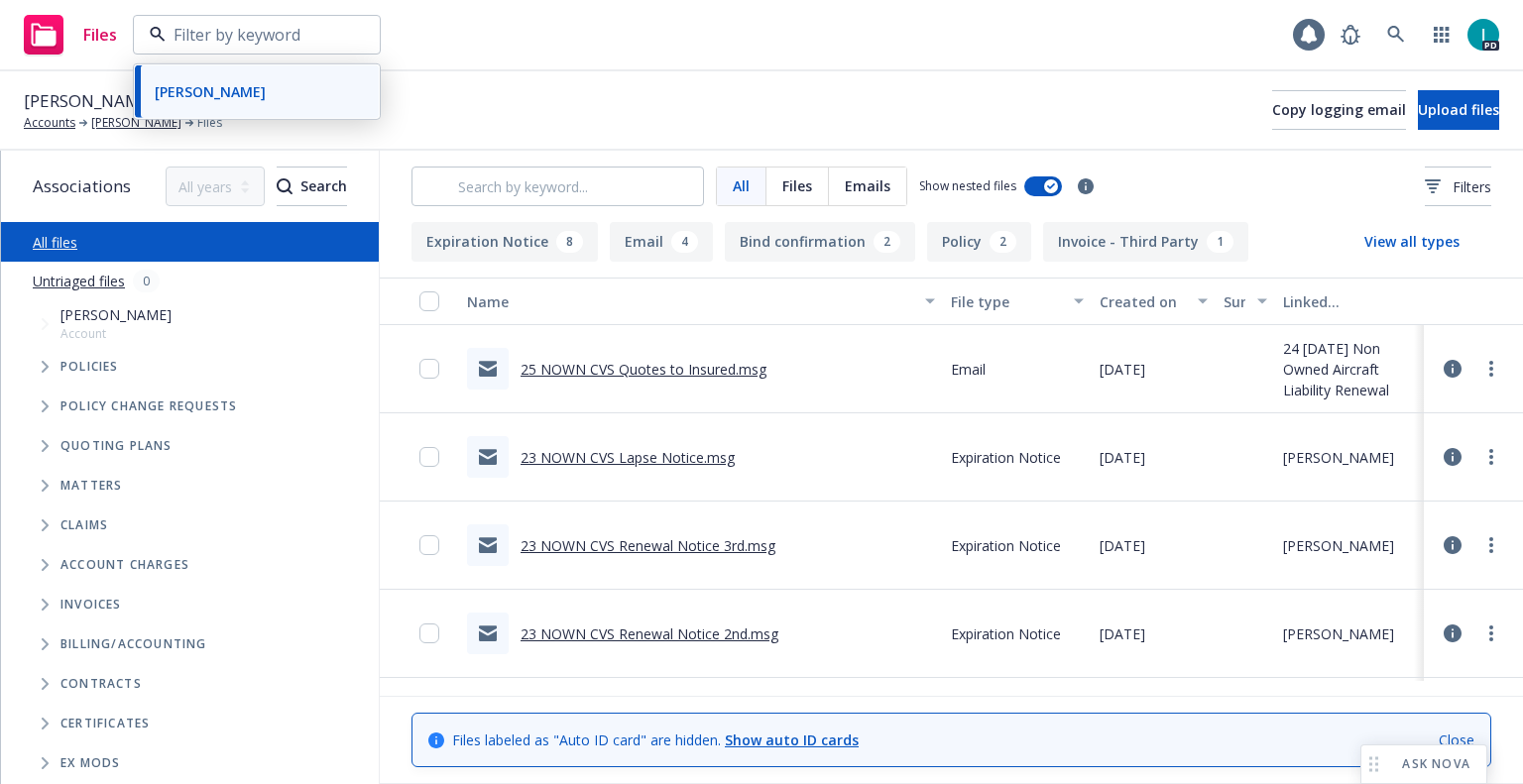 paste on "[PERSON_NAME]" 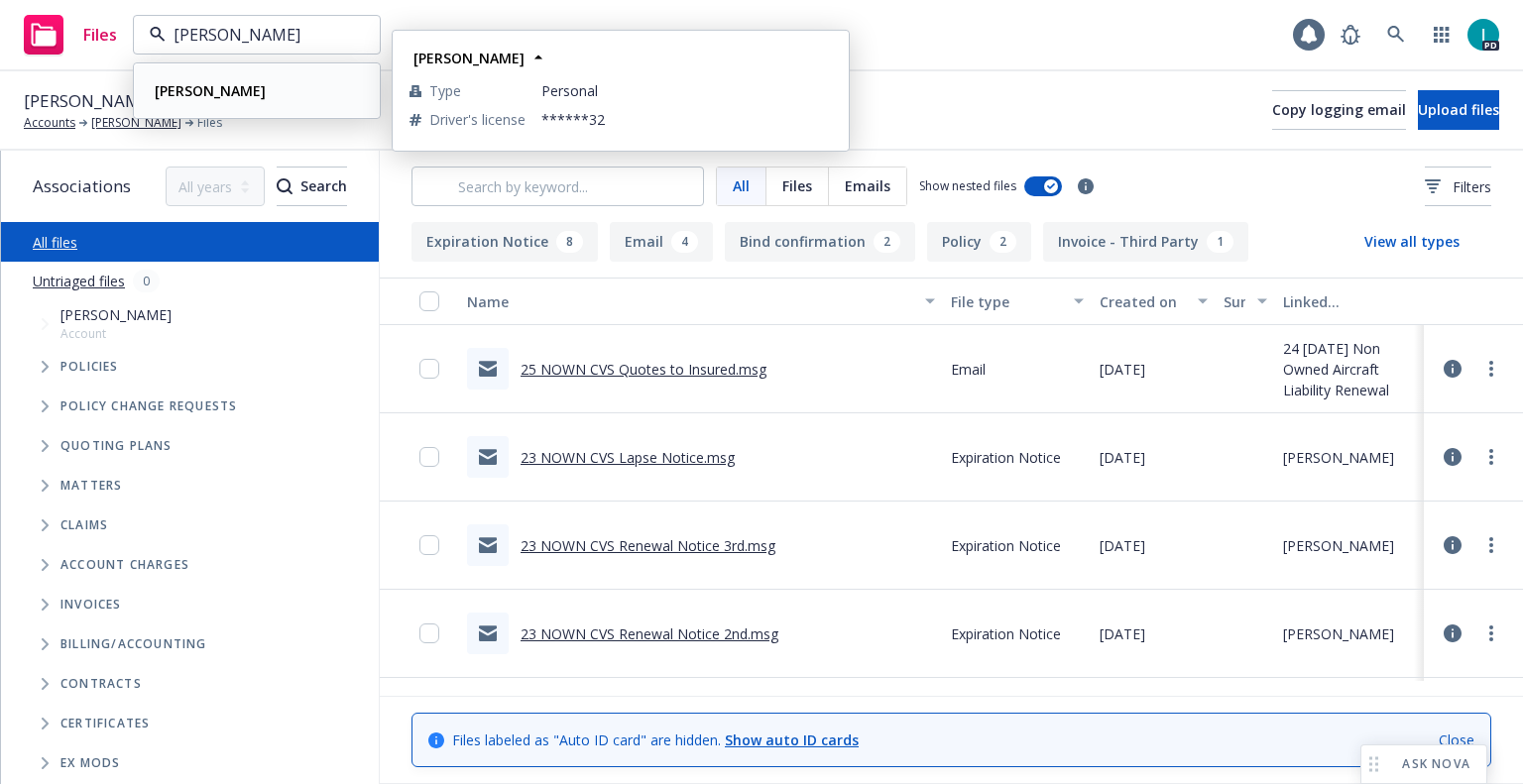 click on "[PERSON_NAME]" at bounding box center [210, 90] 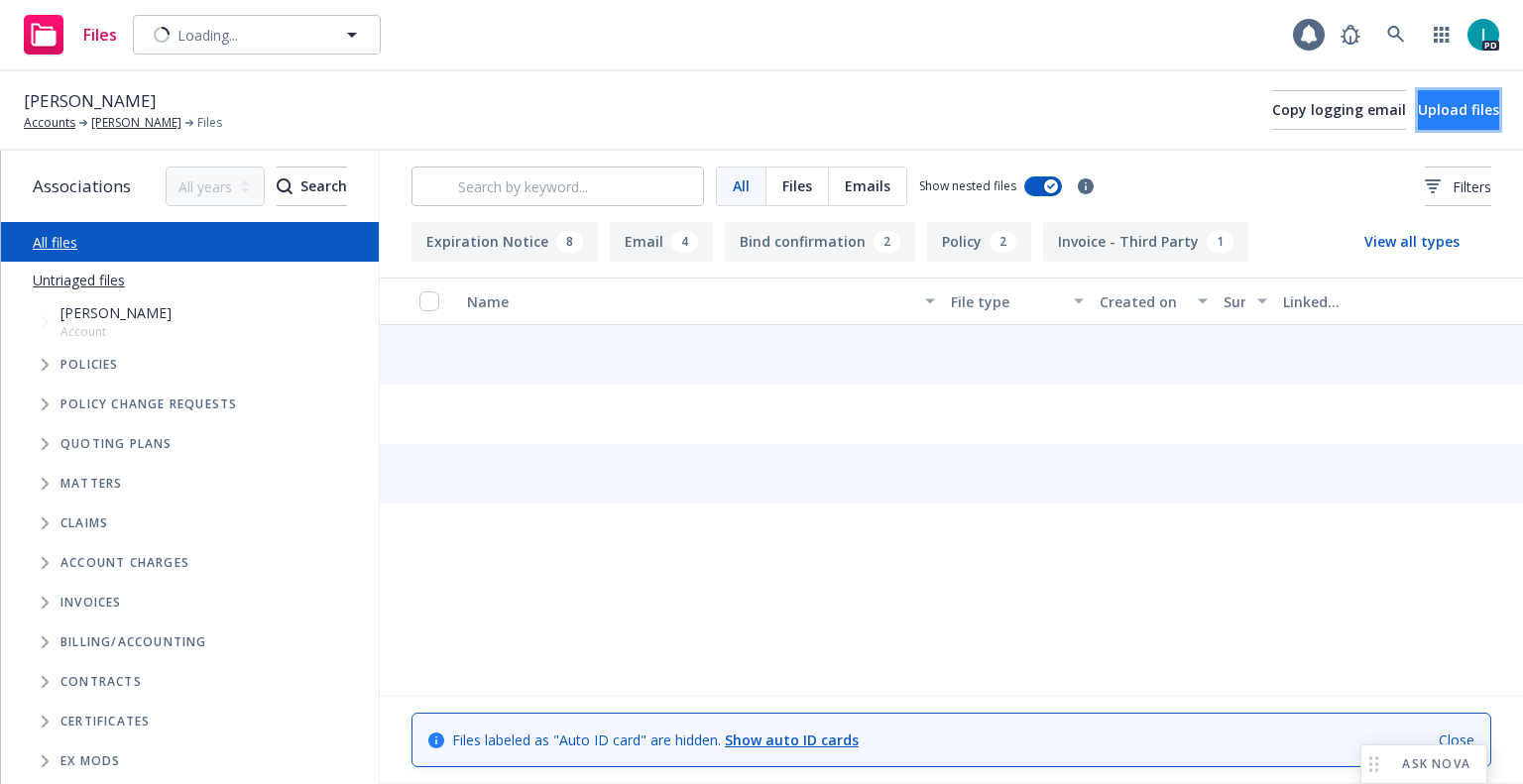 click on "Upload files" at bounding box center (1459, 109) 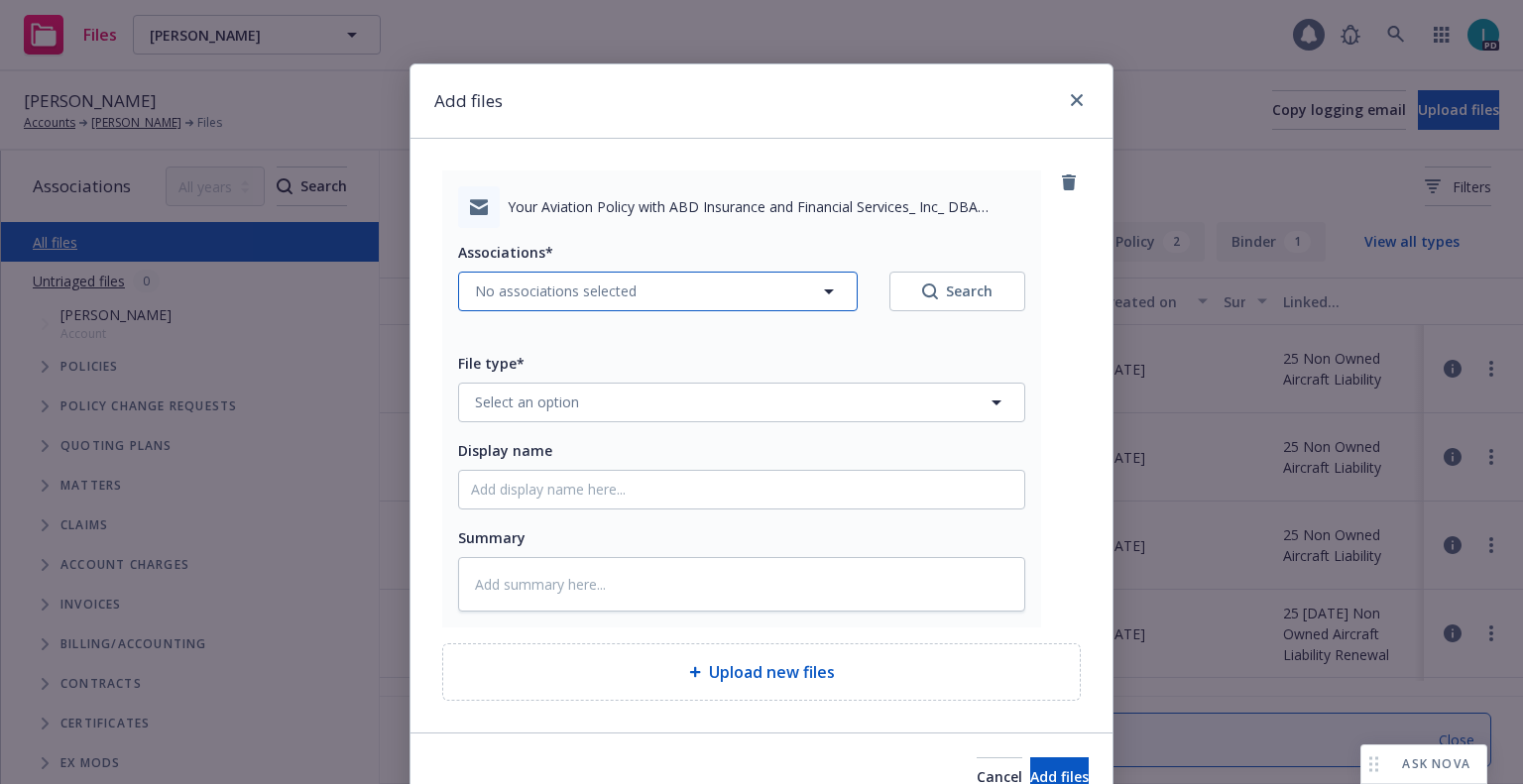 click on "No associations selected" at bounding box center [555, 290] 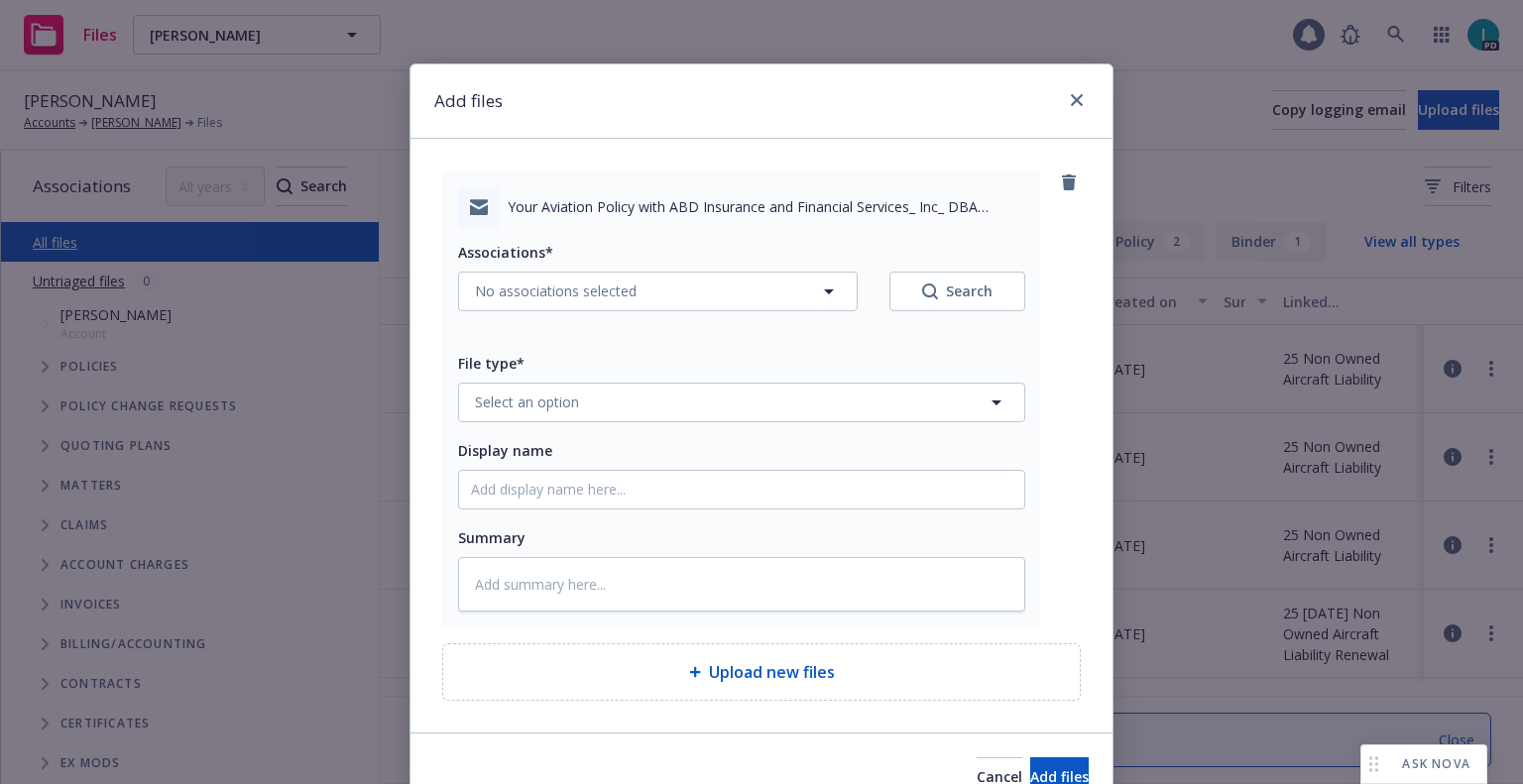 type on "x" 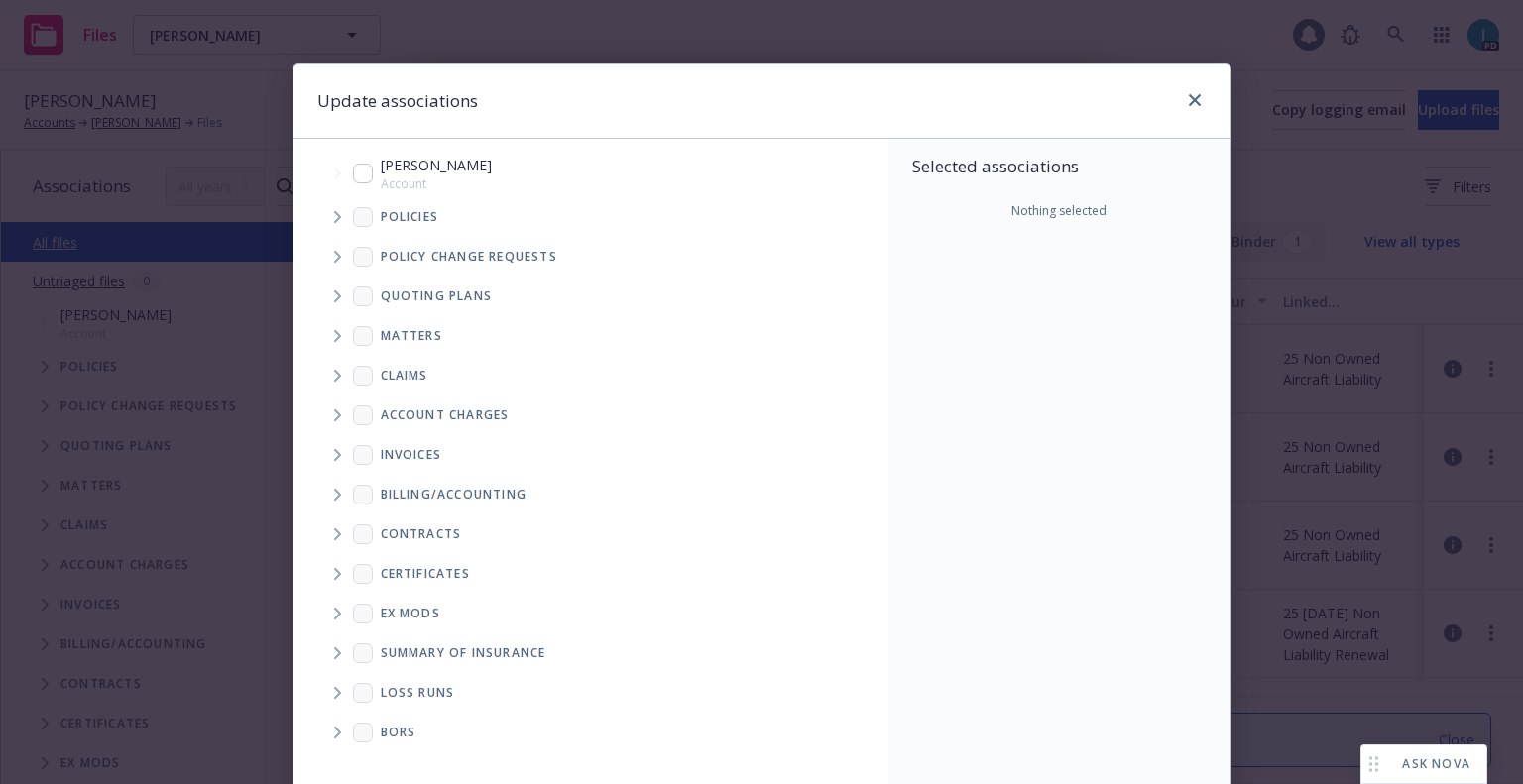 click at bounding box center [337, 296] 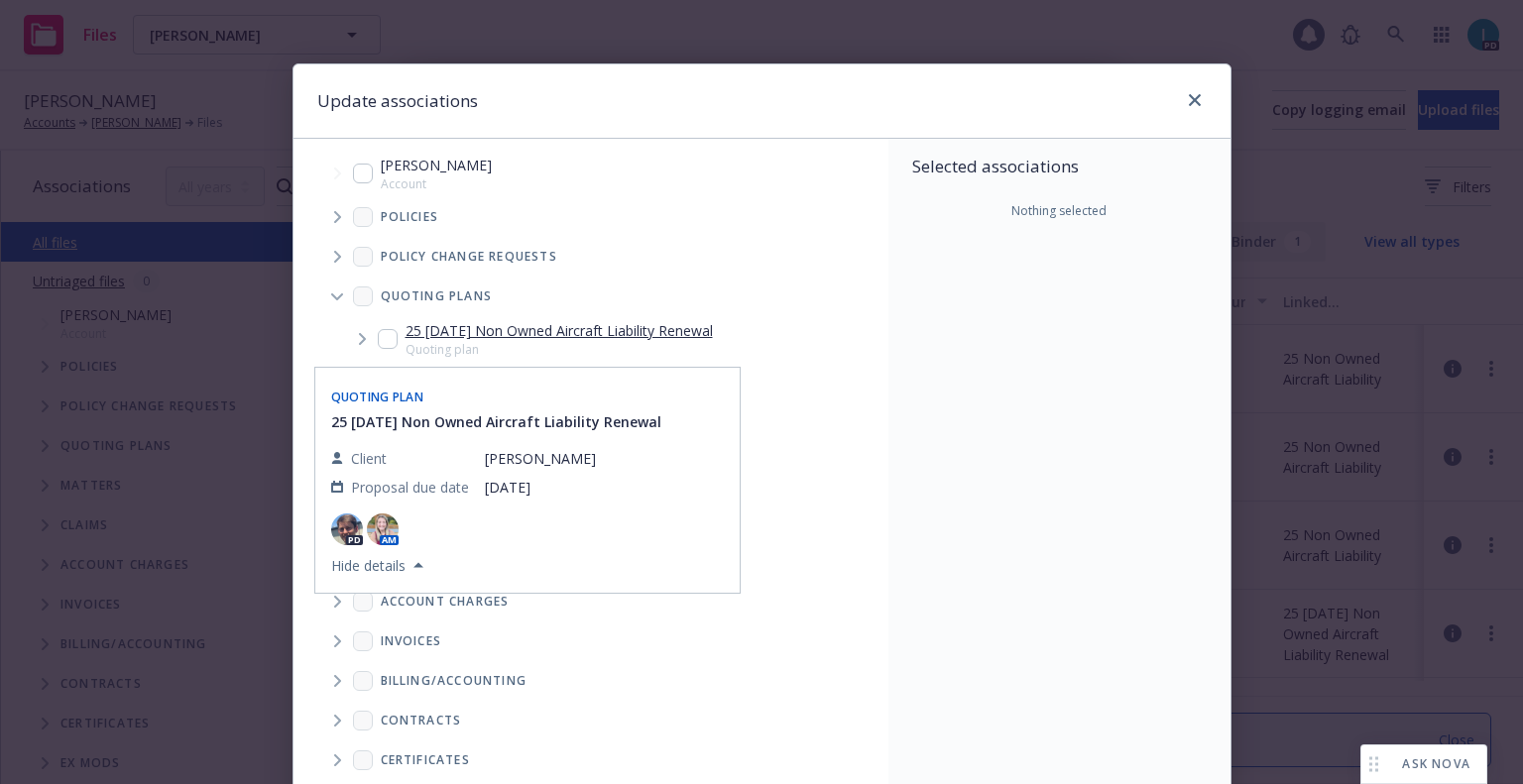 drag, startPoint x: 747, startPoint y: 327, endPoint x: 402, endPoint y: 327, distance: 345 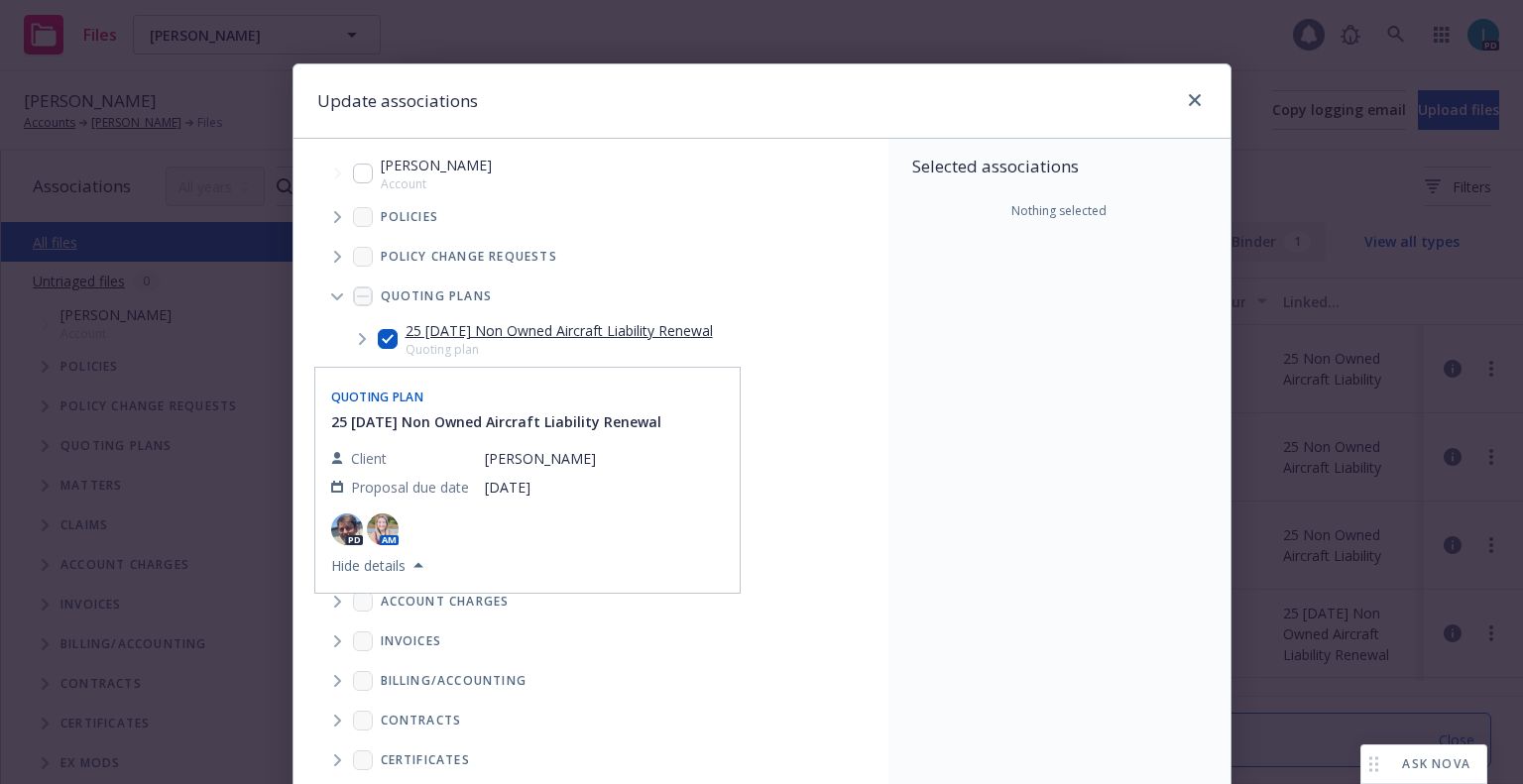 checkbox on "true" 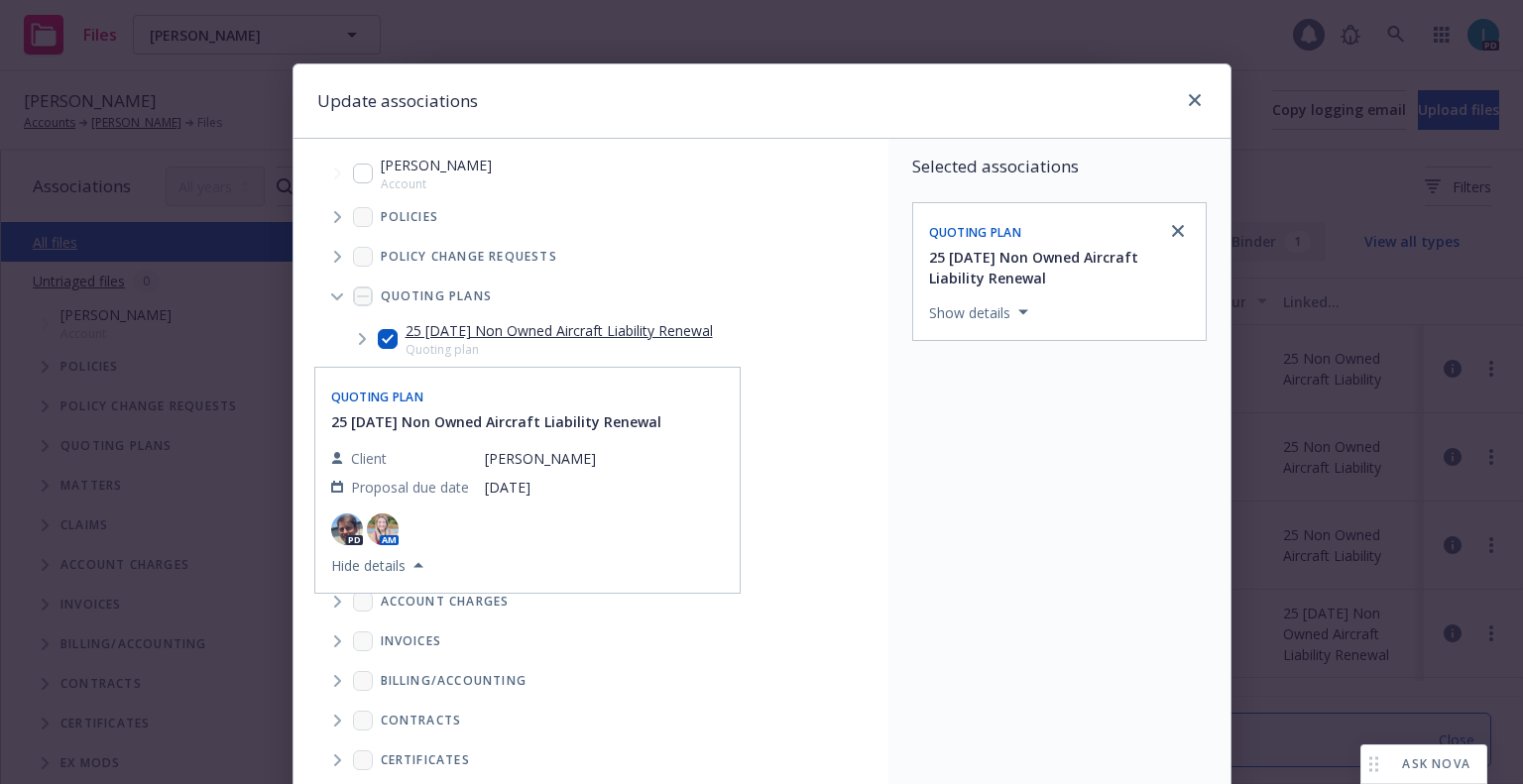 copy on "25 [DATE] Non Owned Aircraft Liability Renewal" 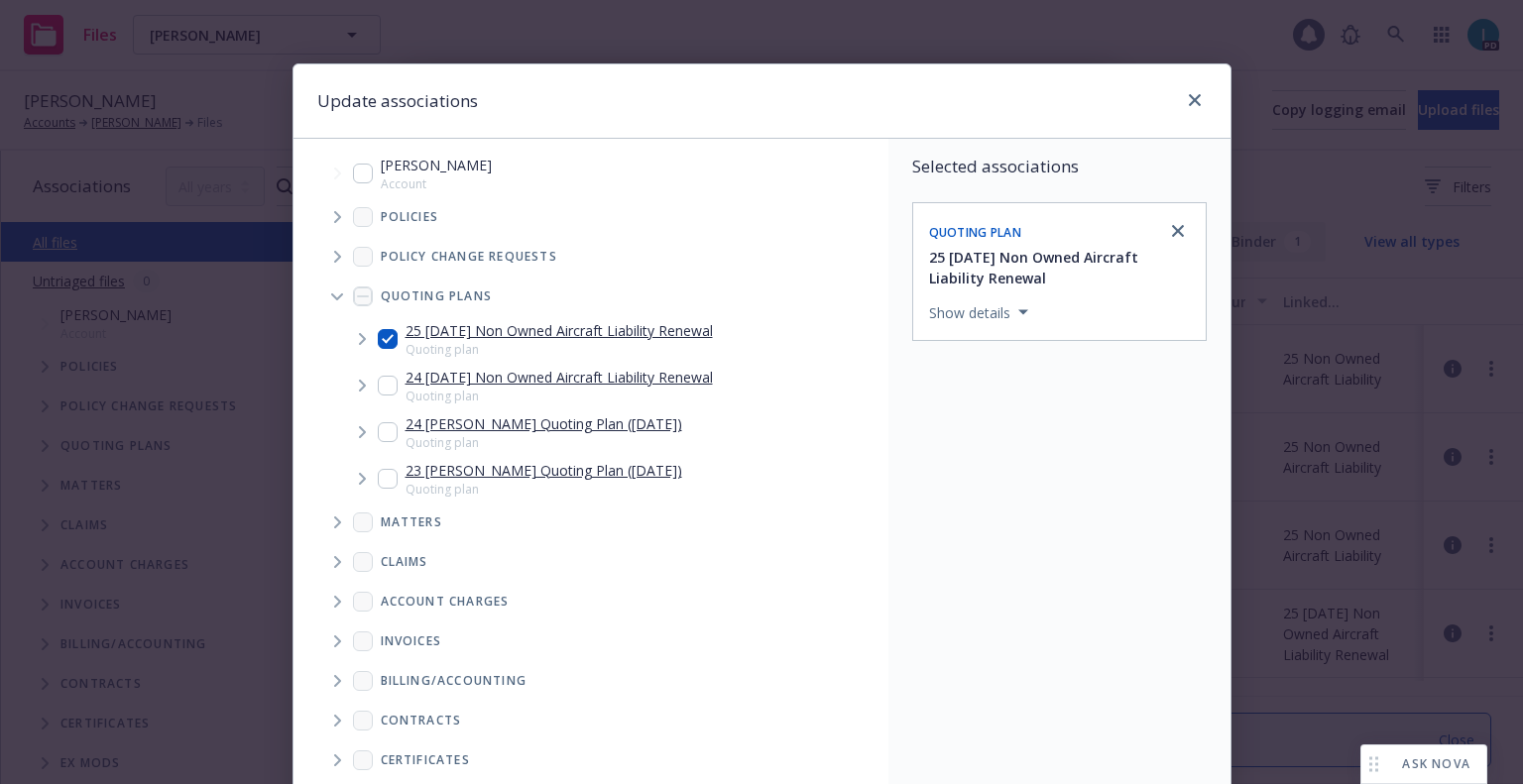 type on "x" 